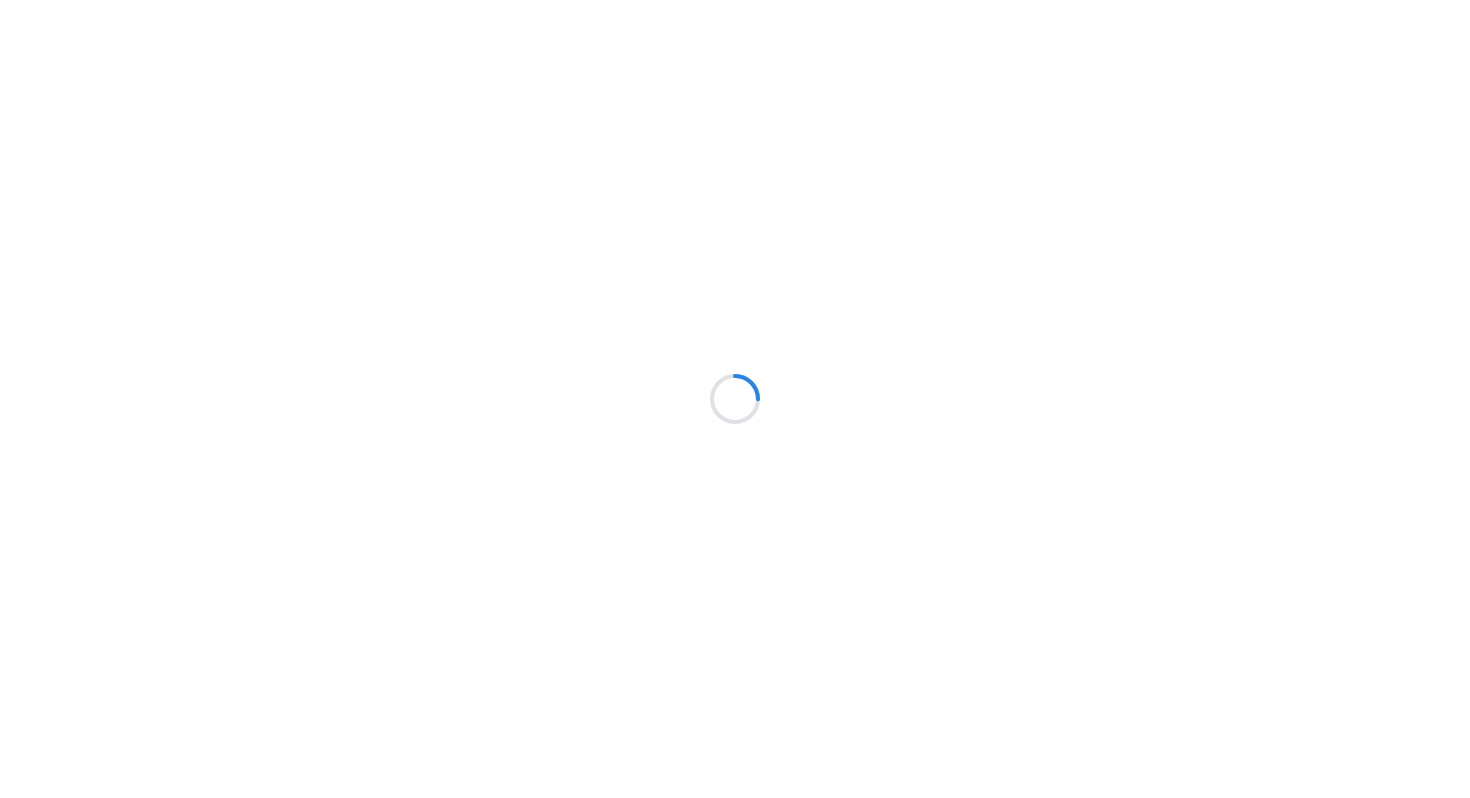 scroll, scrollTop: 0, scrollLeft: 0, axis: both 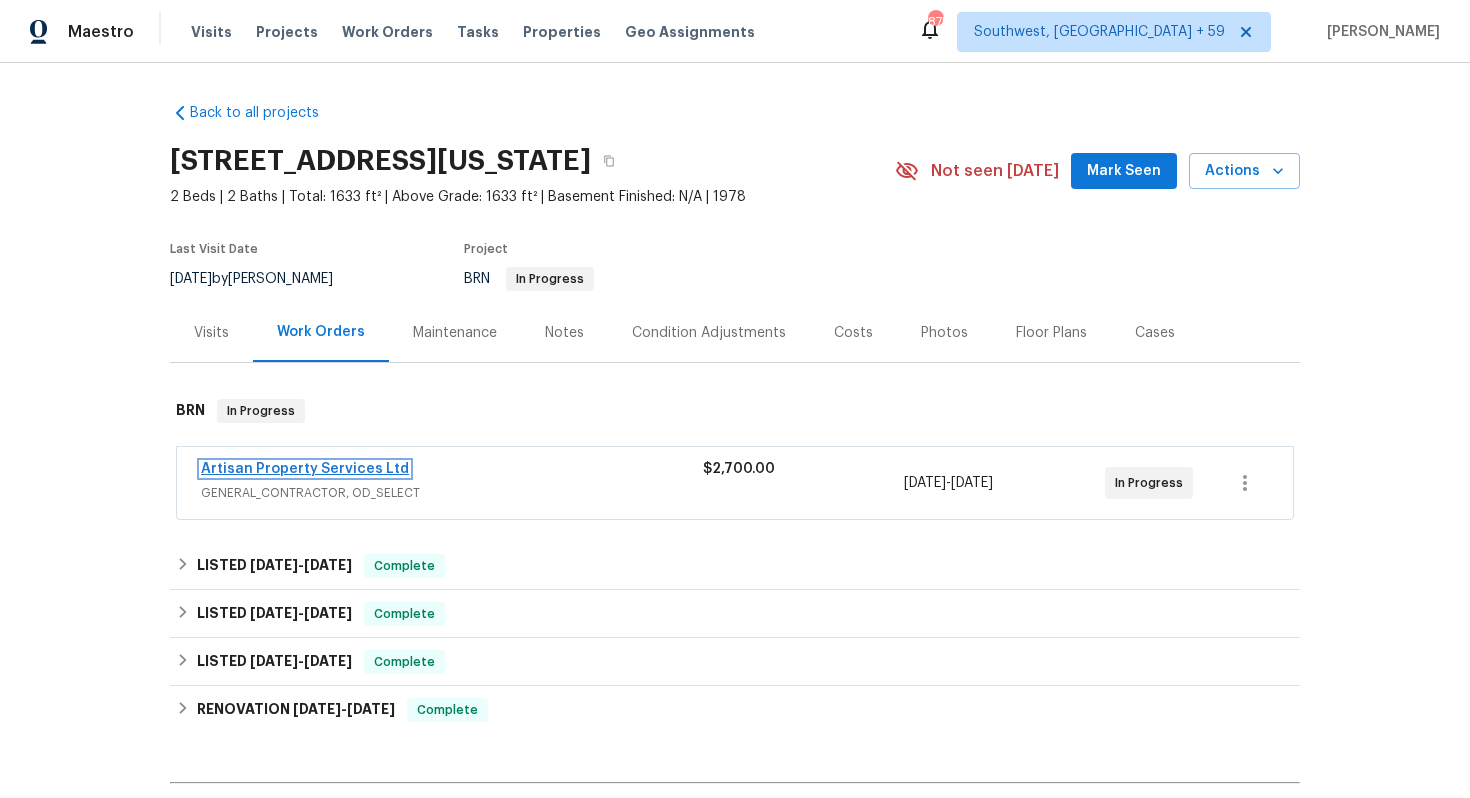 click on "Artisan Property Services Ltd" at bounding box center [305, 469] 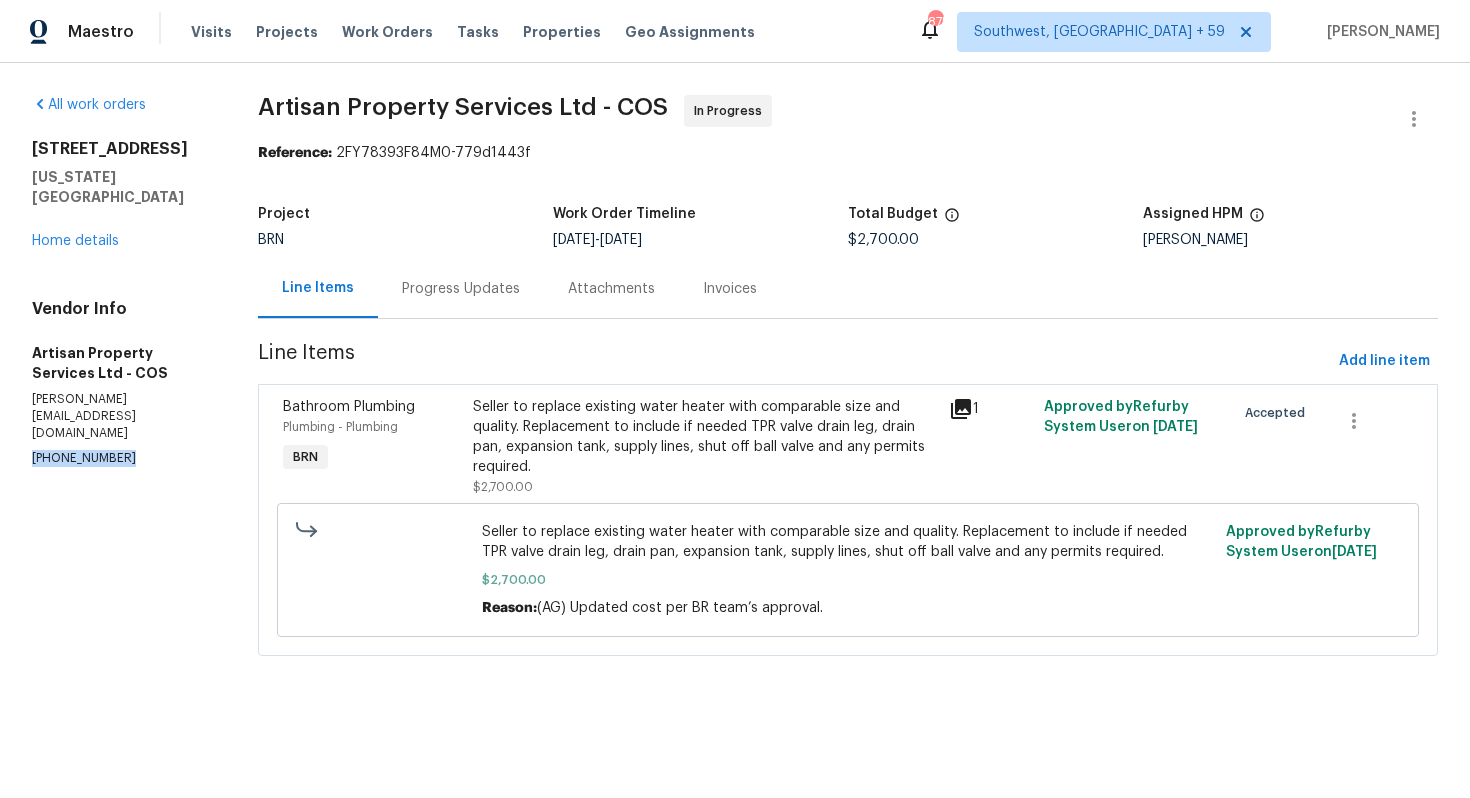 drag, startPoint x: 26, startPoint y: 421, endPoint x: 163, endPoint y: 450, distance: 140.0357 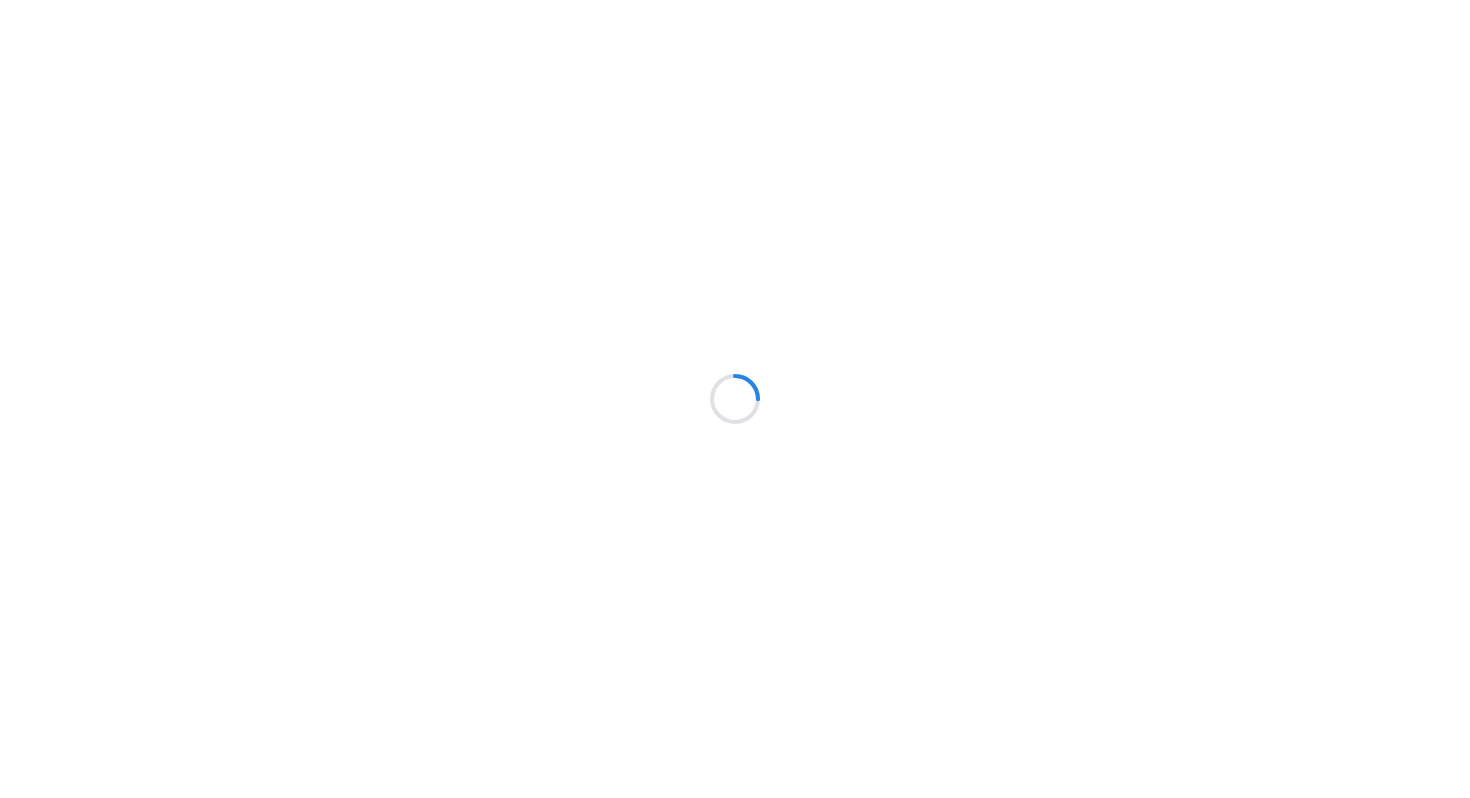 scroll, scrollTop: 0, scrollLeft: 0, axis: both 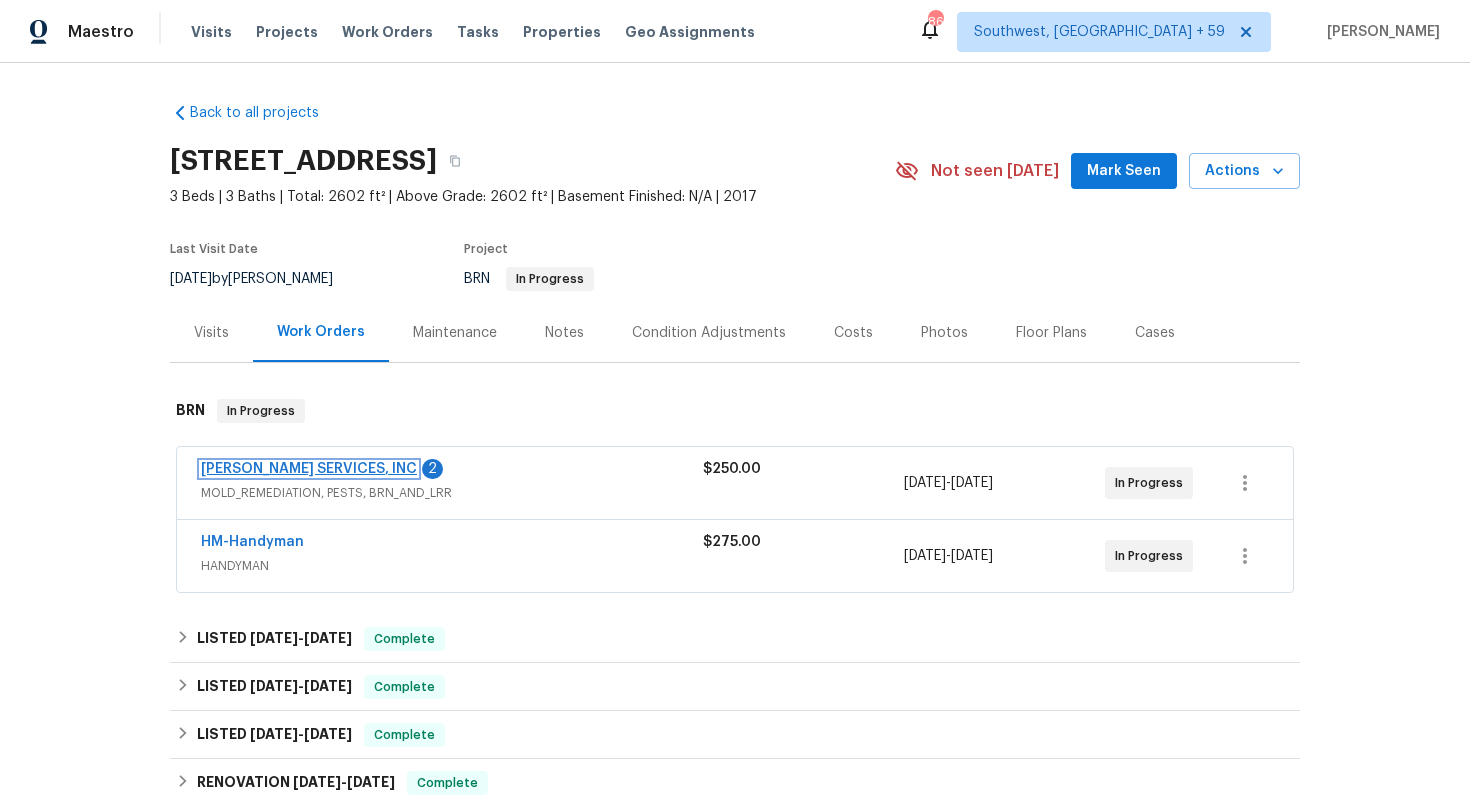 click on "[PERSON_NAME] SERVICES, INC" at bounding box center (309, 469) 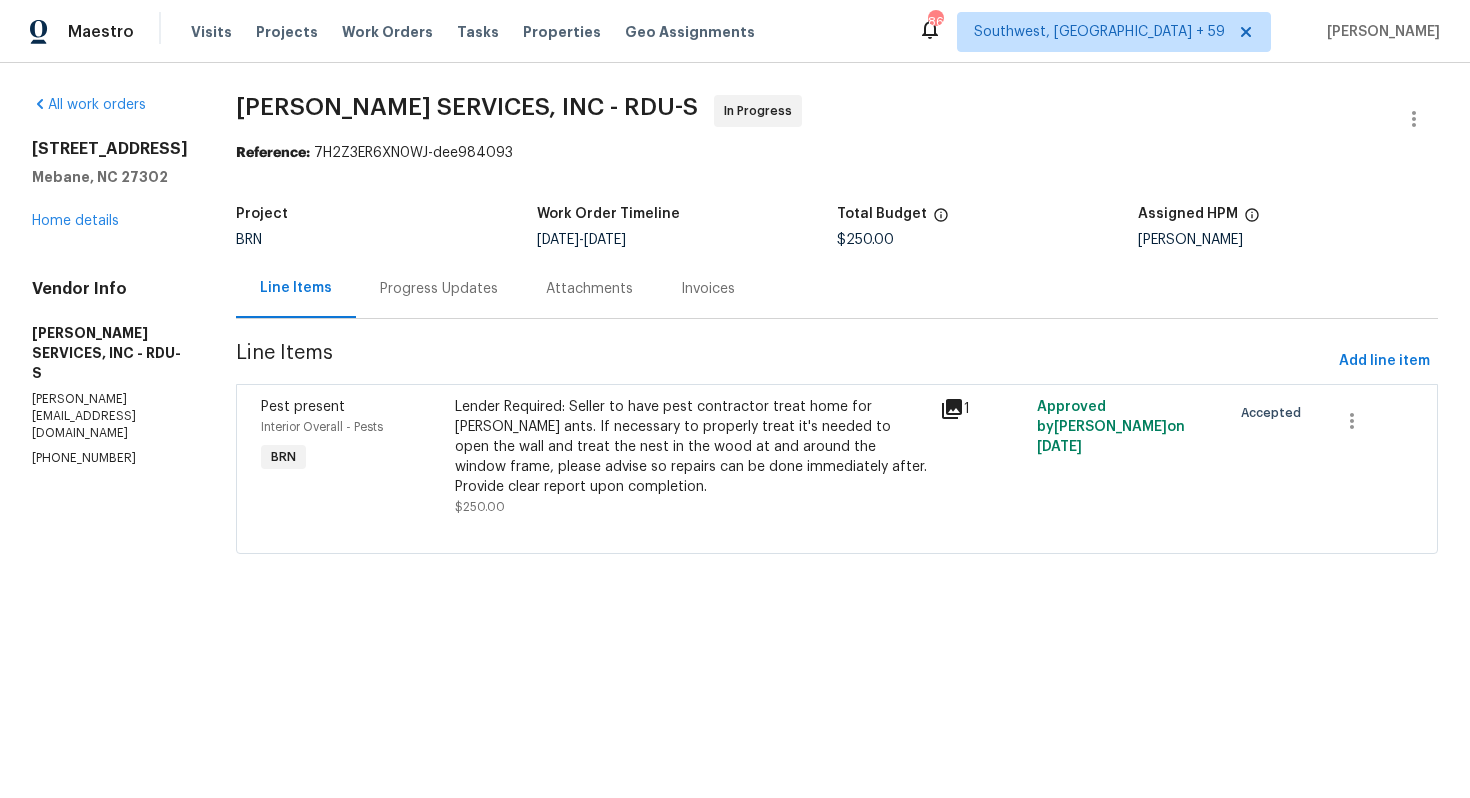 click on "Progress Updates" at bounding box center (439, 289) 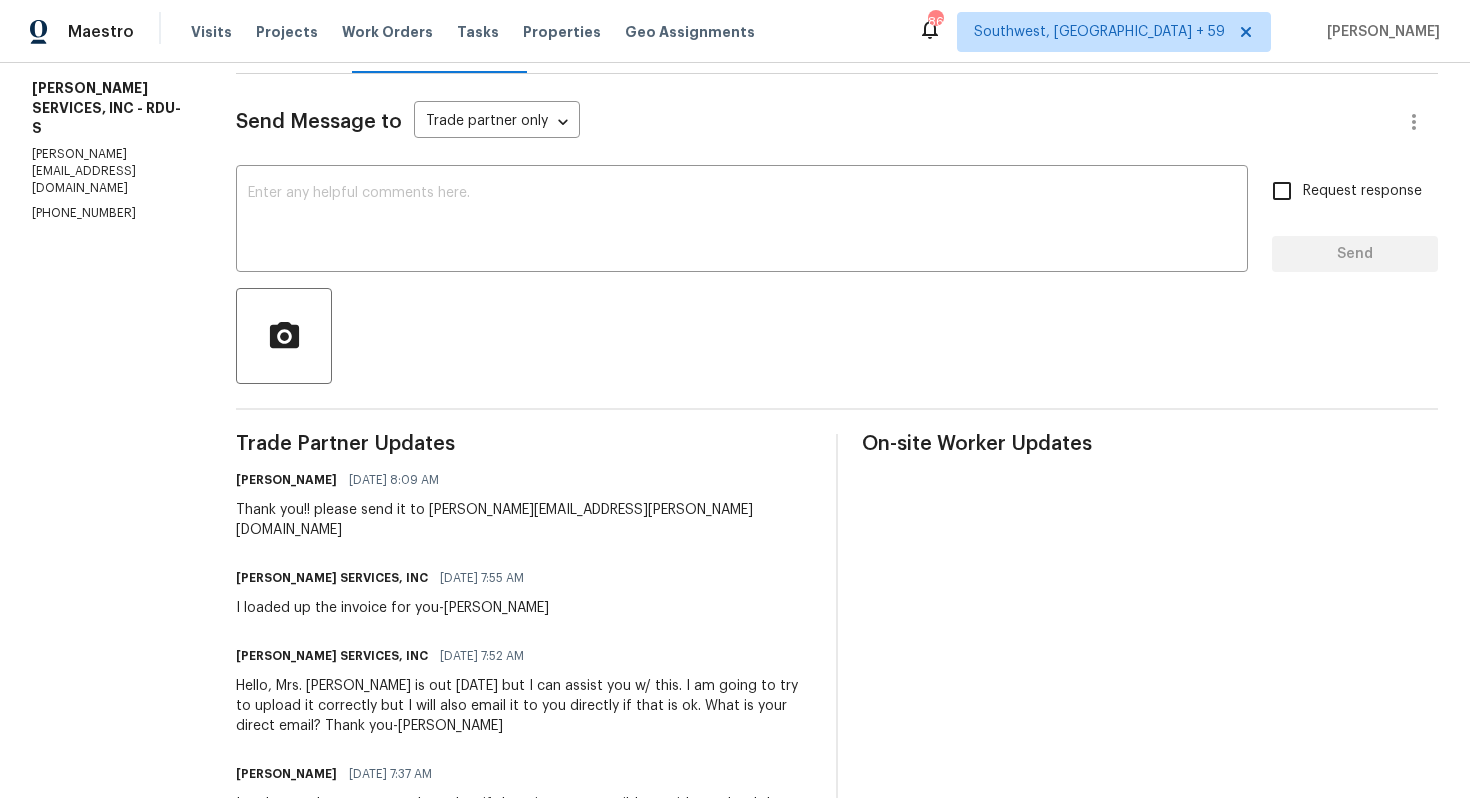 scroll, scrollTop: 0, scrollLeft: 0, axis: both 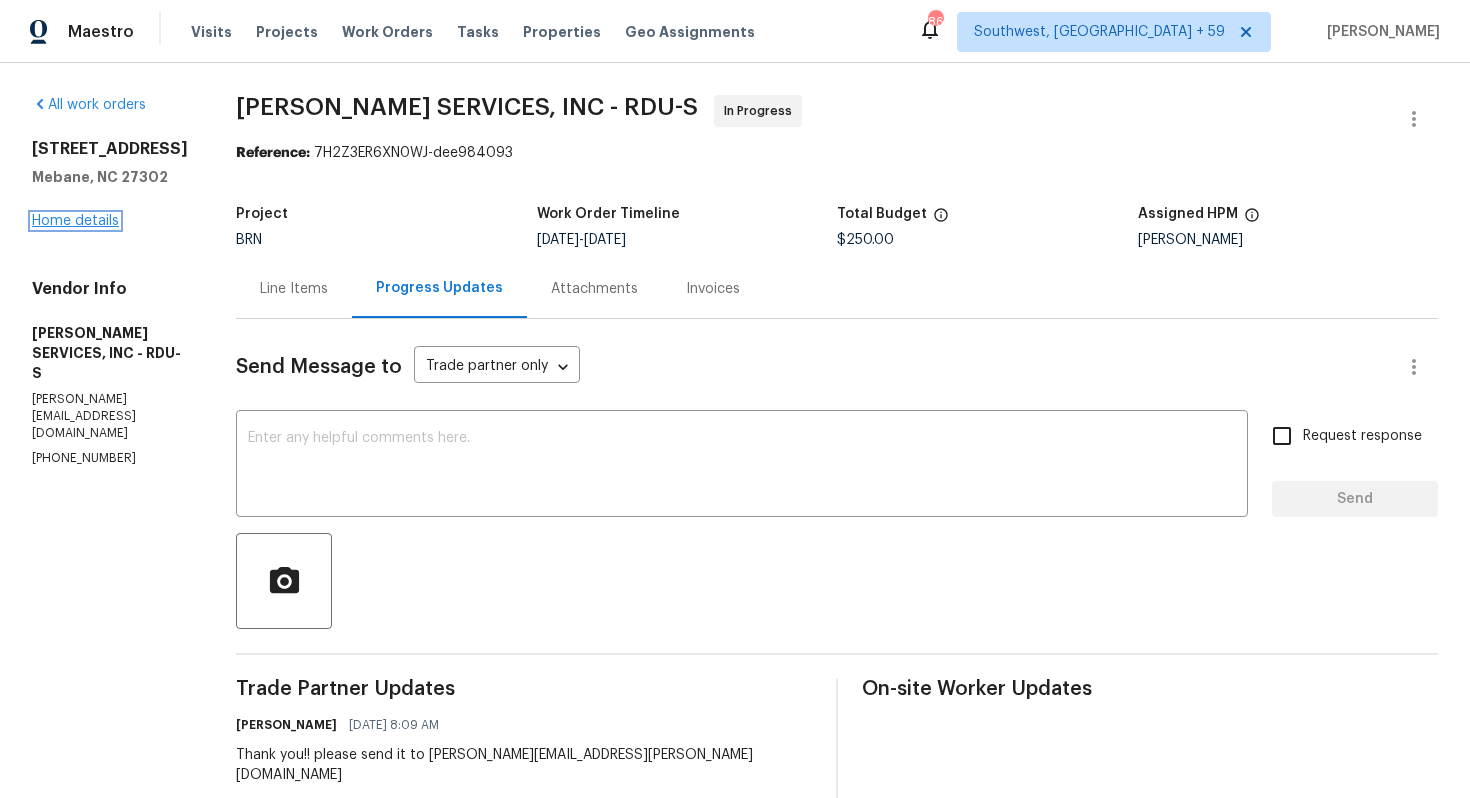 click on "Home details" at bounding box center [75, 221] 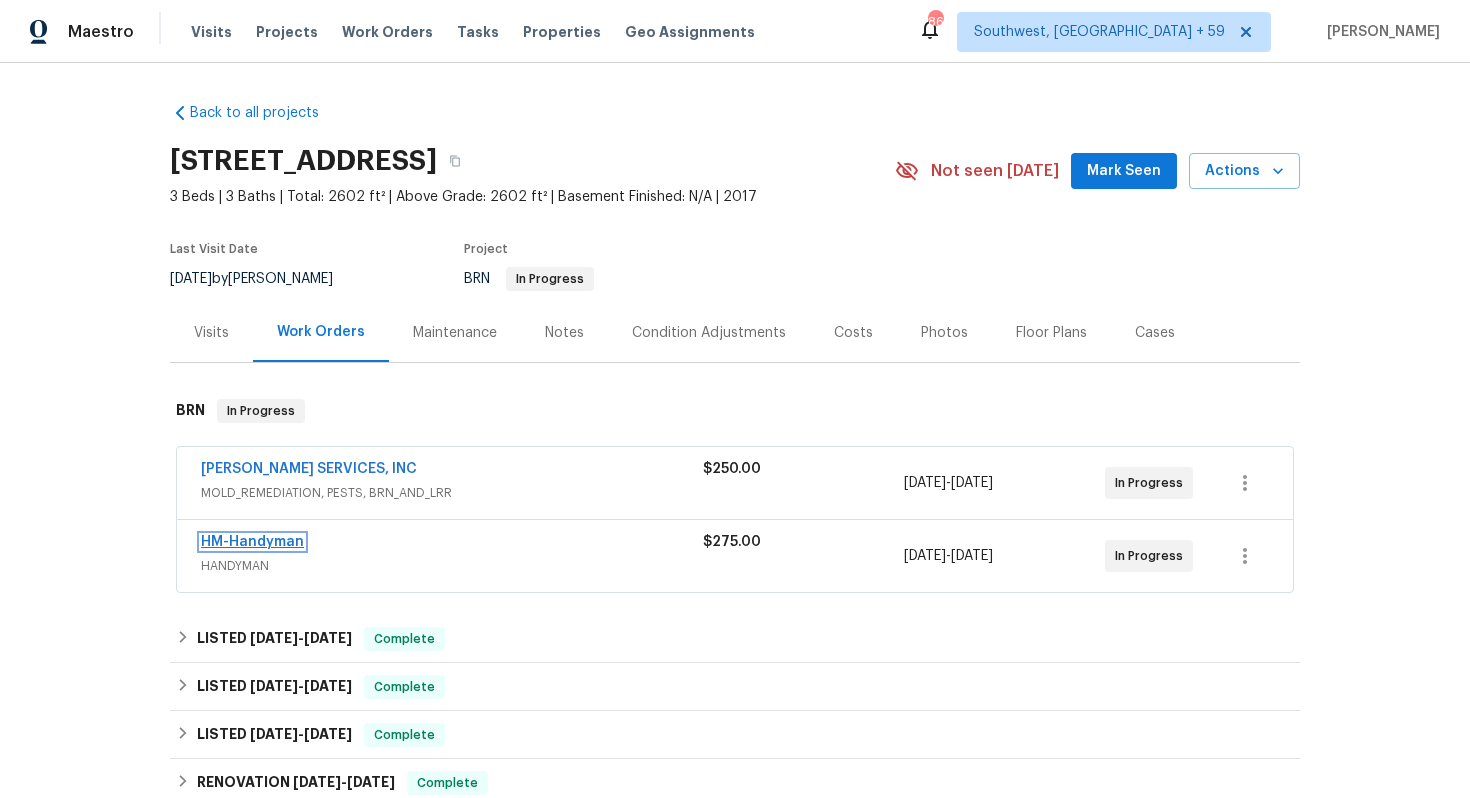 click on "HM-Handyman" at bounding box center [252, 542] 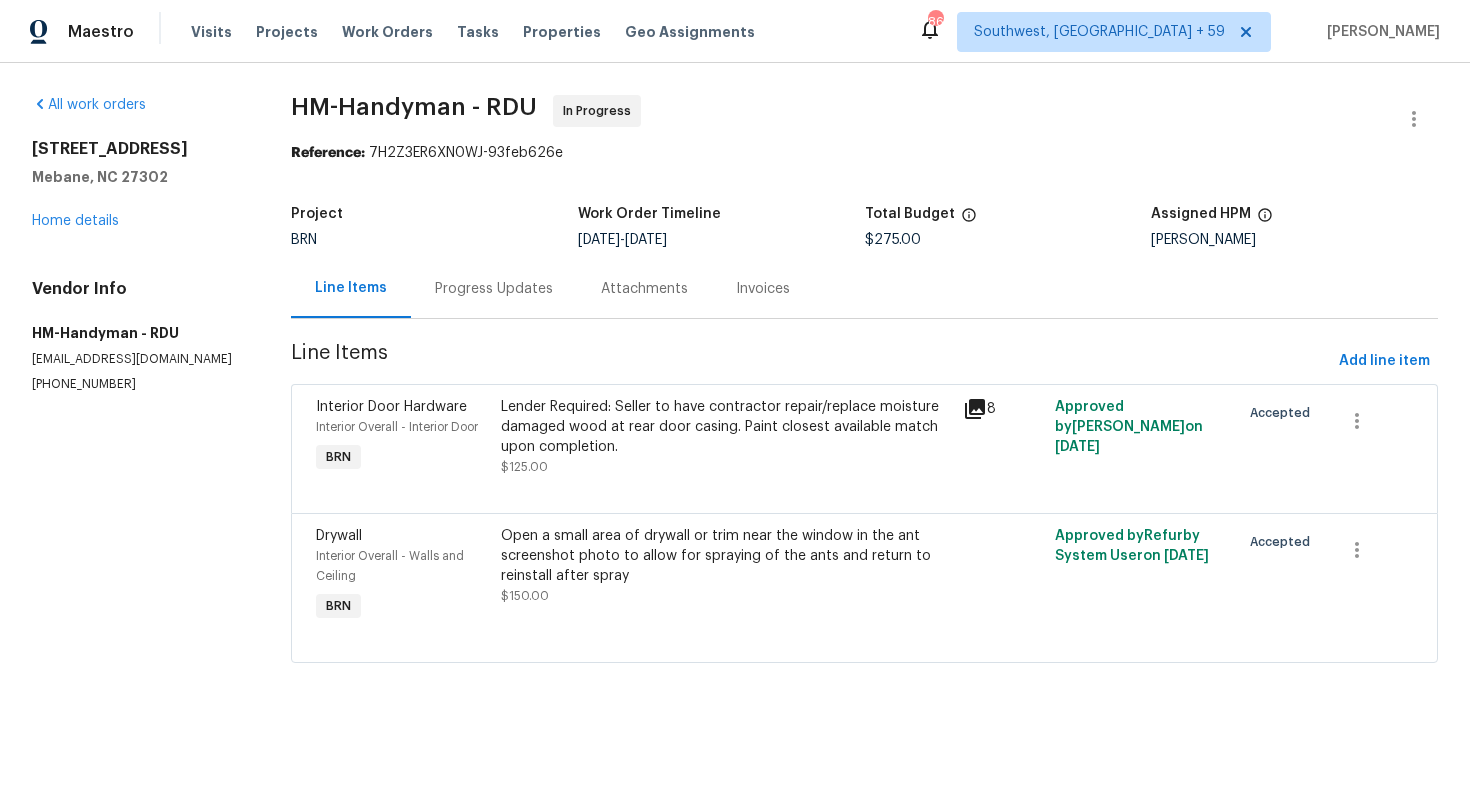 click on "Progress Updates" at bounding box center [494, 289] 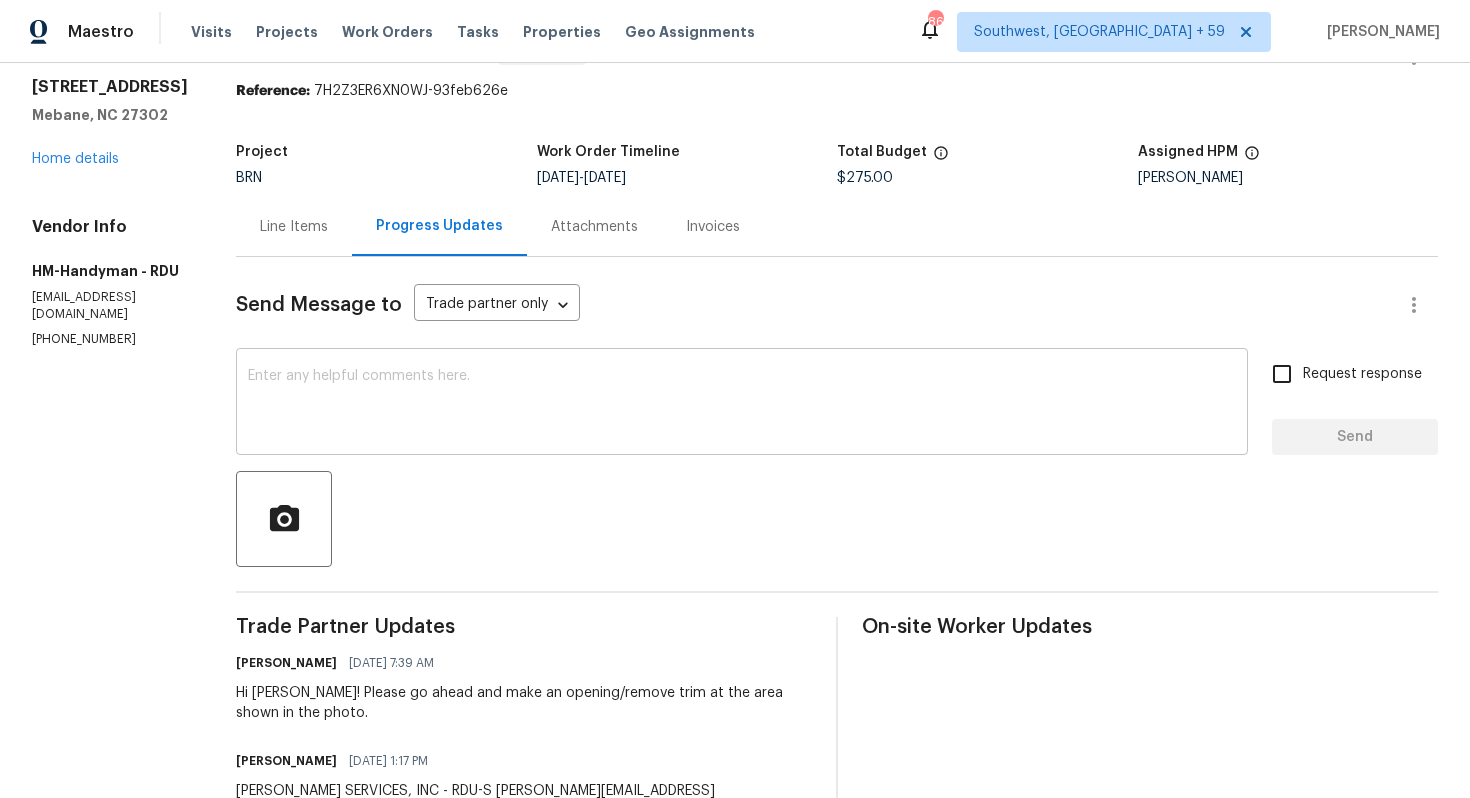 scroll, scrollTop: 0, scrollLeft: 0, axis: both 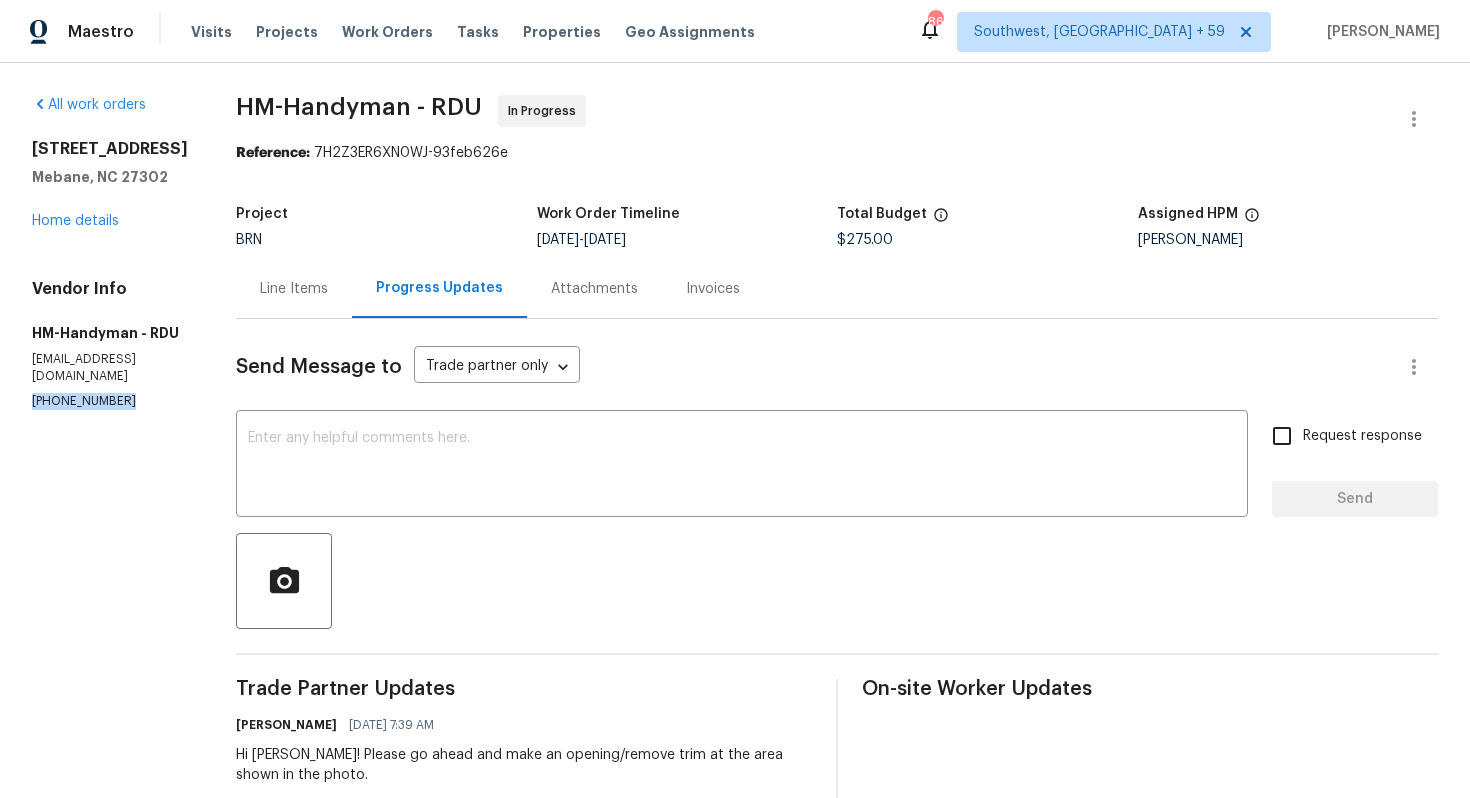 drag, startPoint x: 25, startPoint y: 384, endPoint x: 156, endPoint y: 390, distance: 131.13733 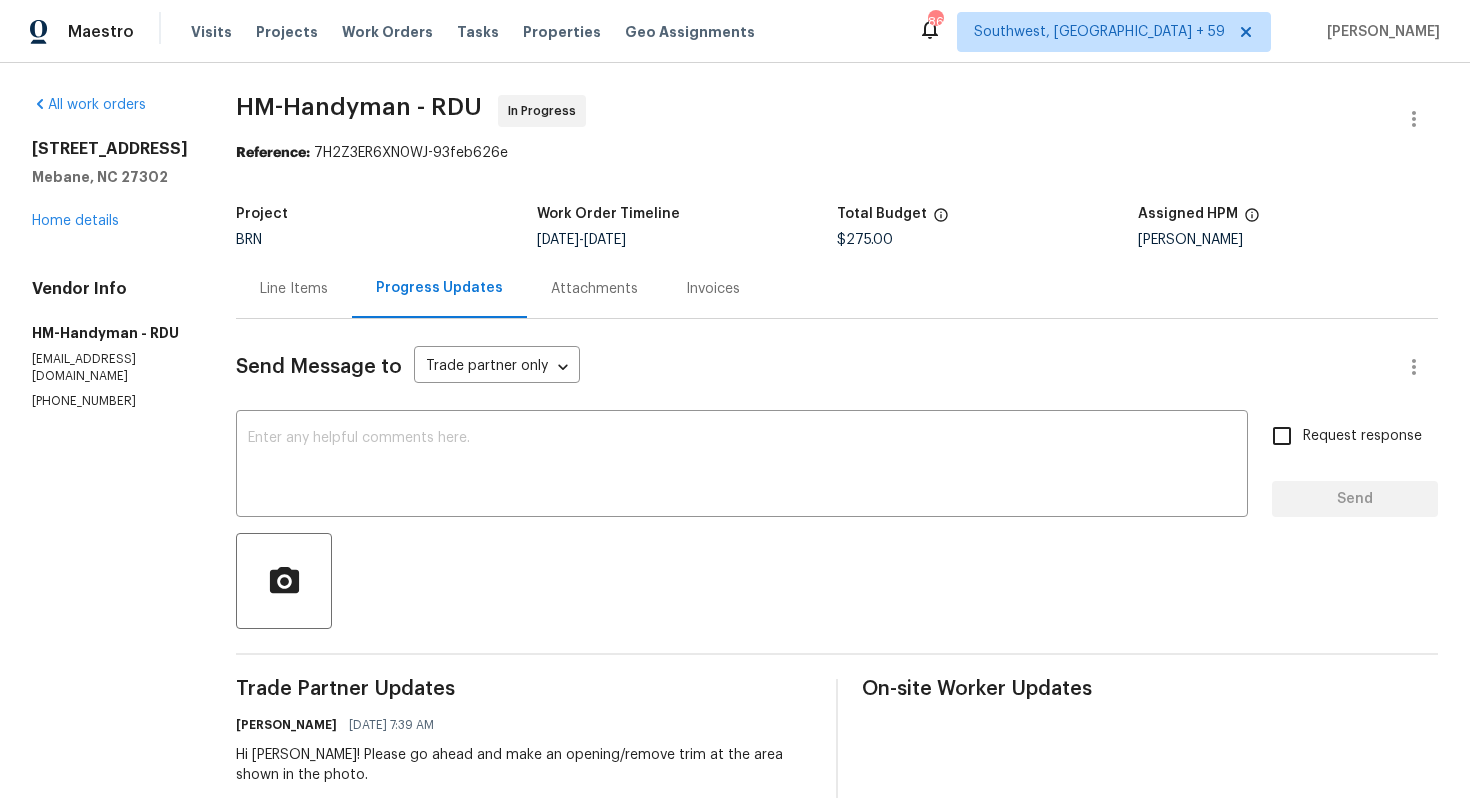 click on "Line Items" at bounding box center (294, 288) 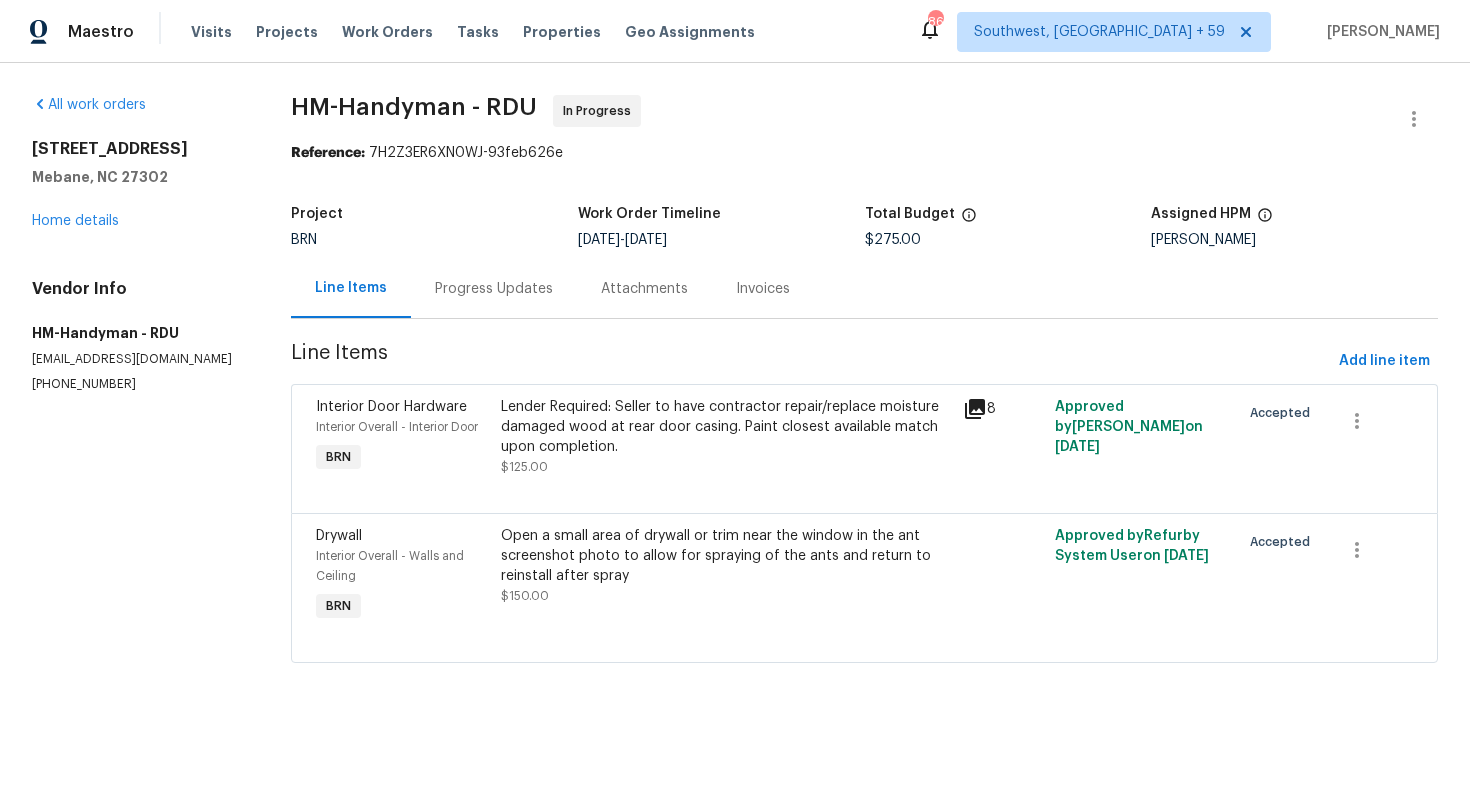 click on "Progress Updates" at bounding box center [494, 288] 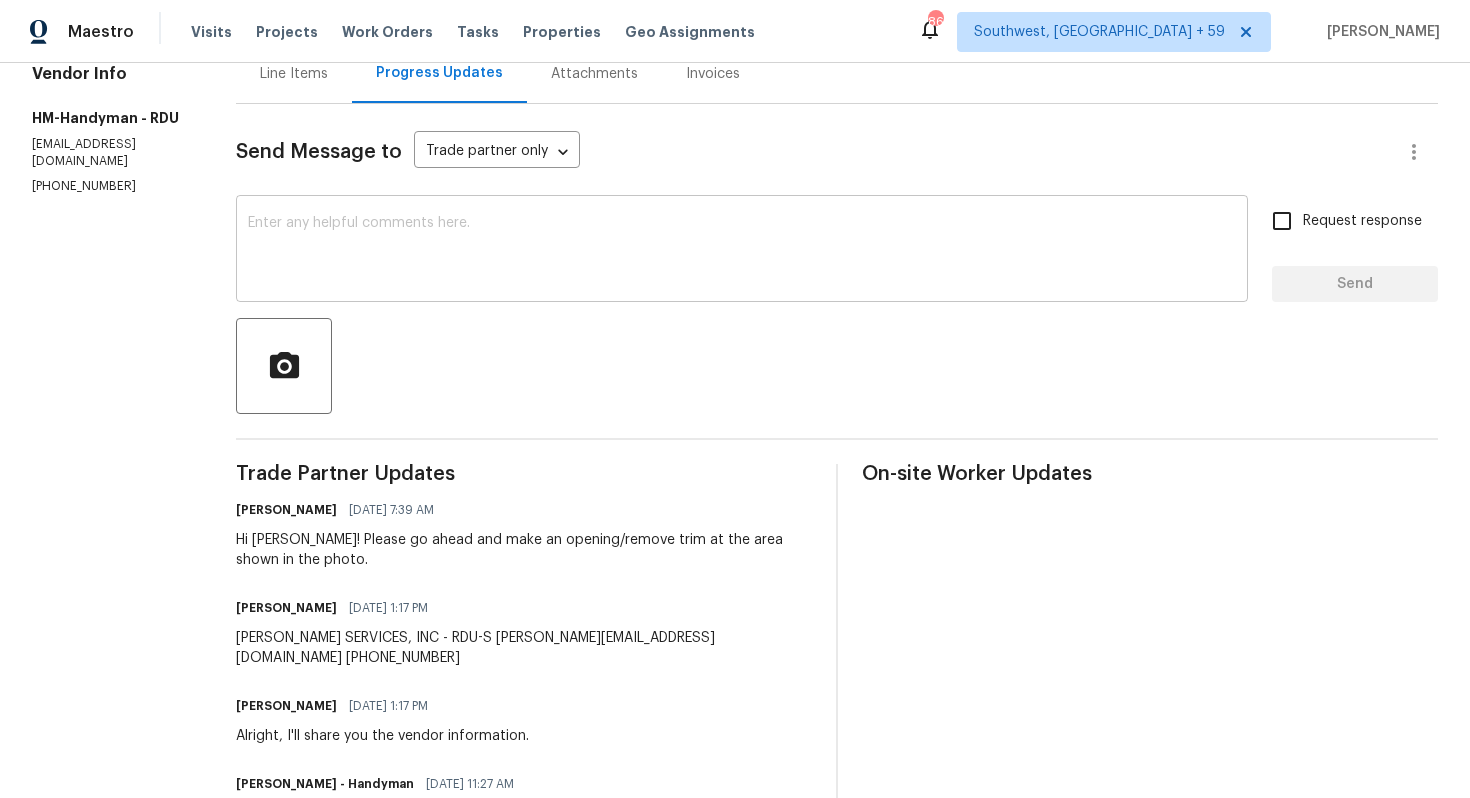 scroll, scrollTop: 0, scrollLeft: 0, axis: both 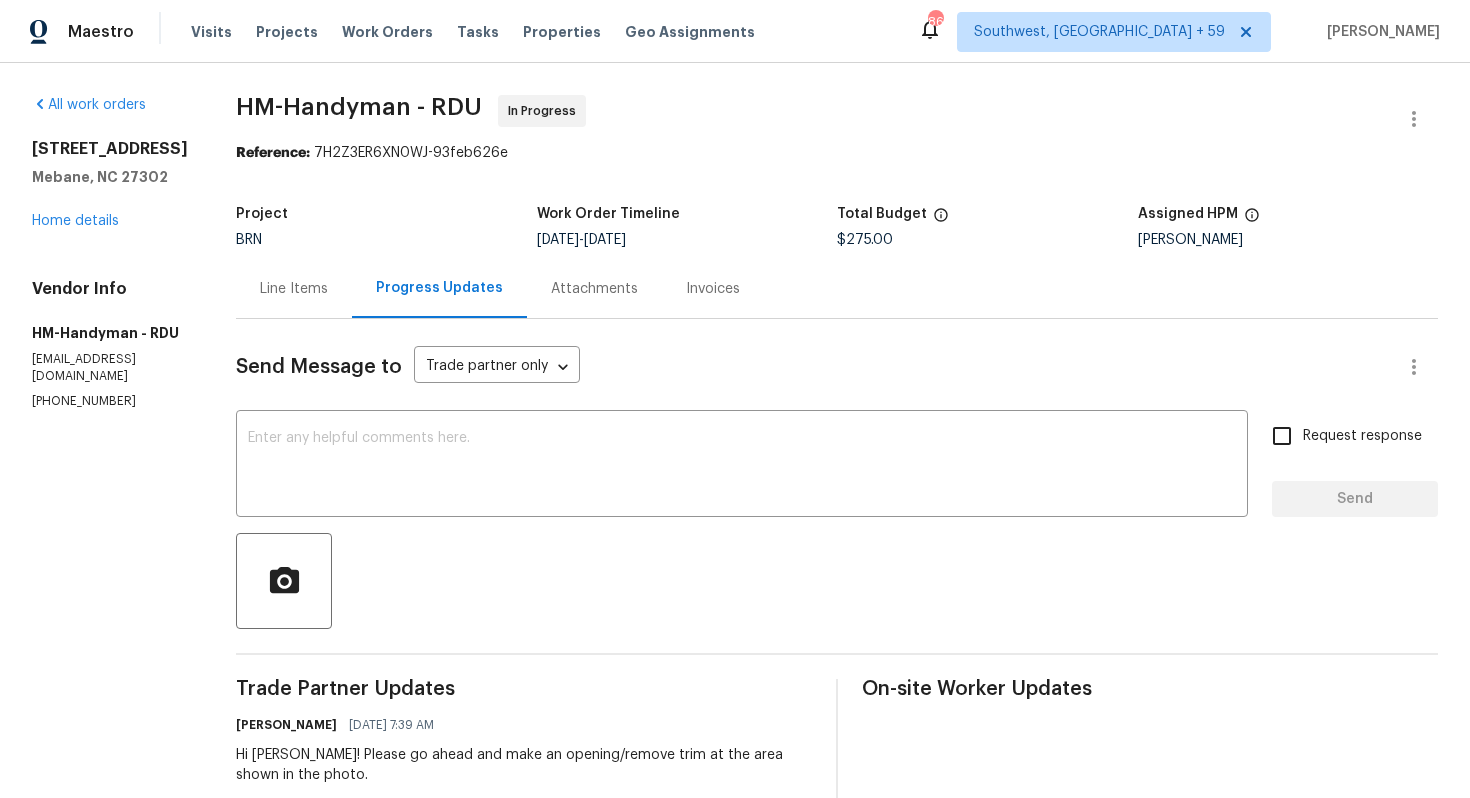 click on "Line Items" at bounding box center [294, 289] 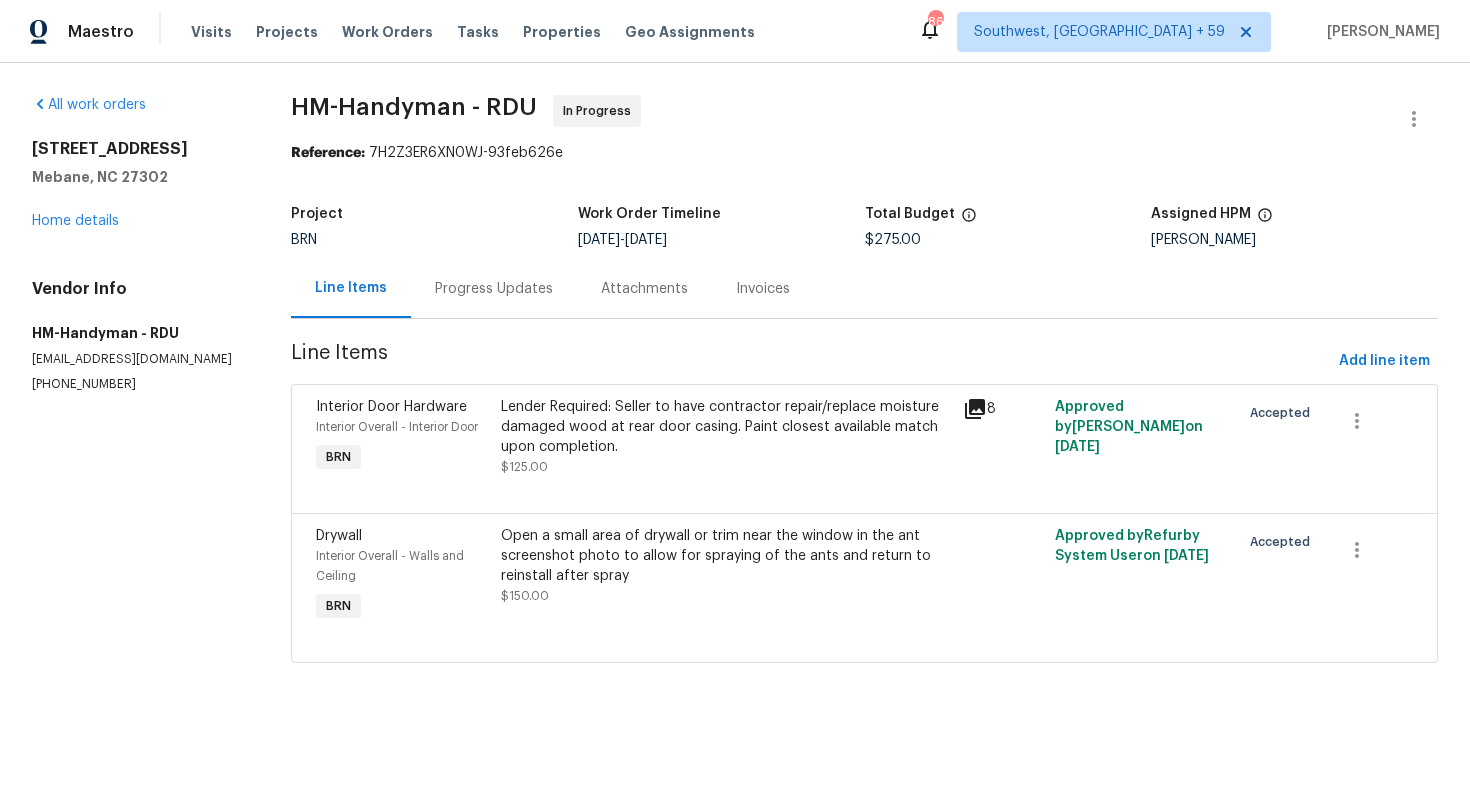 click on "Invoices" at bounding box center (763, 288) 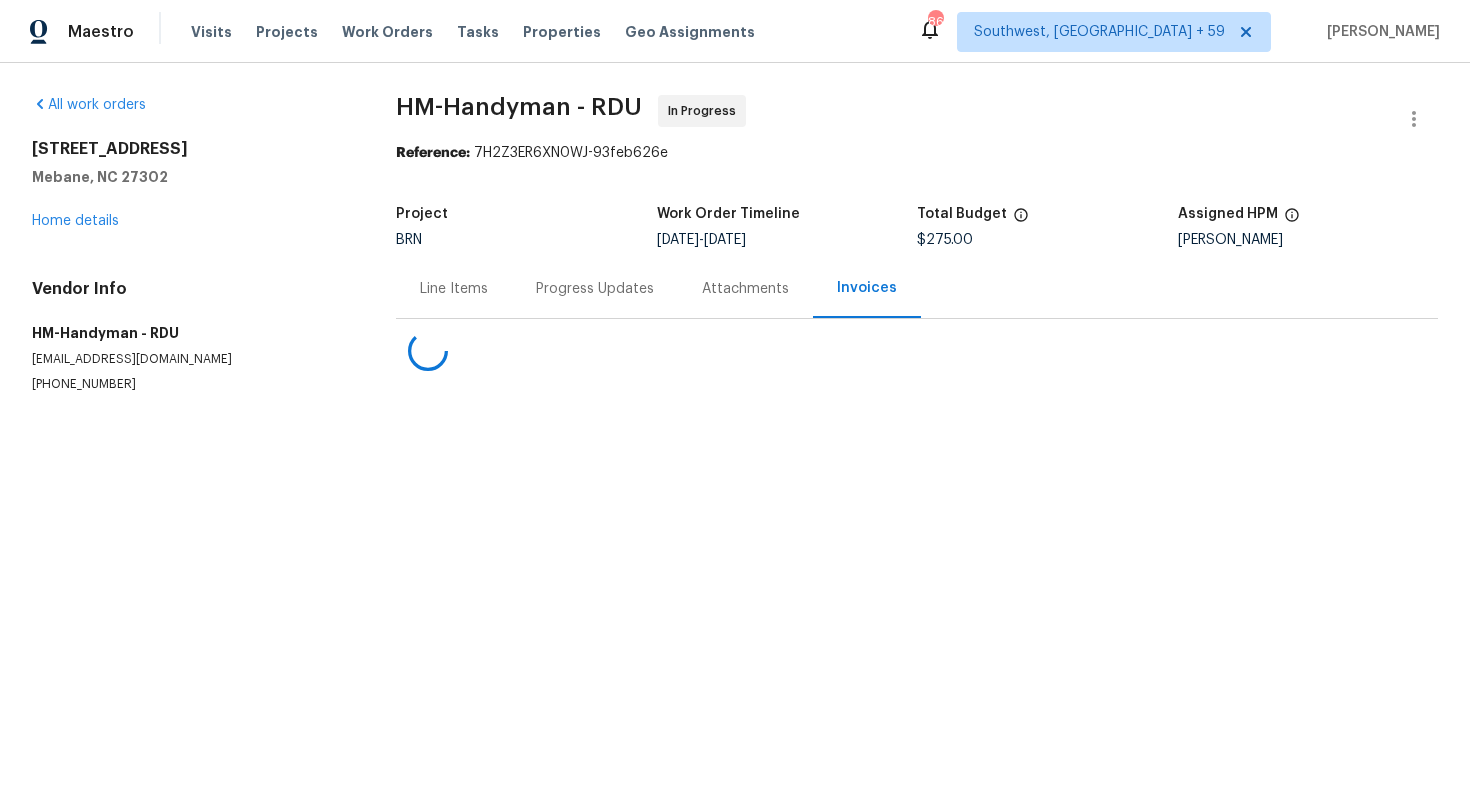 click on "Line Items" at bounding box center (454, 289) 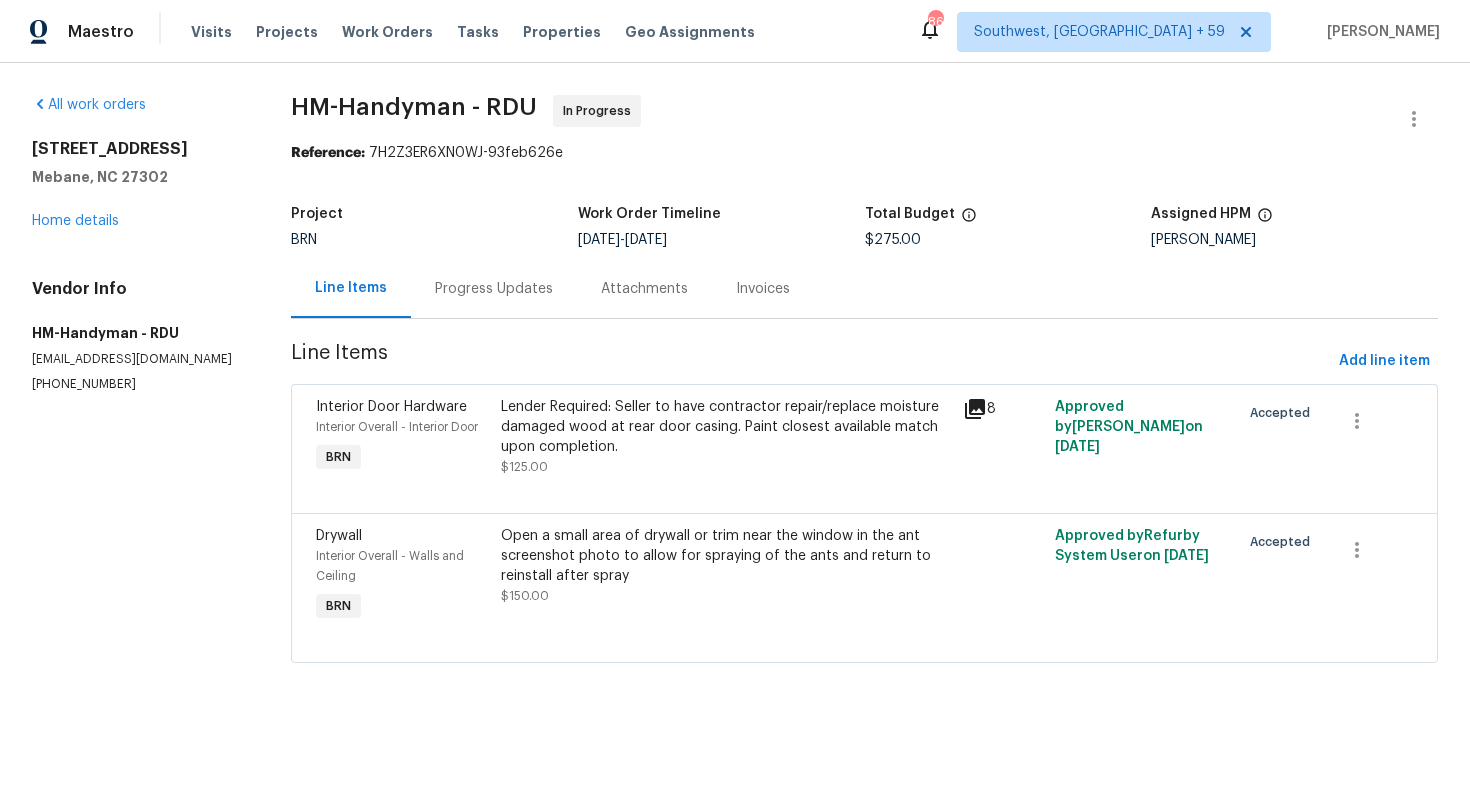 click on "Lender Required: Seller to have contractor repair/replace moisture damaged wood at rear door casing. Paint closest available match upon completion." at bounding box center (726, 427) 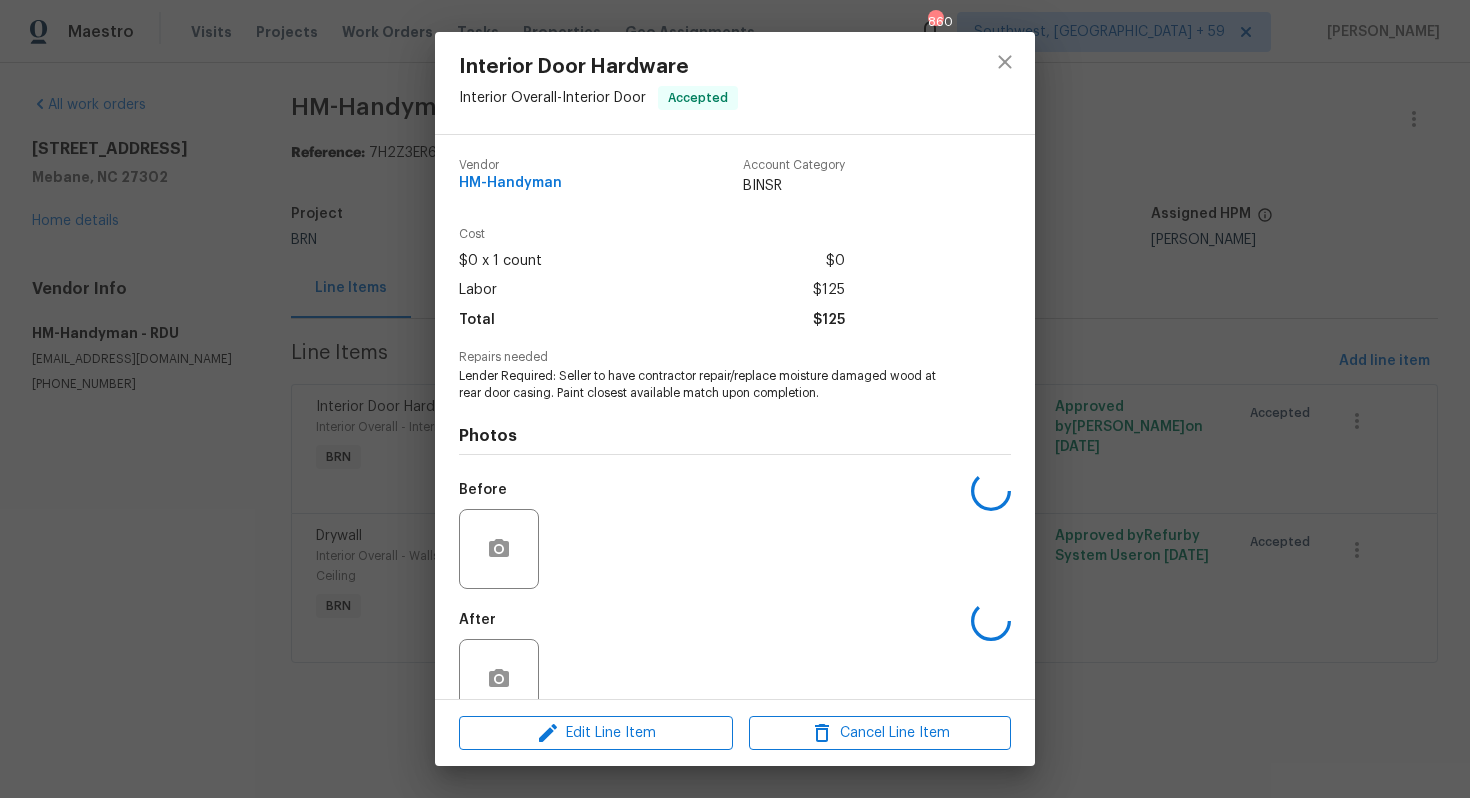 scroll, scrollTop: 40, scrollLeft: 0, axis: vertical 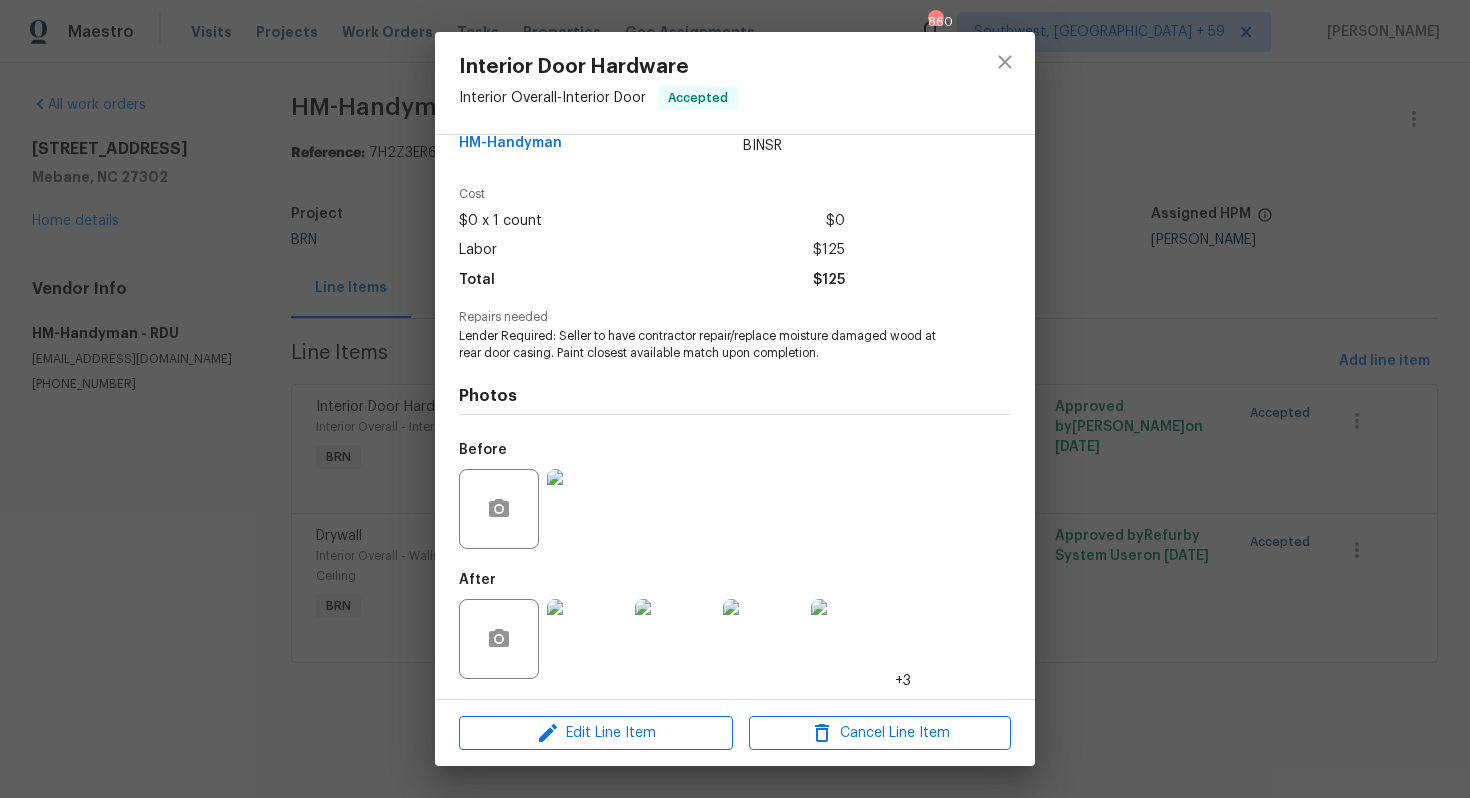 click on "Interior Door Hardware Interior Overall  -  Interior Door Accepted Vendor HM-Handyman Account Category BINSR Cost $0 x 1 count $0 Labor $125 Total $125 Repairs needed Lender Required: Seller to have contractor repair/replace moisture damaged wood at rear door casing. Paint closest available match upon completion. Photos Before After  +3  Edit Line Item  Cancel Line Item" at bounding box center [735, 399] 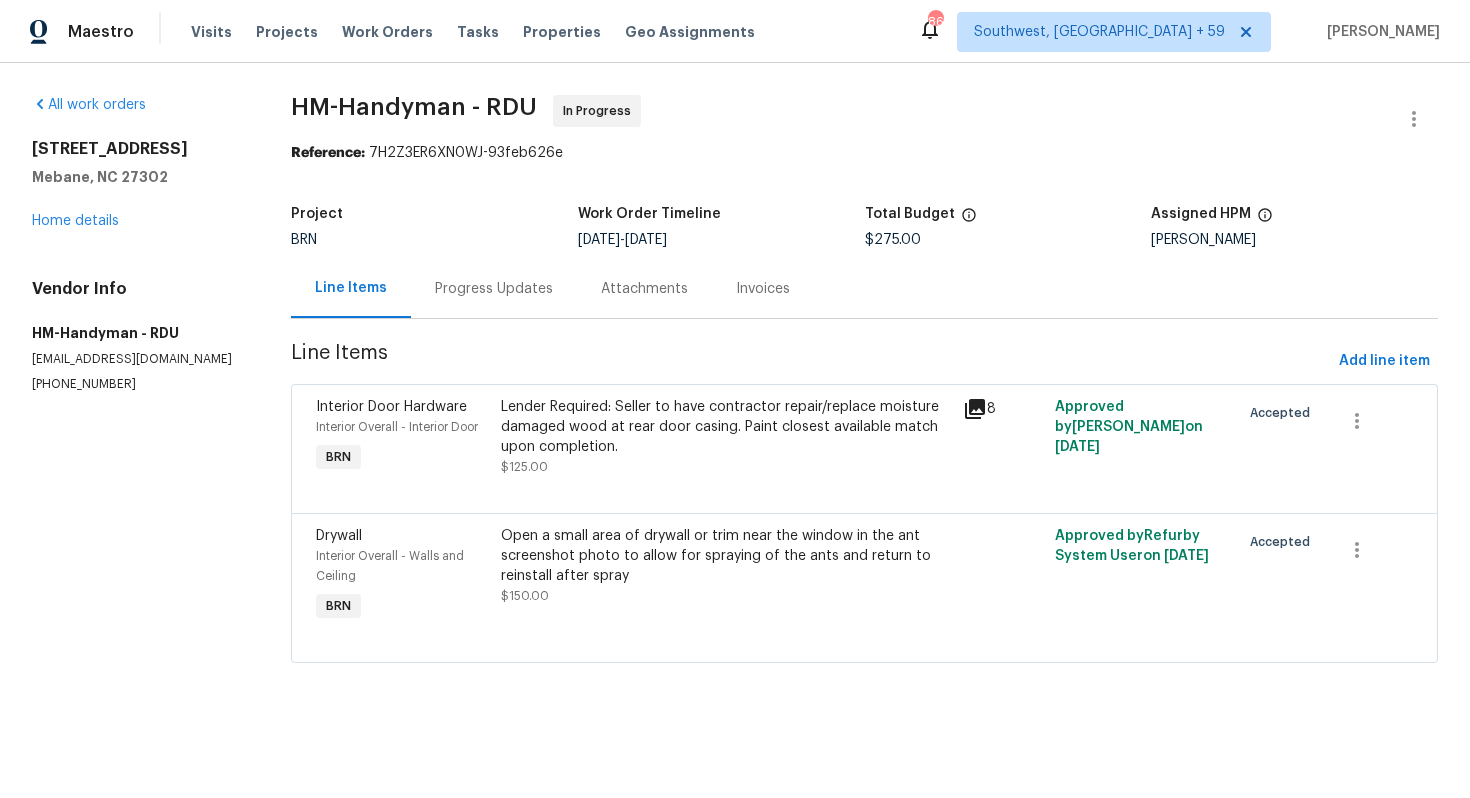 click on "Progress Updates" at bounding box center (494, 288) 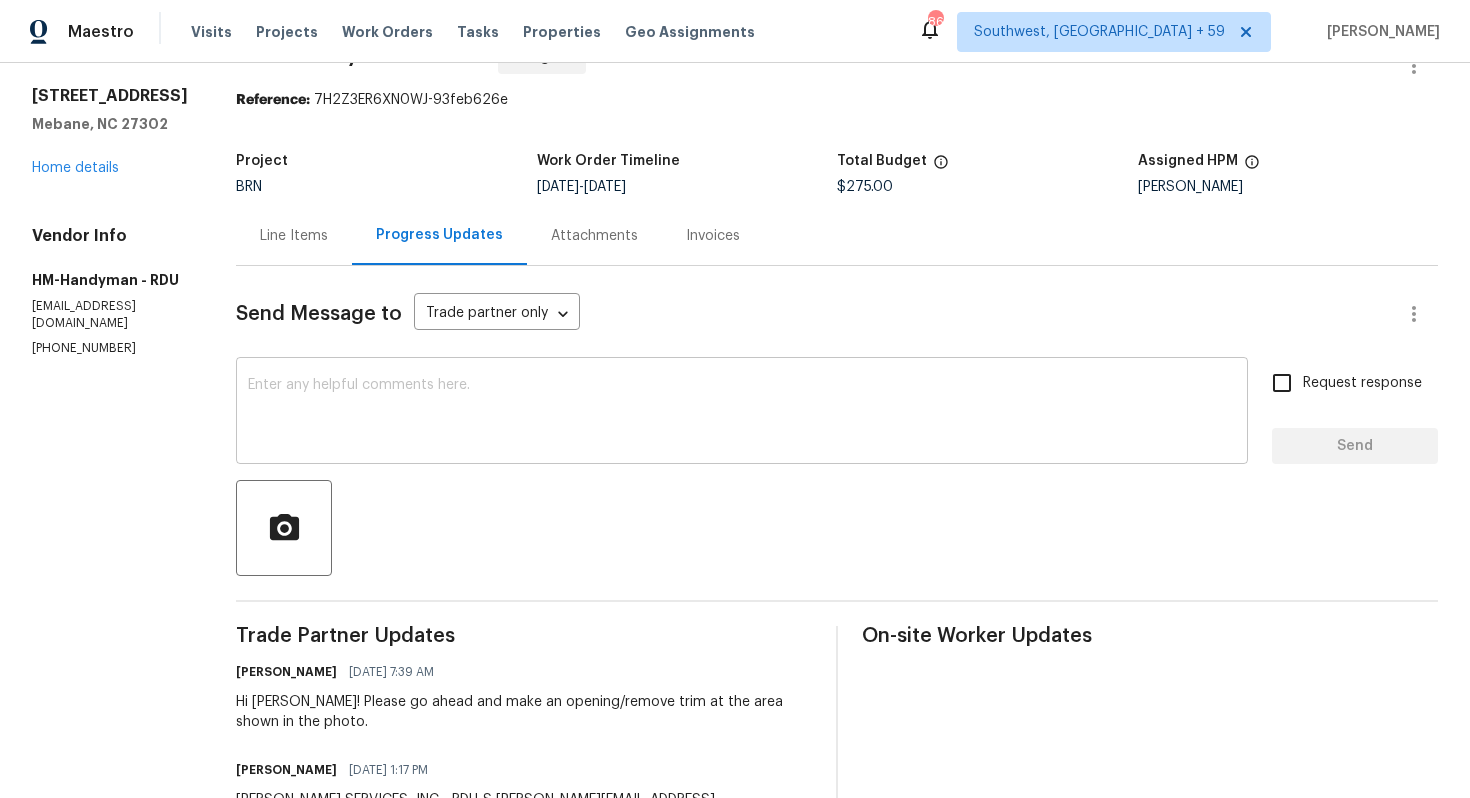 scroll, scrollTop: 0, scrollLeft: 0, axis: both 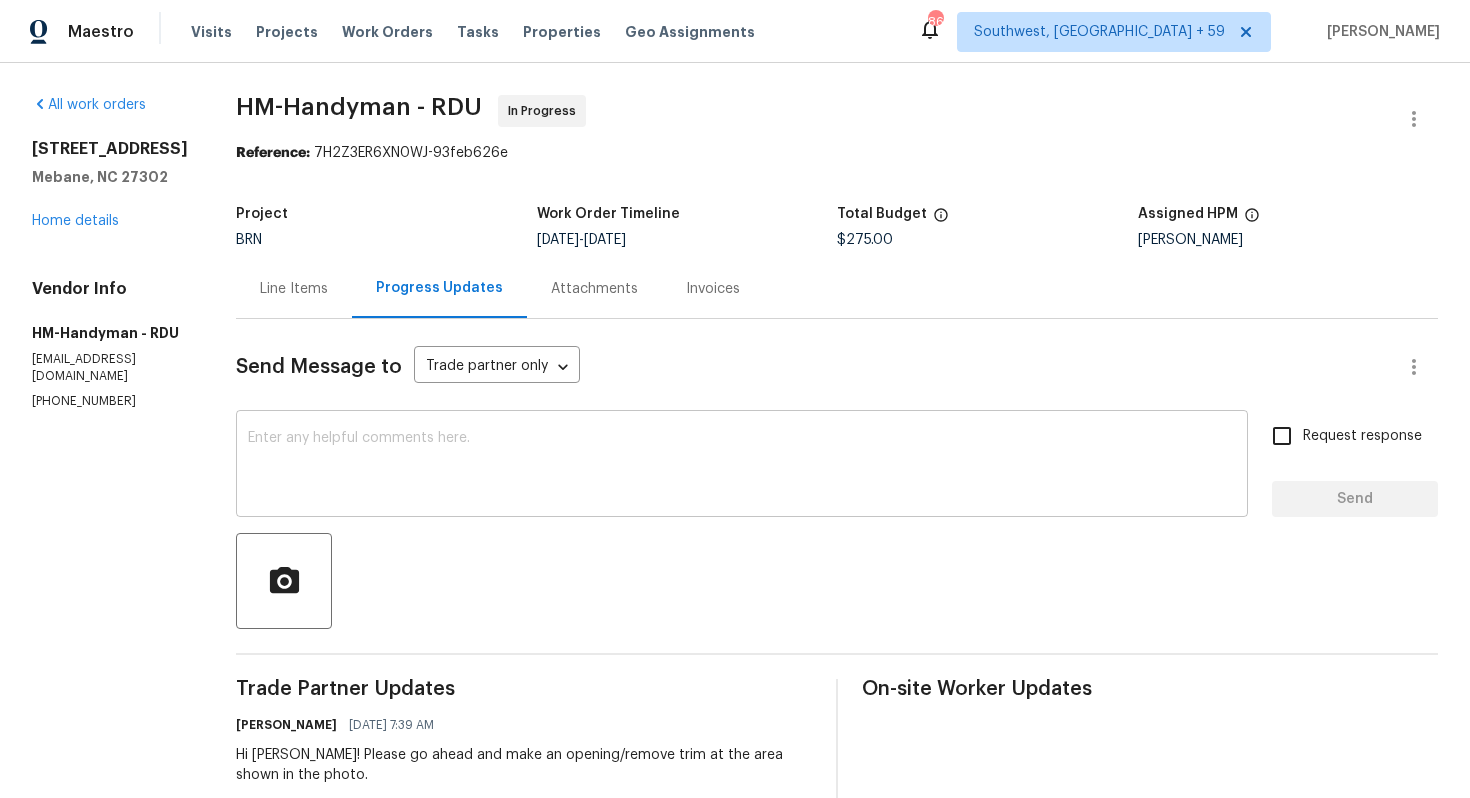 click at bounding box center [742, 466] 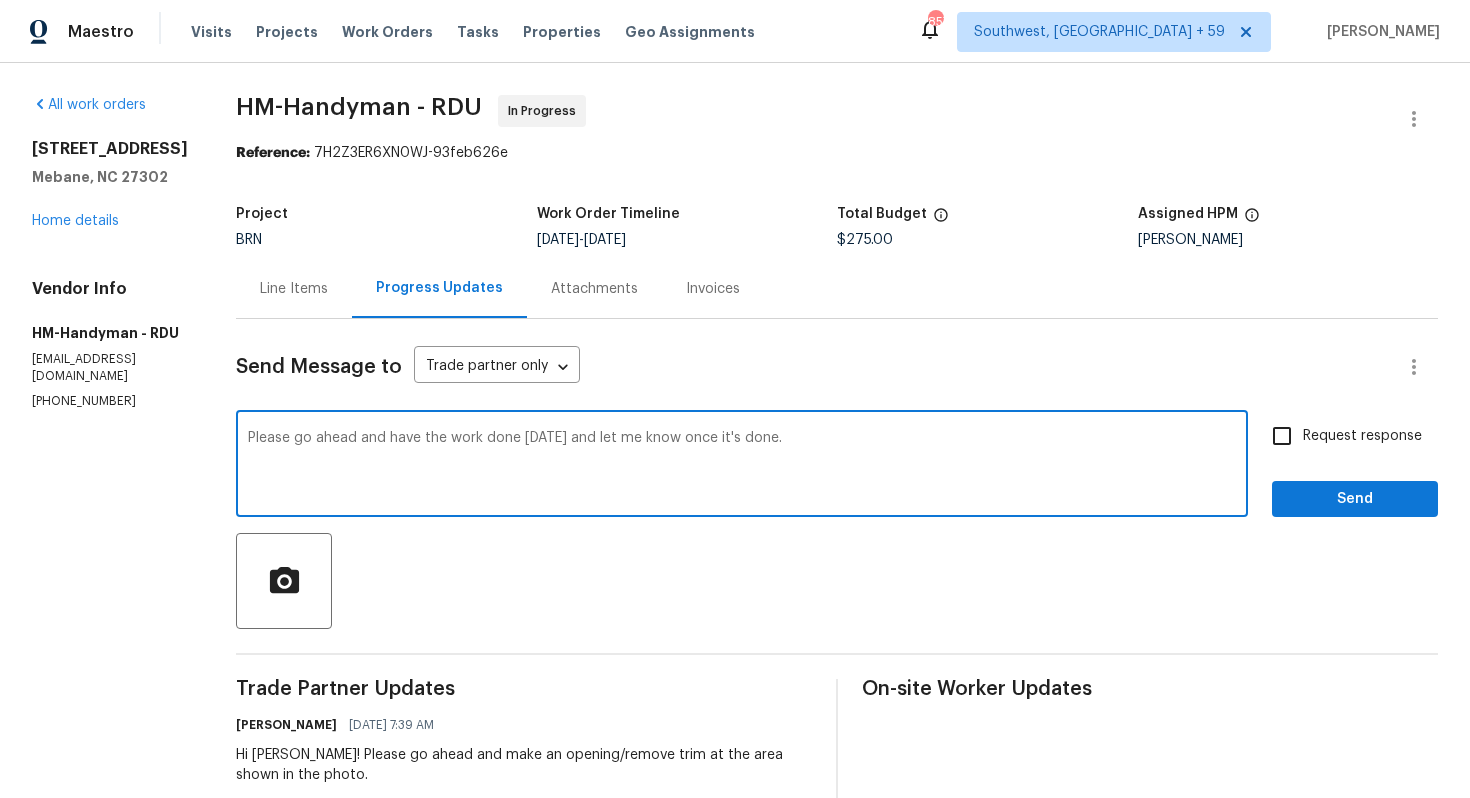 type on "Please go ahead and have the work done [DATE] and let me know once it's done." 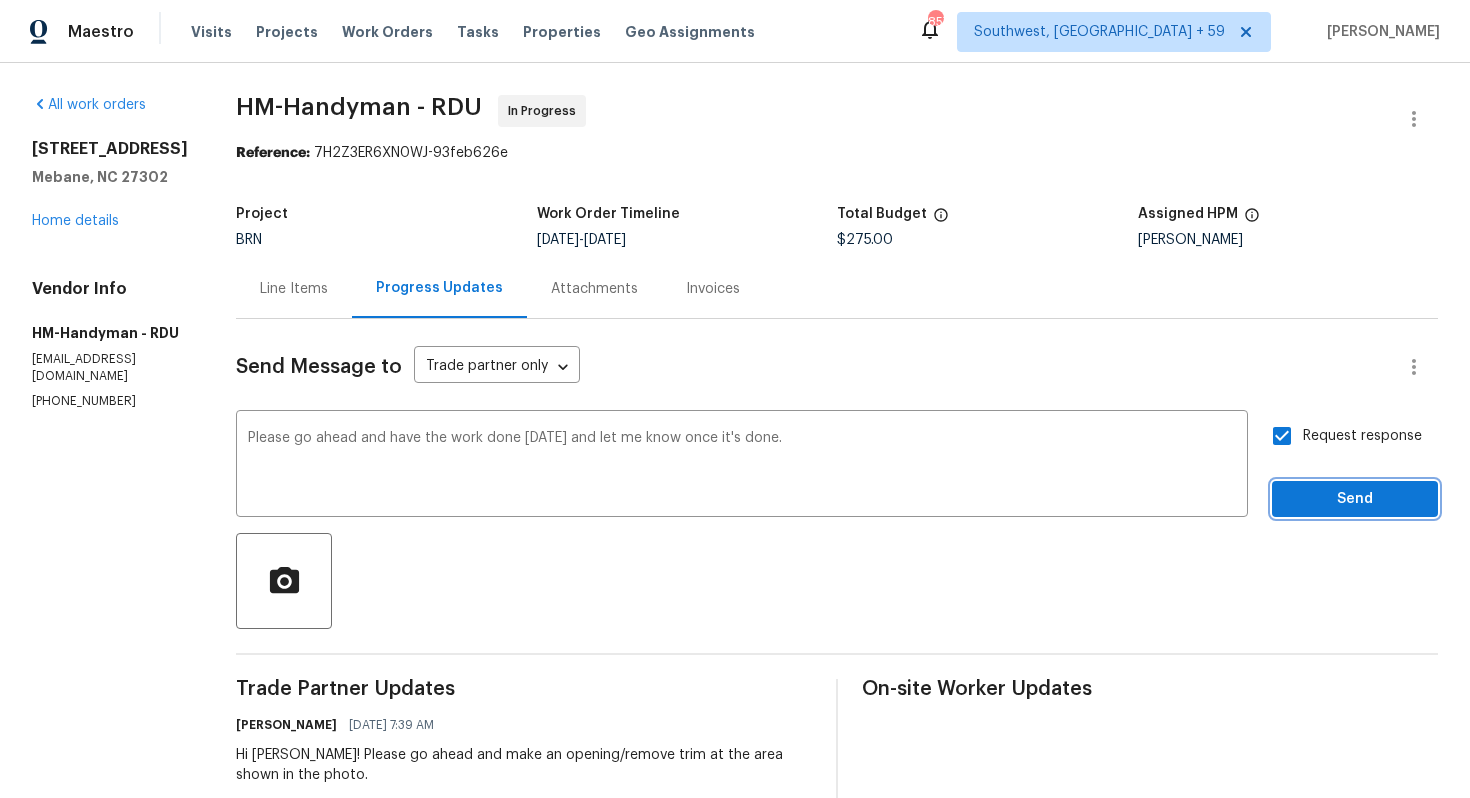 click on "Send" at bounding box center [1355, 499] 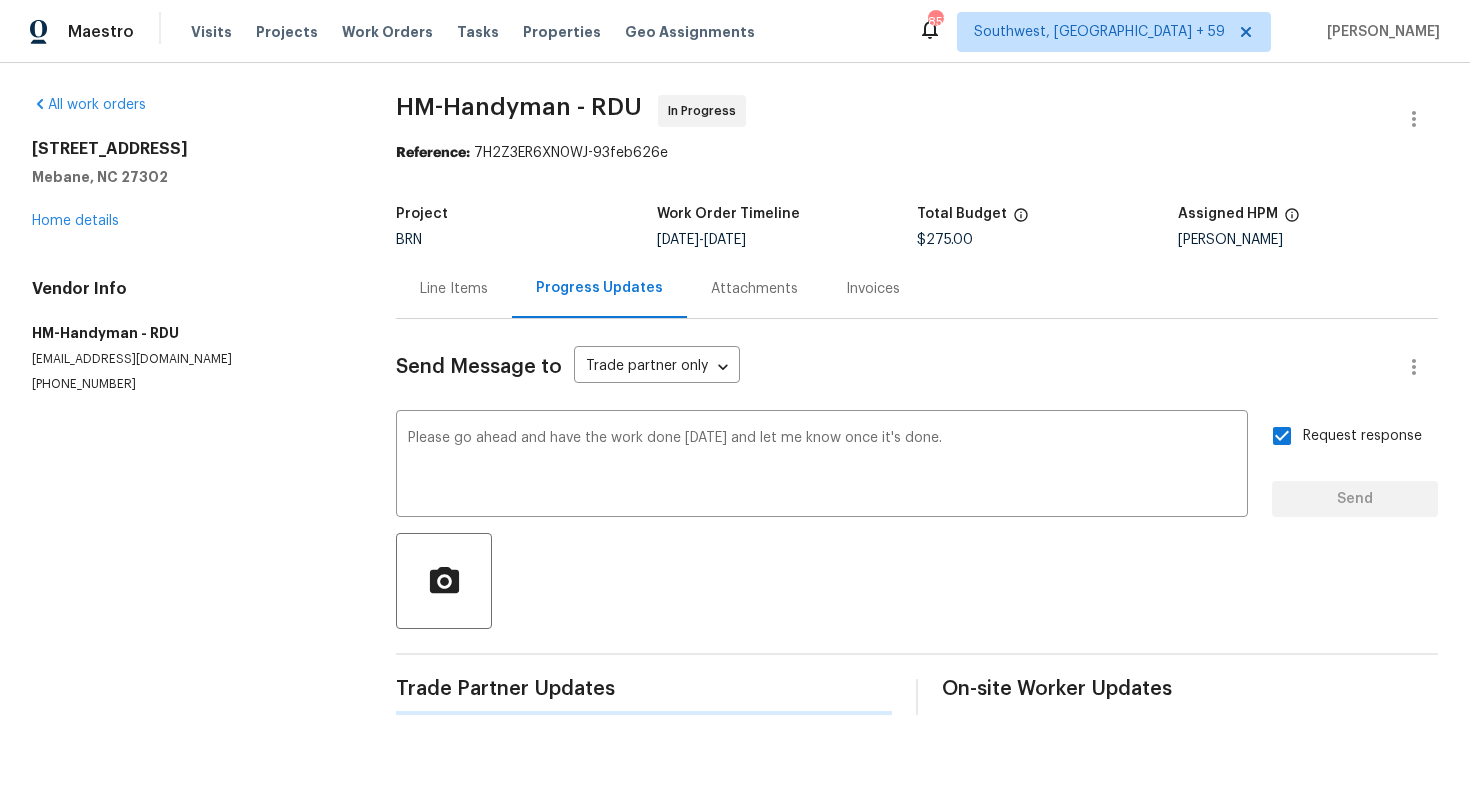type 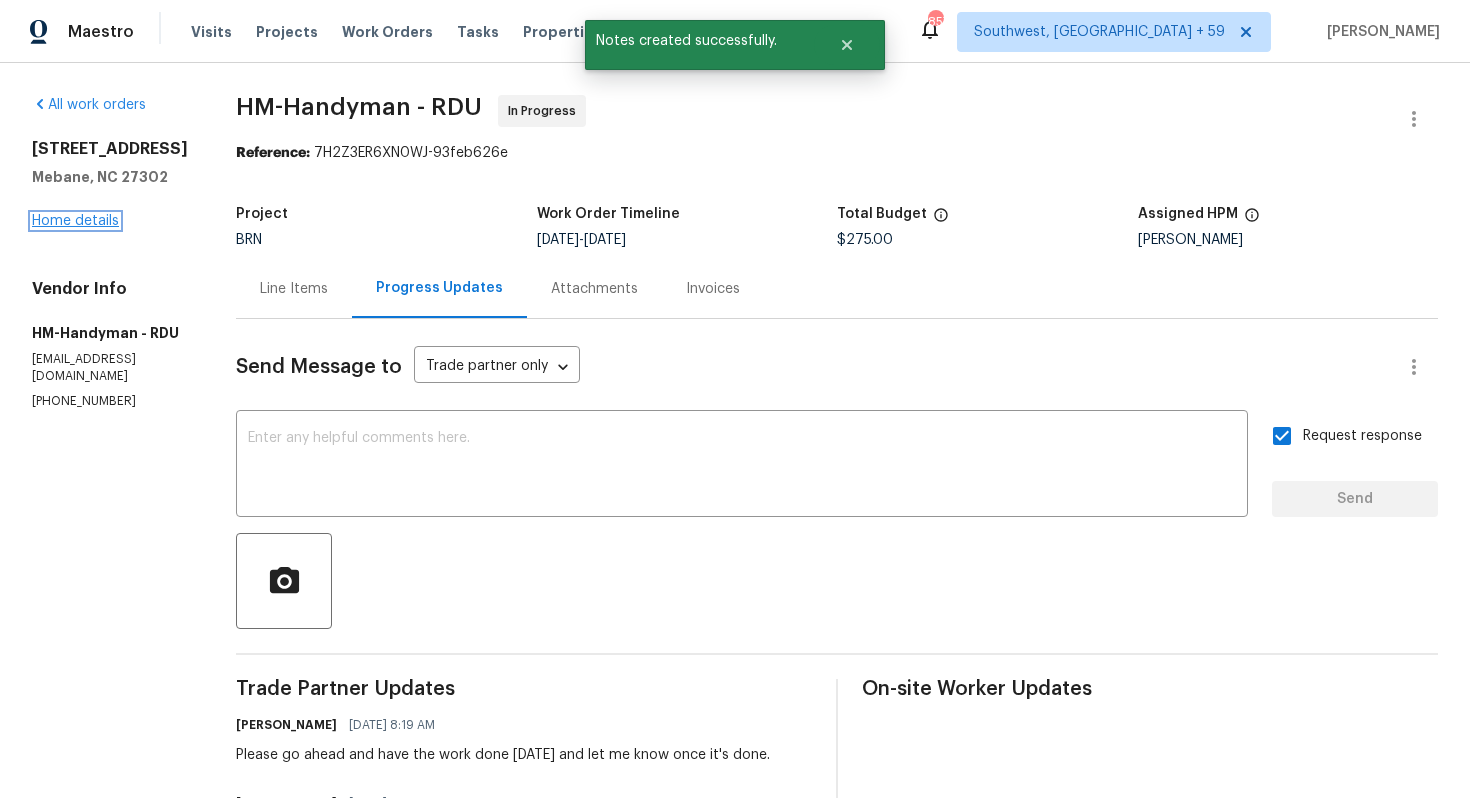 click on "Home details" at bounding box center [75, 221] 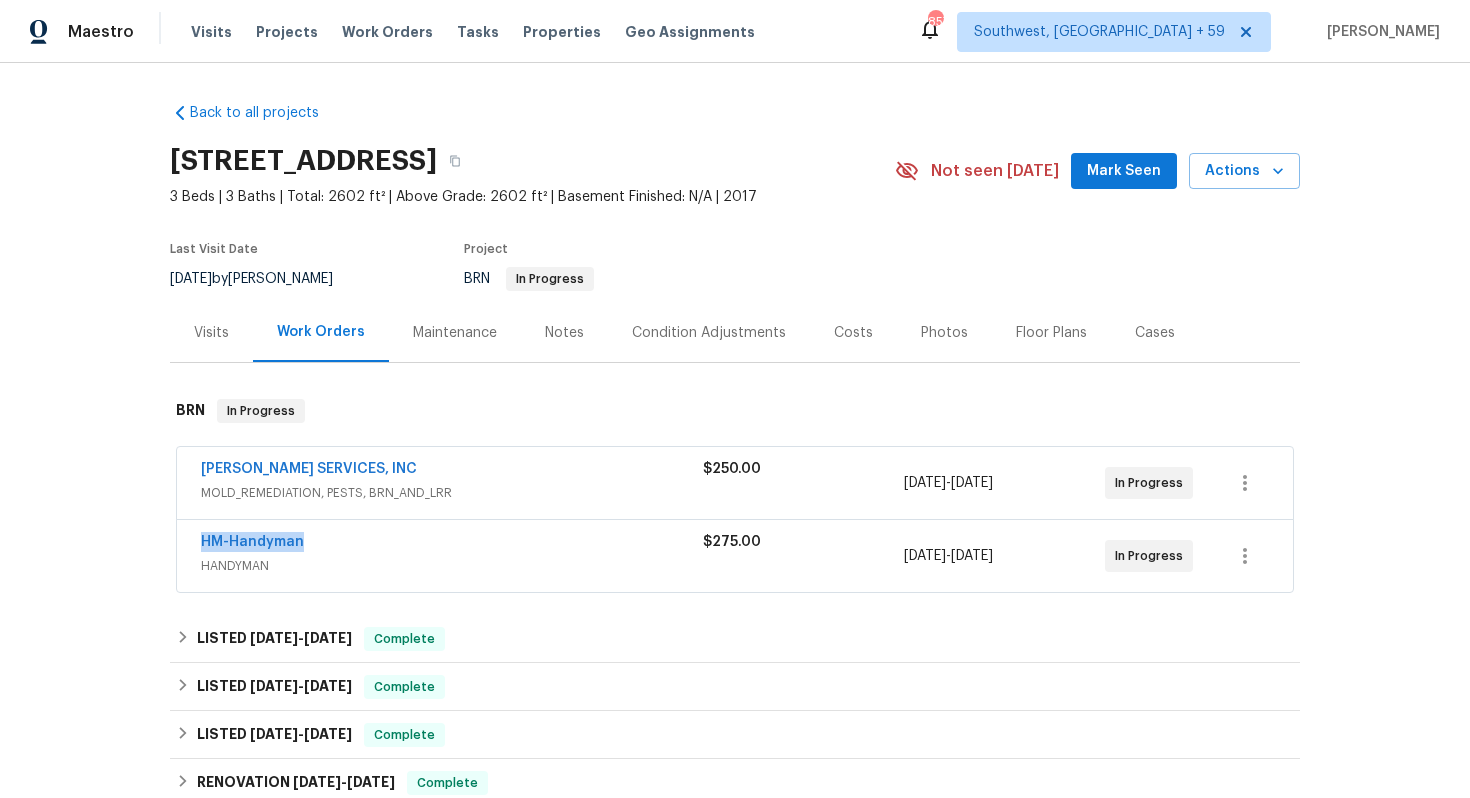drag, startPoint x: 192, startPoint y: 538, endPoint x: 329, endPoint y: 546, distance: 137.23338 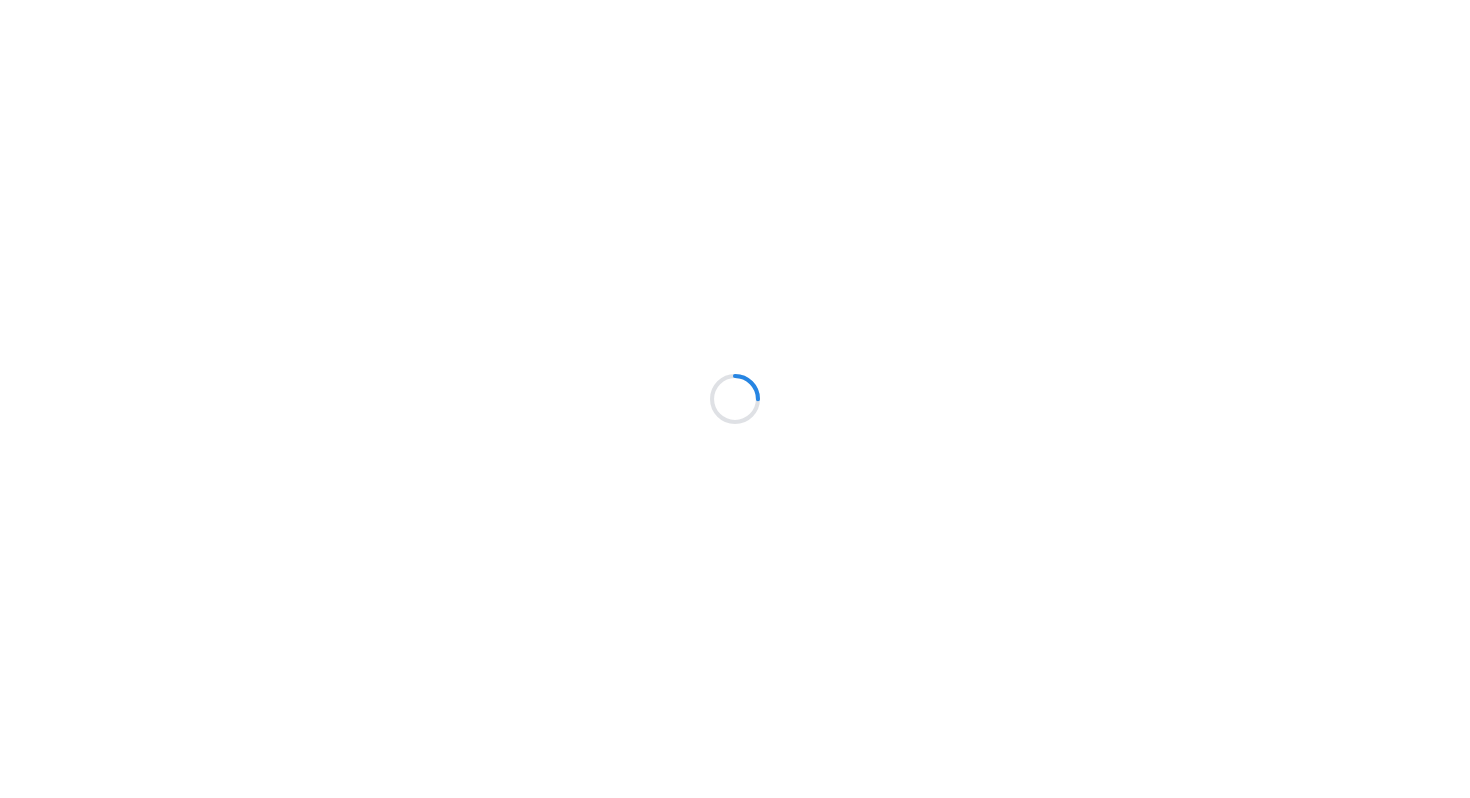 scroll, scrollTop: 0, scrollLeft: 0, axis: both 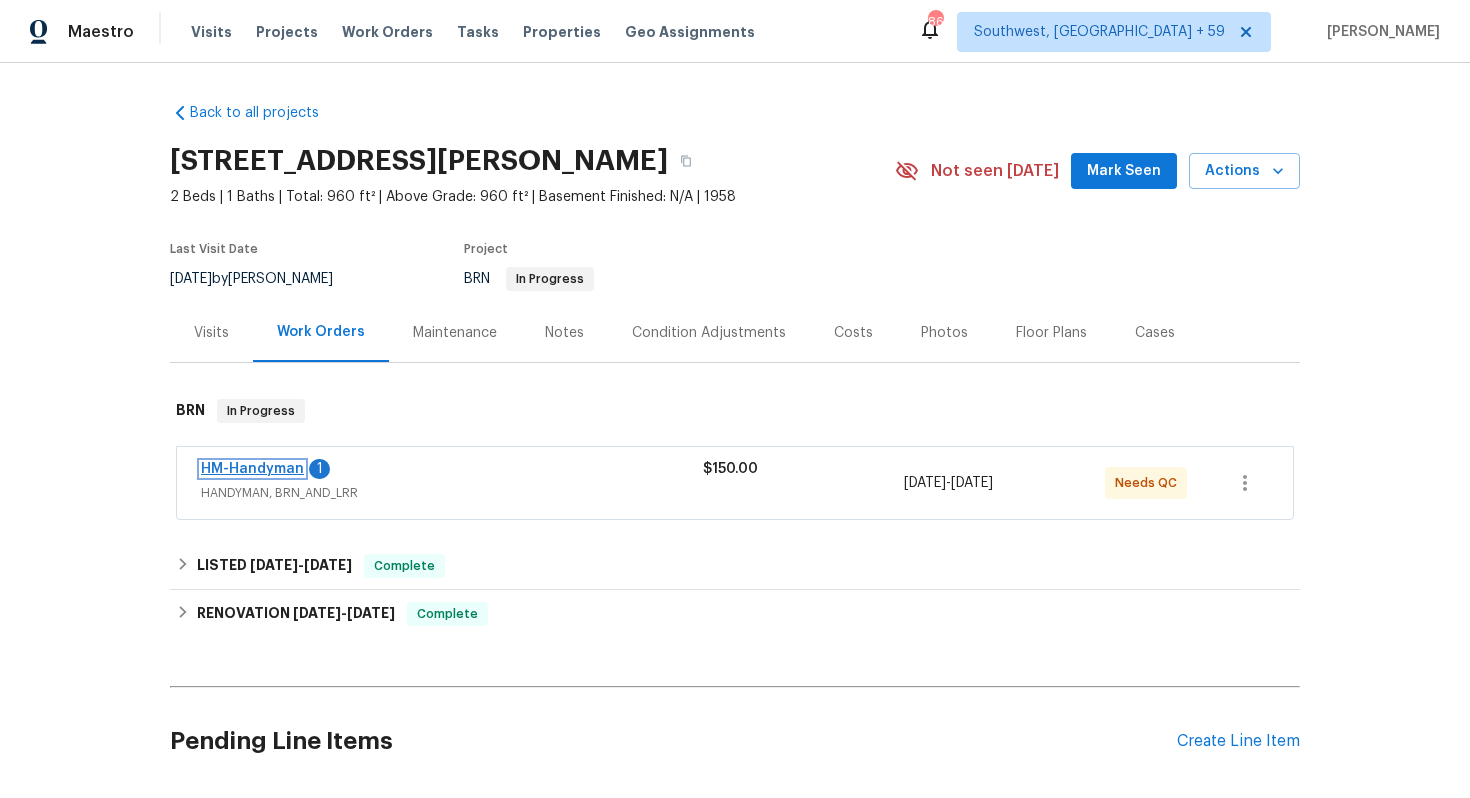 click on "HM-Handyman" at bounding box center (252, 469) 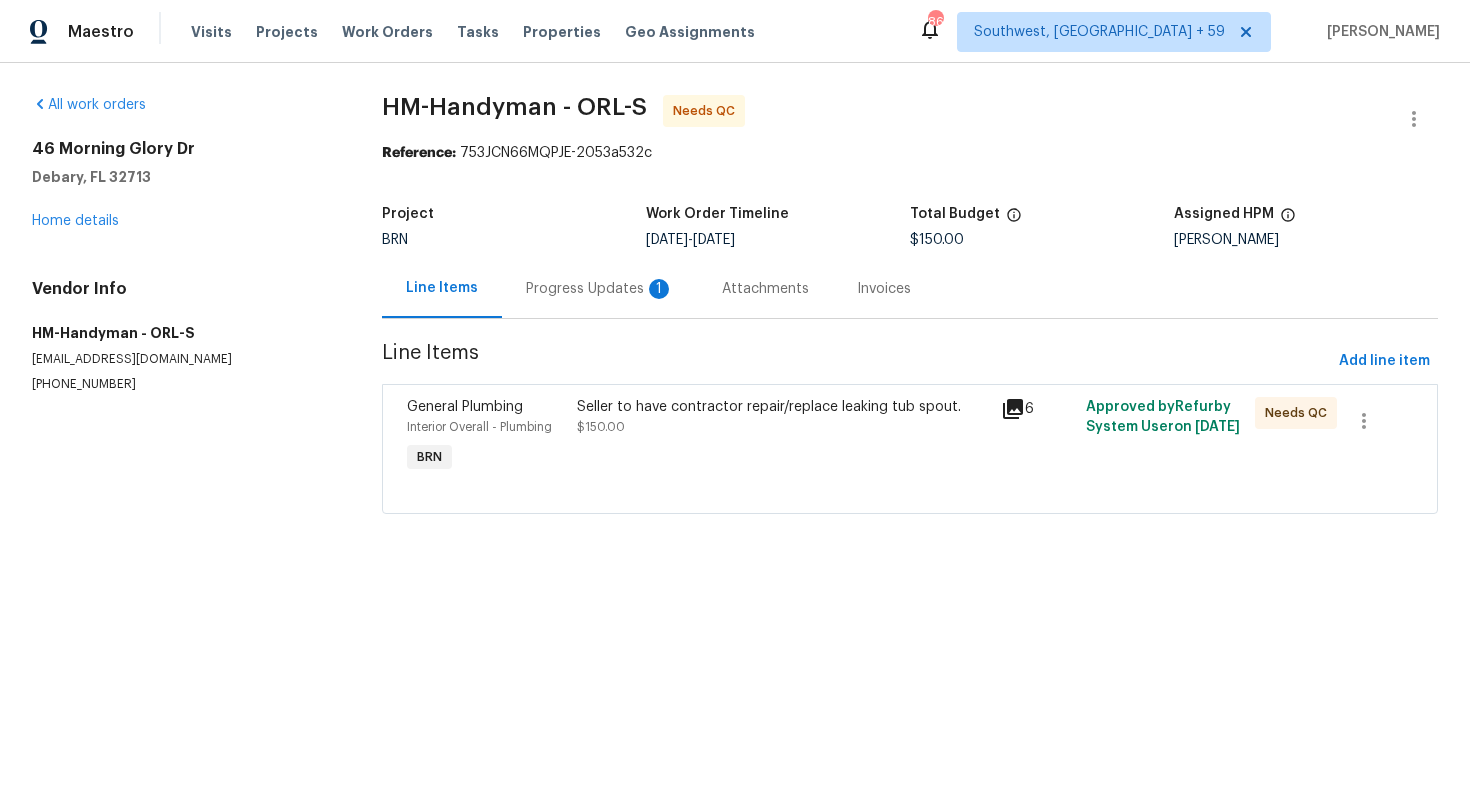 click on "Progress Updates 1" at bounding box center (600, 289) 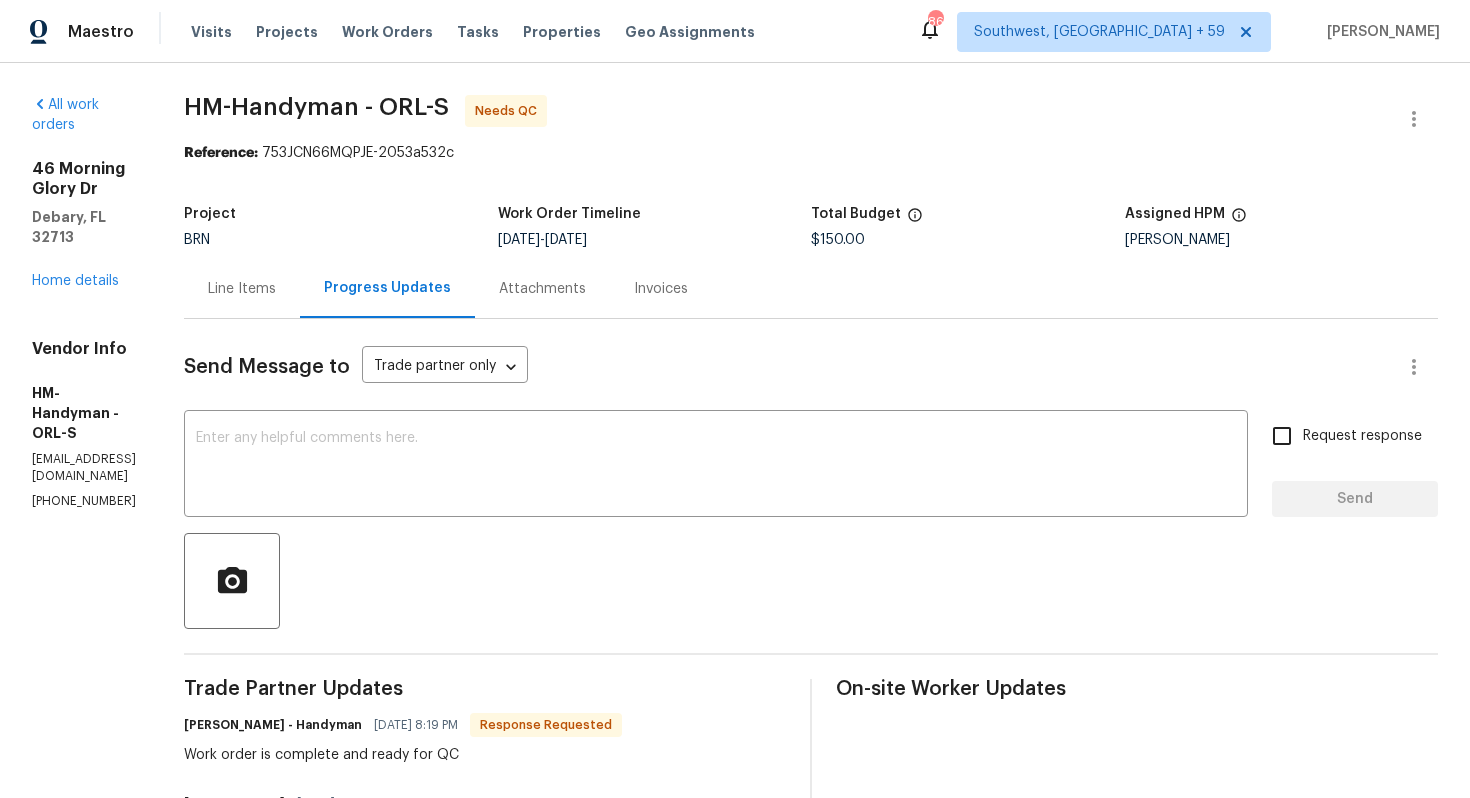 click on "Line Items" at bounding box center [242, 288] 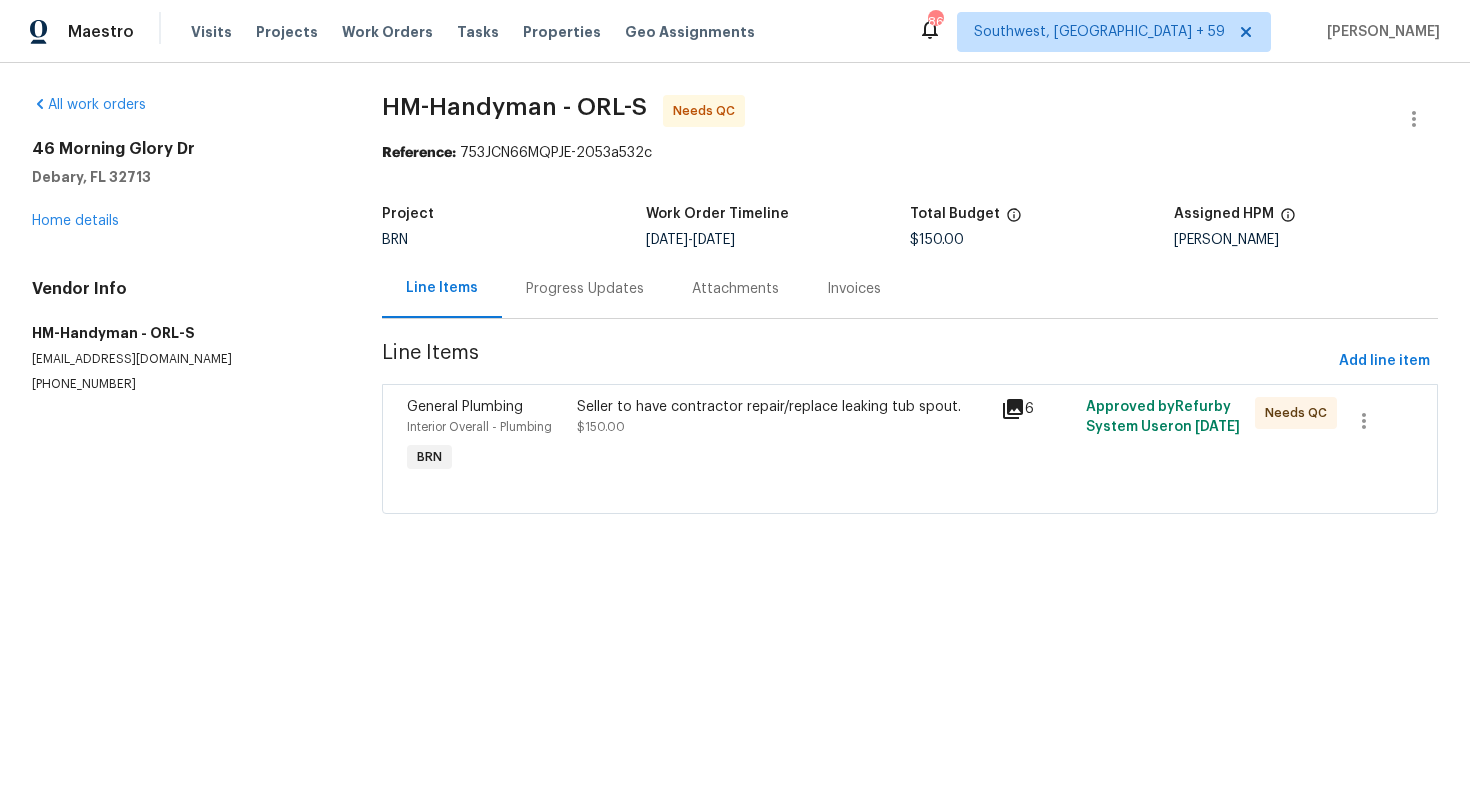 click on "Seller to have contractor repair/replace leaking tub spout. $150.00" at bounding box center [783, 437] 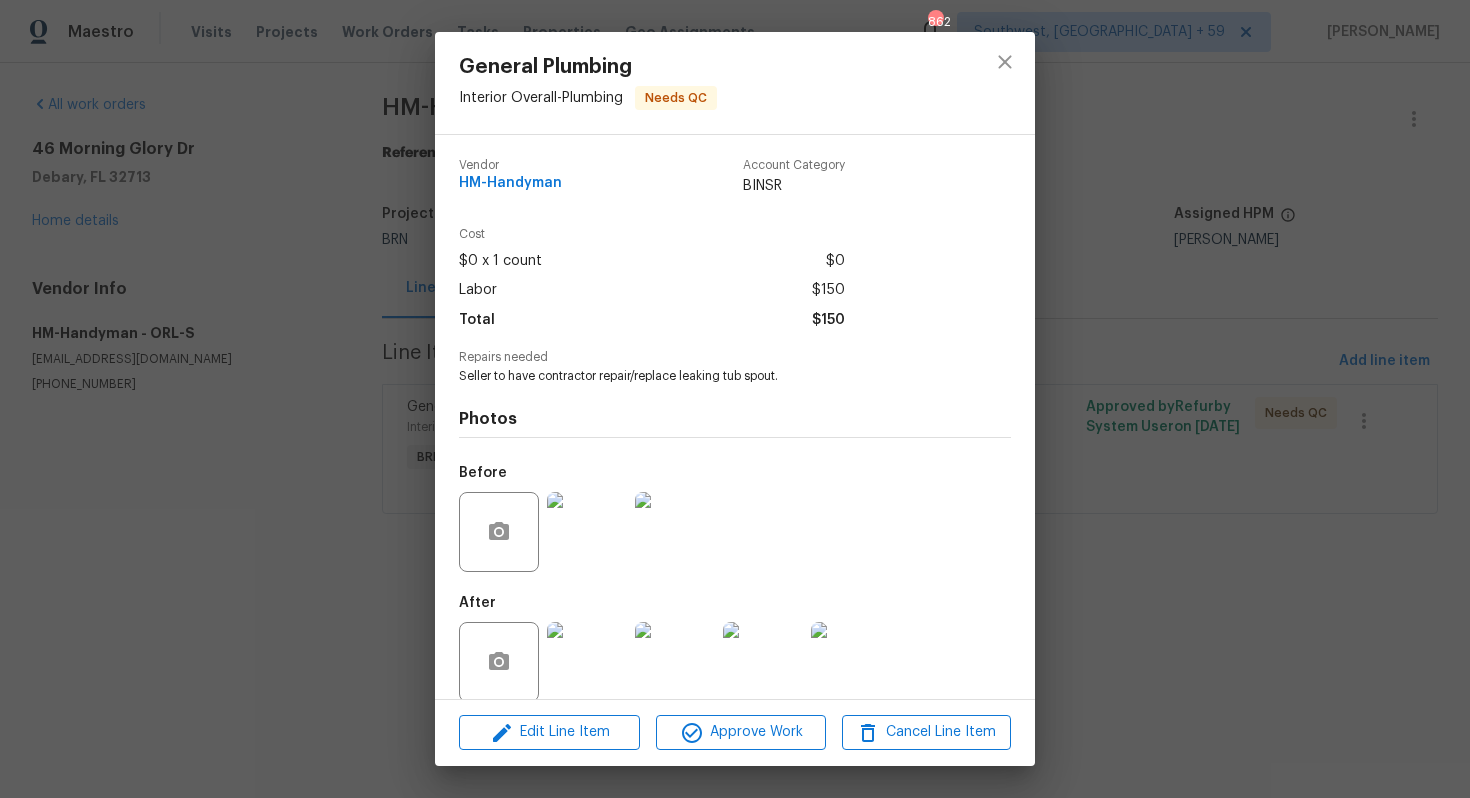 scroll, scrollTop: 23, scrollLeft: 0, axis: vertical 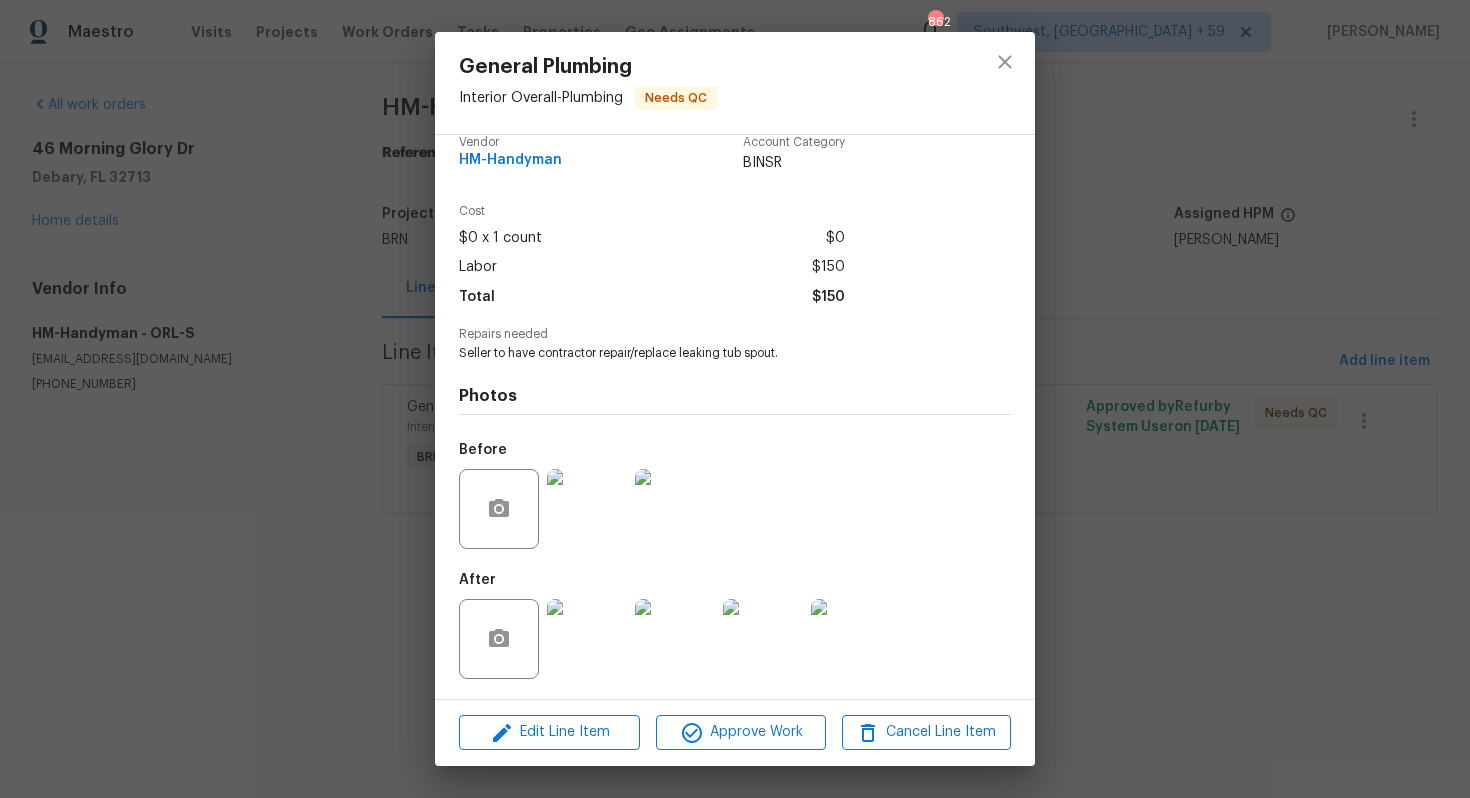 click at bounding box center (675, 509) 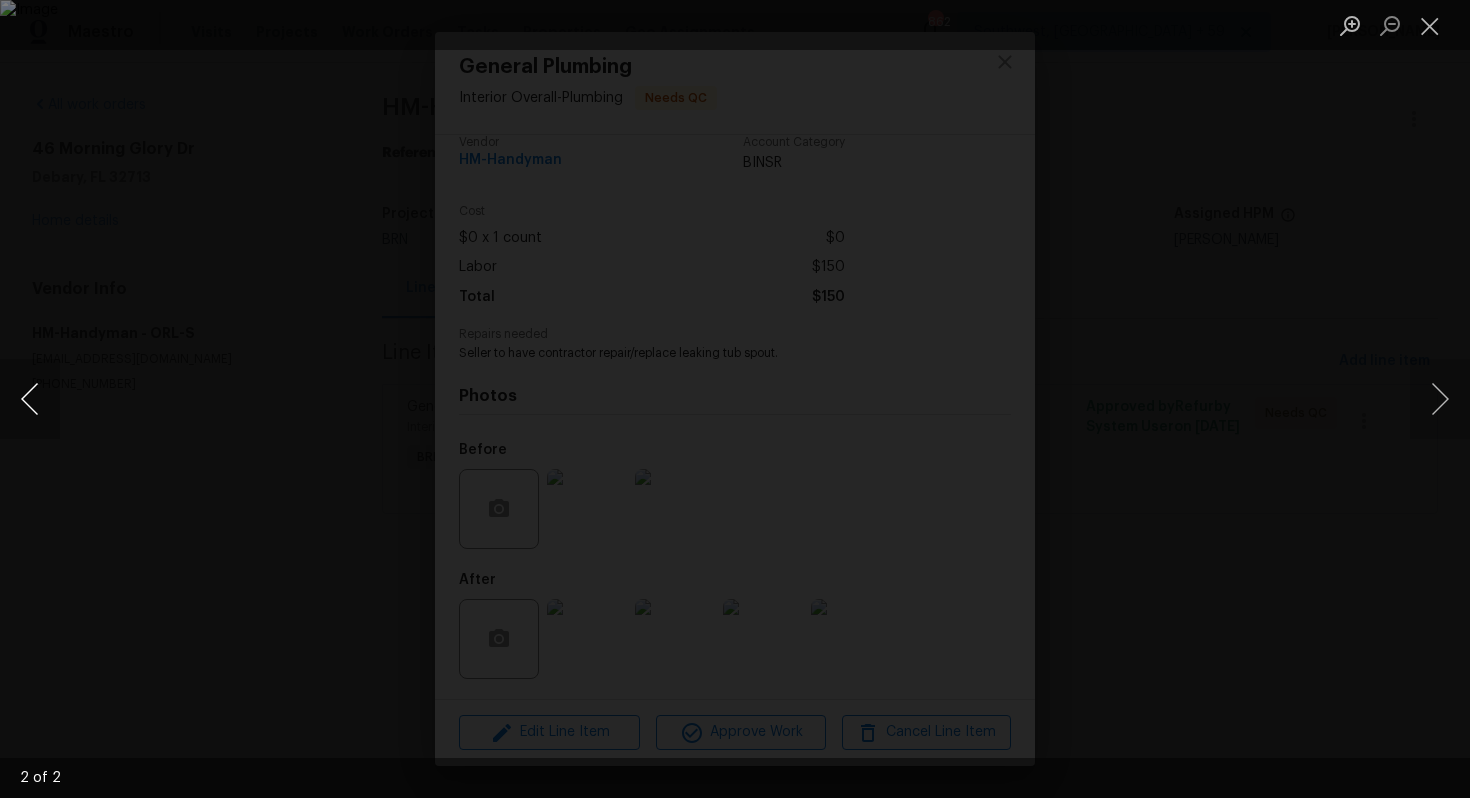 click at bounding box center [30, 399] 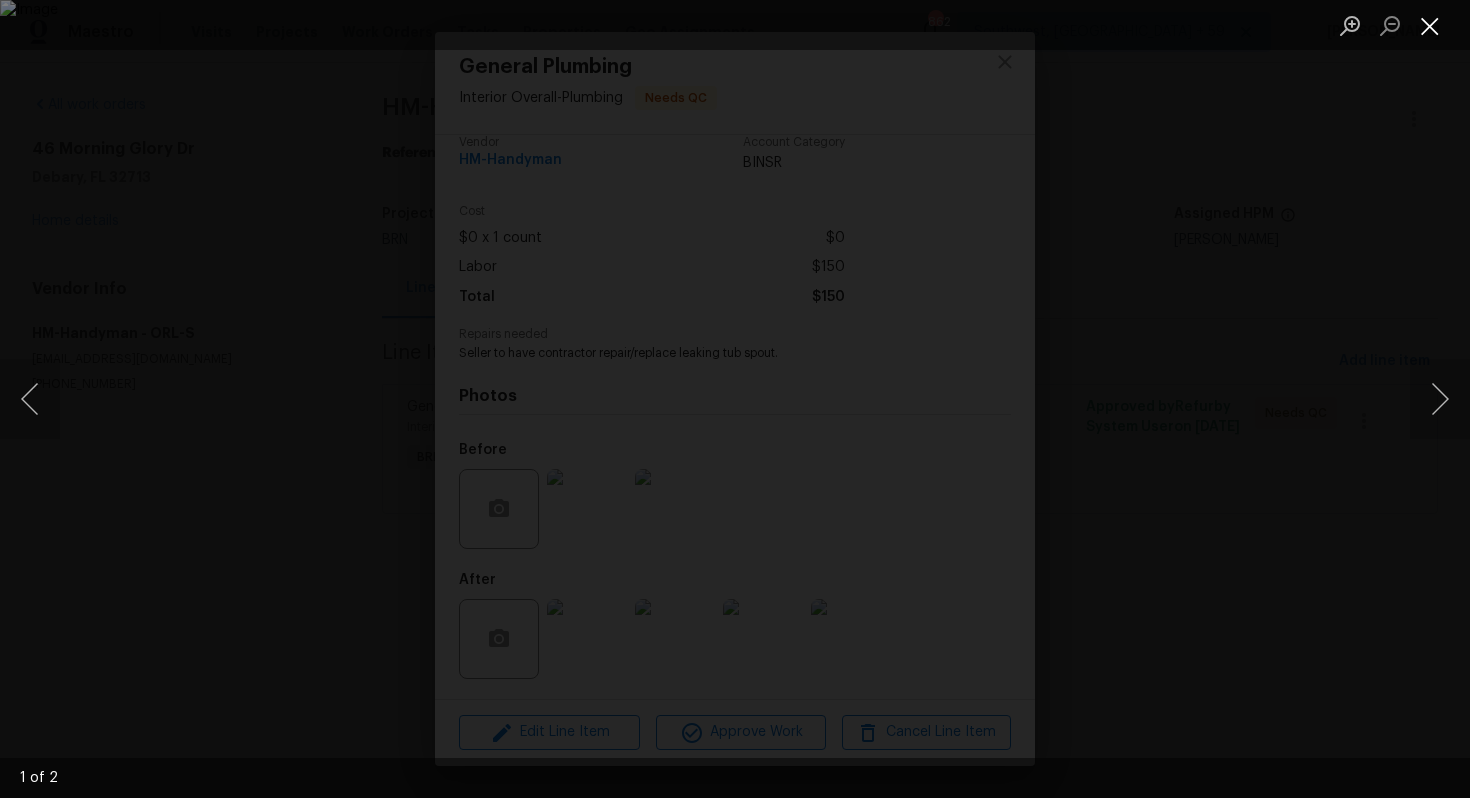 click at bounding box center [1430, 25] 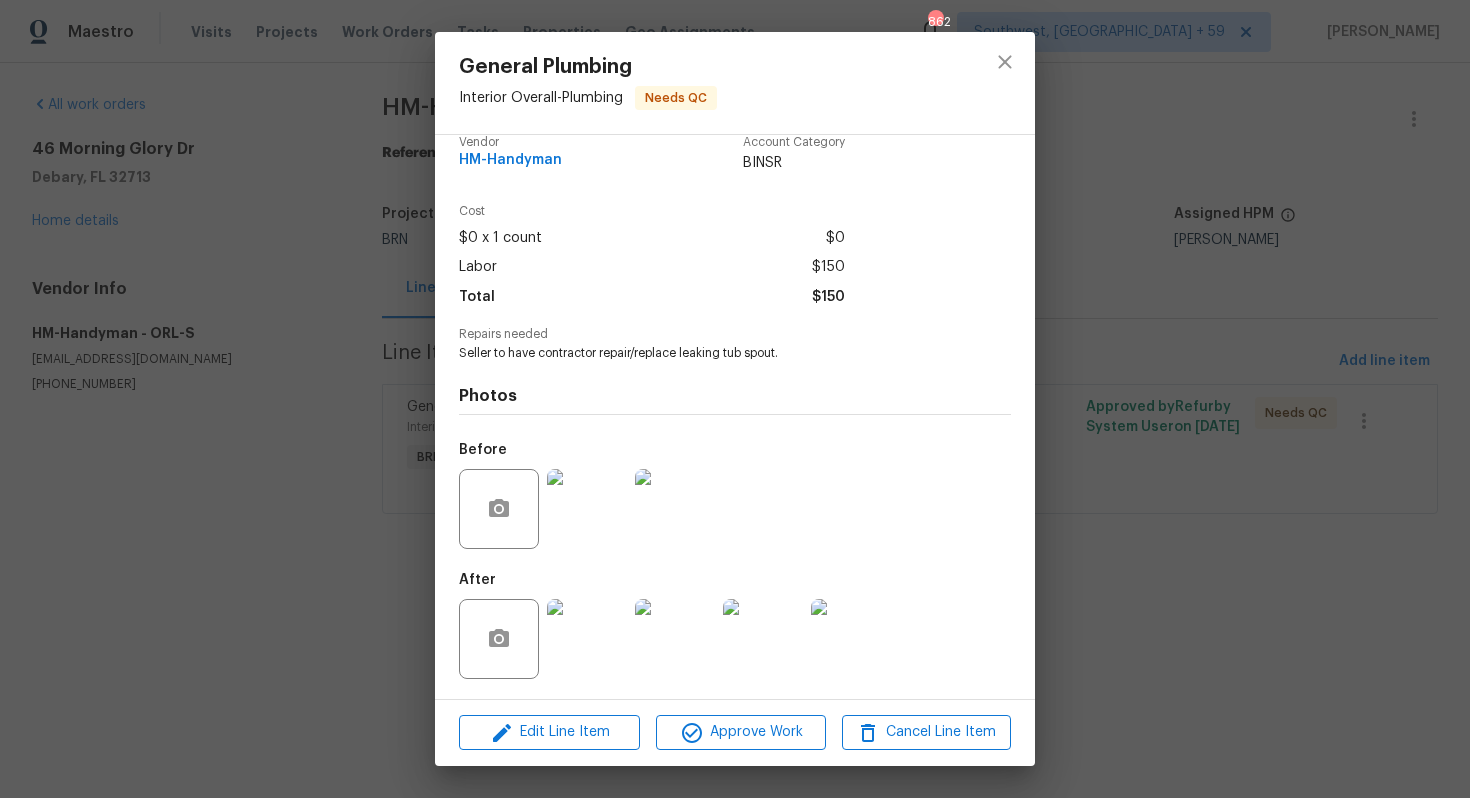 click on "After" at bounding box center (677, 626) 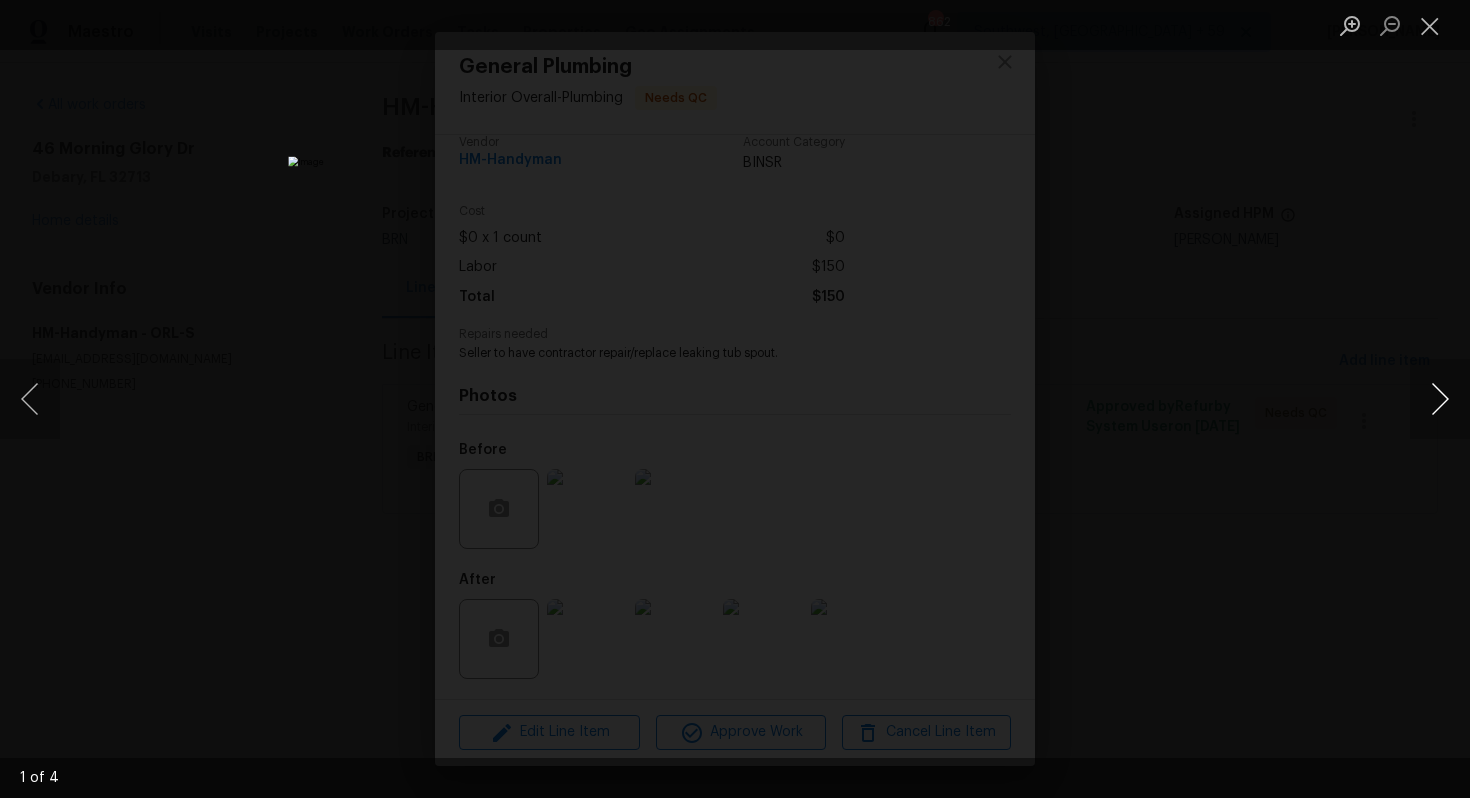 click at bounding box center [1440, 399] 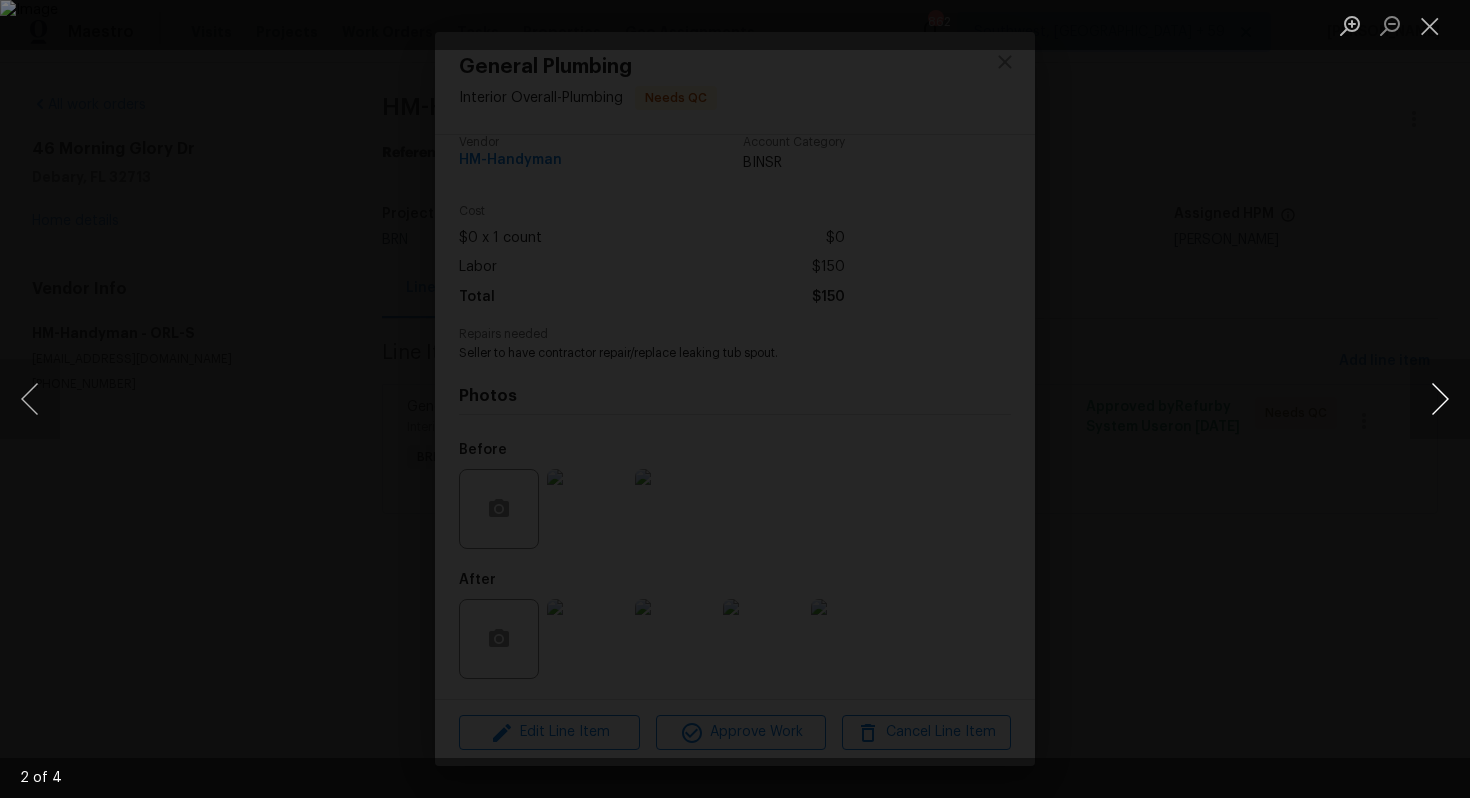 click at bounding box center [1440, 399] 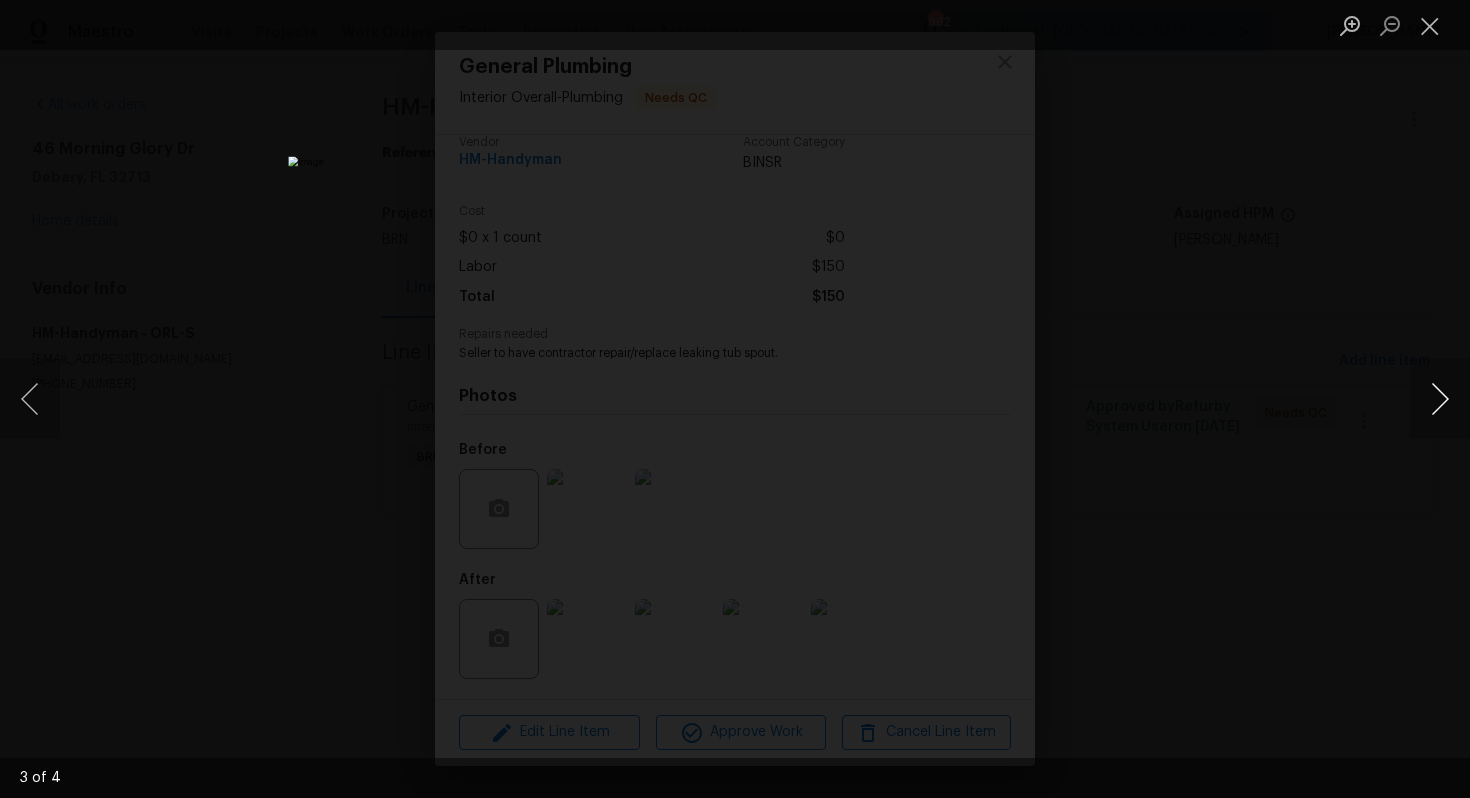 click at bounding box center [1440, 399] 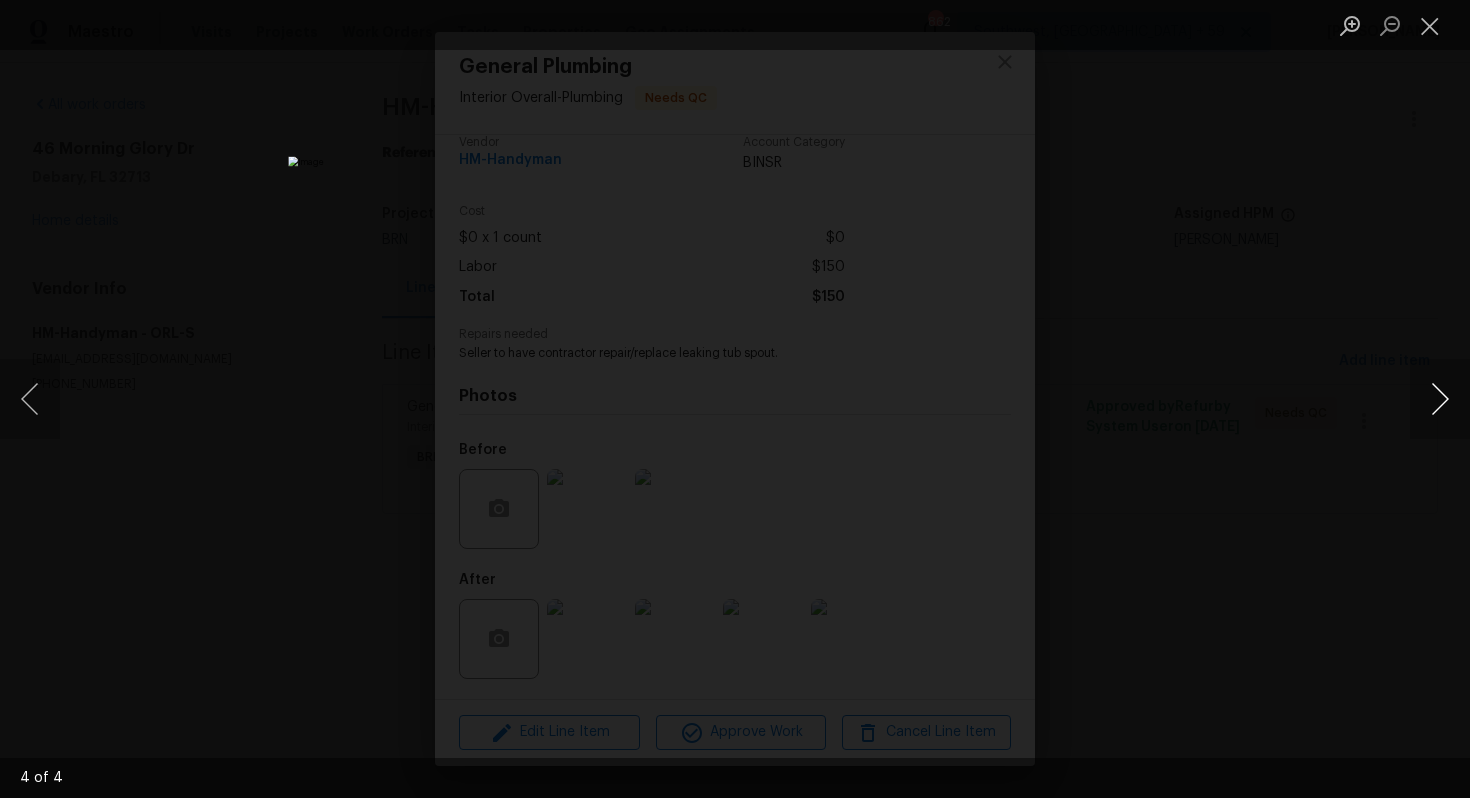 click at bounding box center (1440, 399) 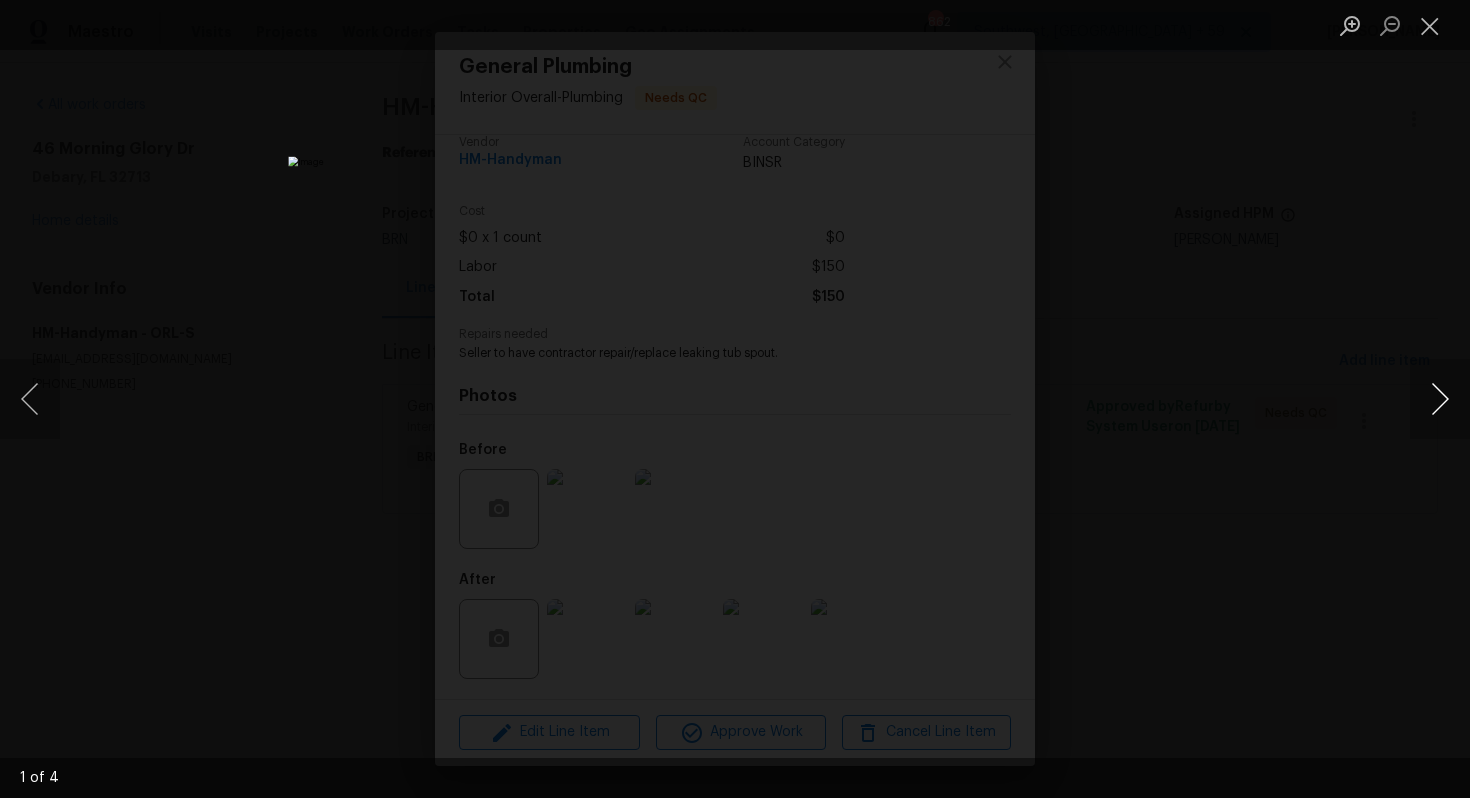 click at bounding box center (1440, 399) 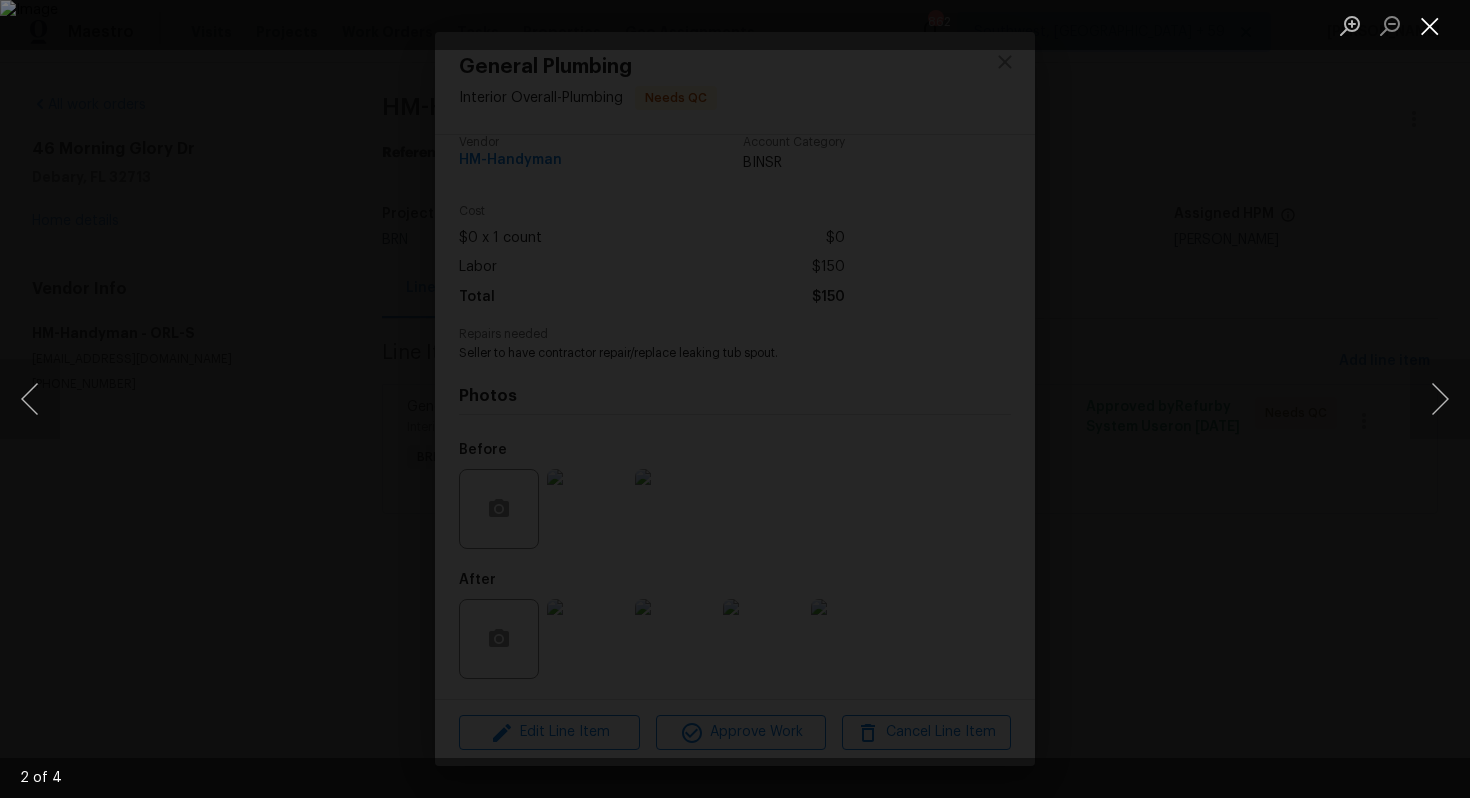 click at bounding box center (1430, 25) 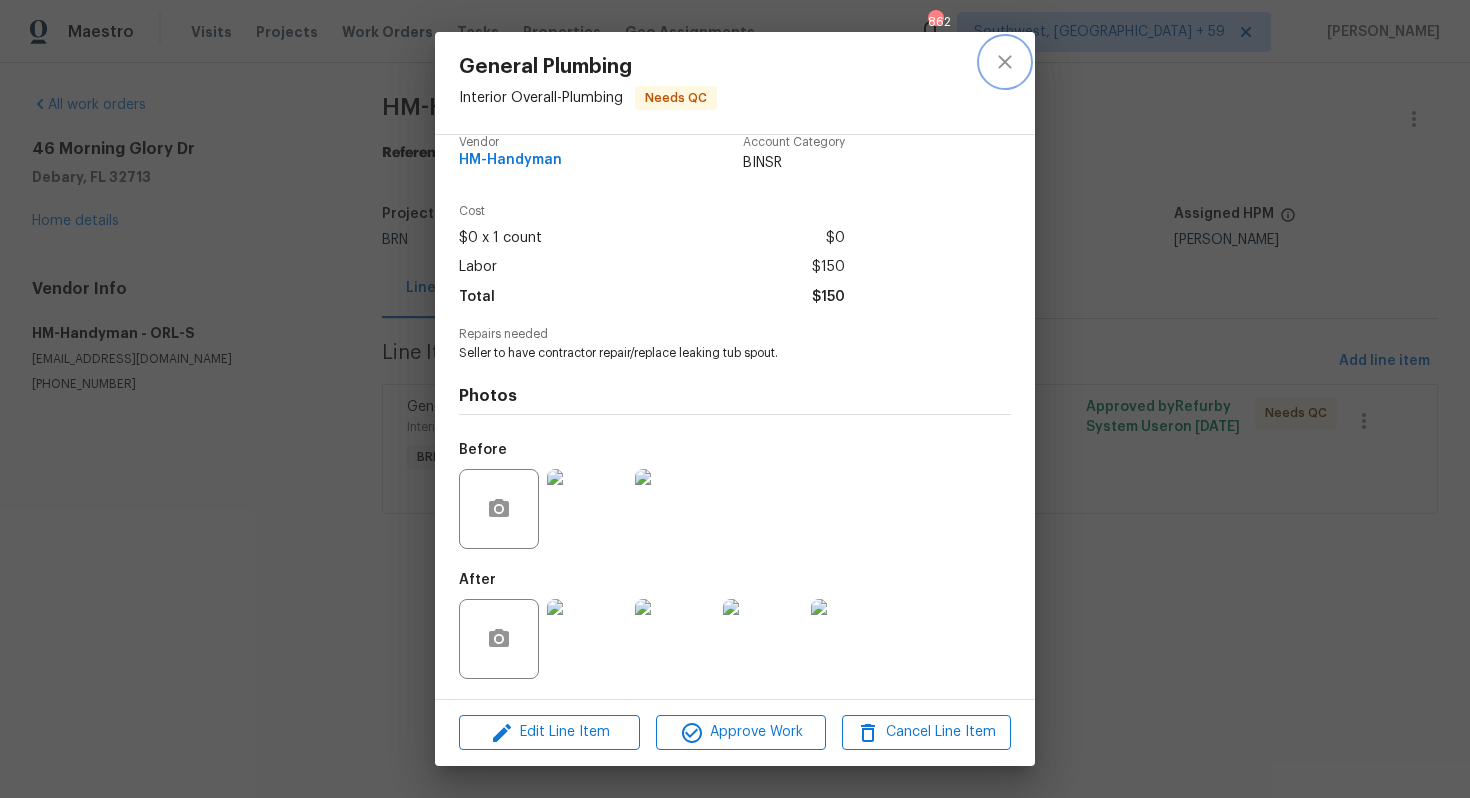 click at bounding box center (1005, 62) 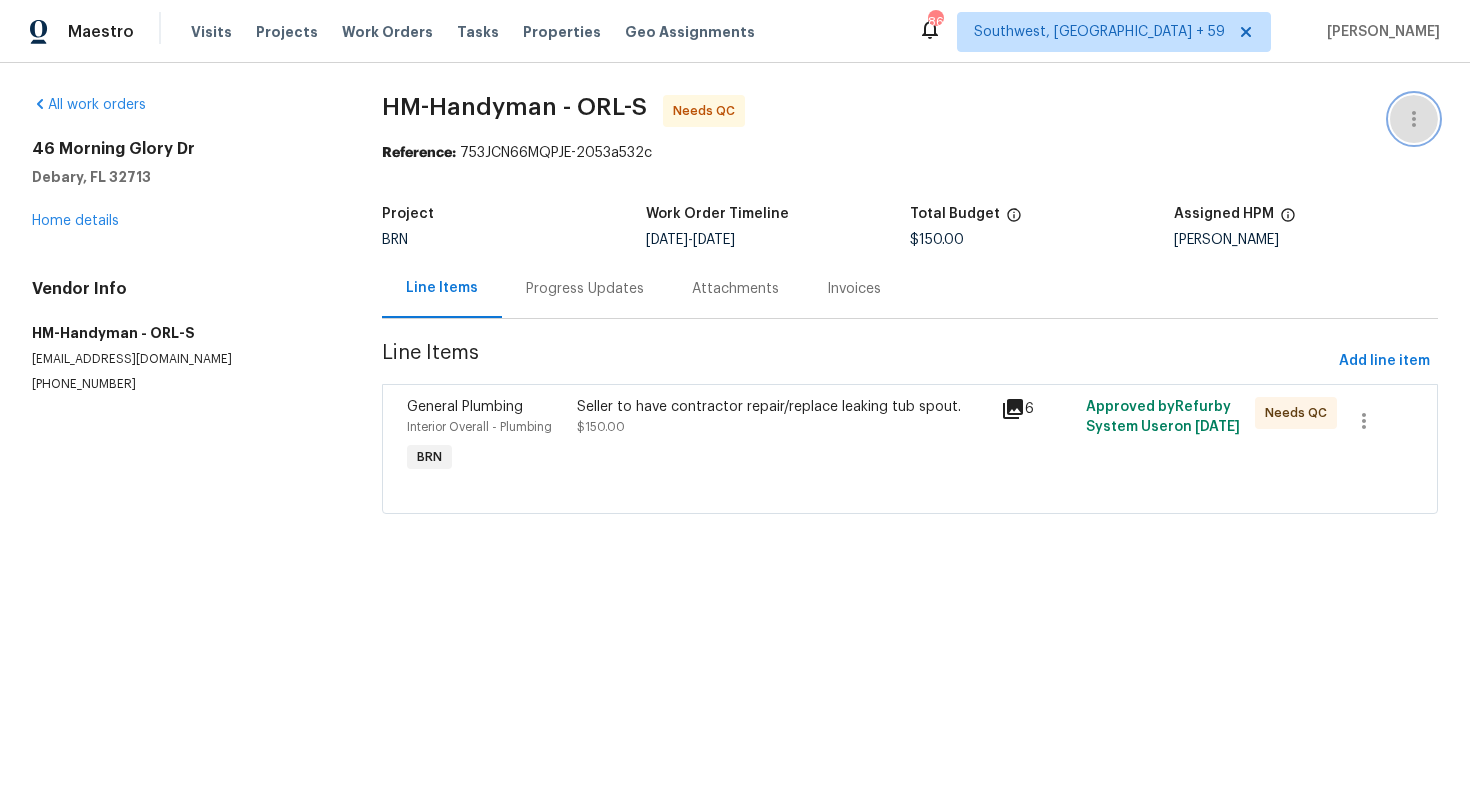 click 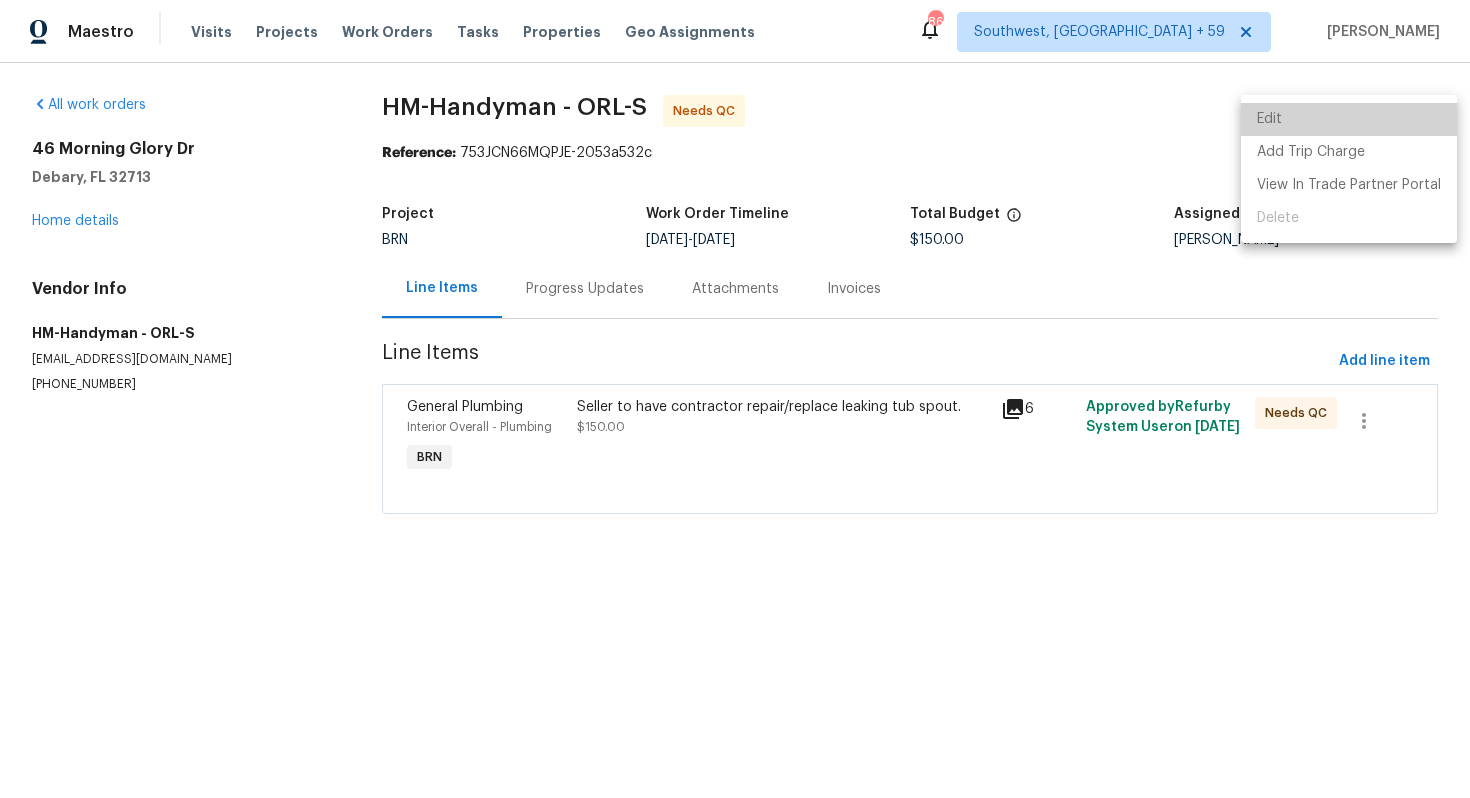 click on "Edit" at bounding box center [1349, 119] 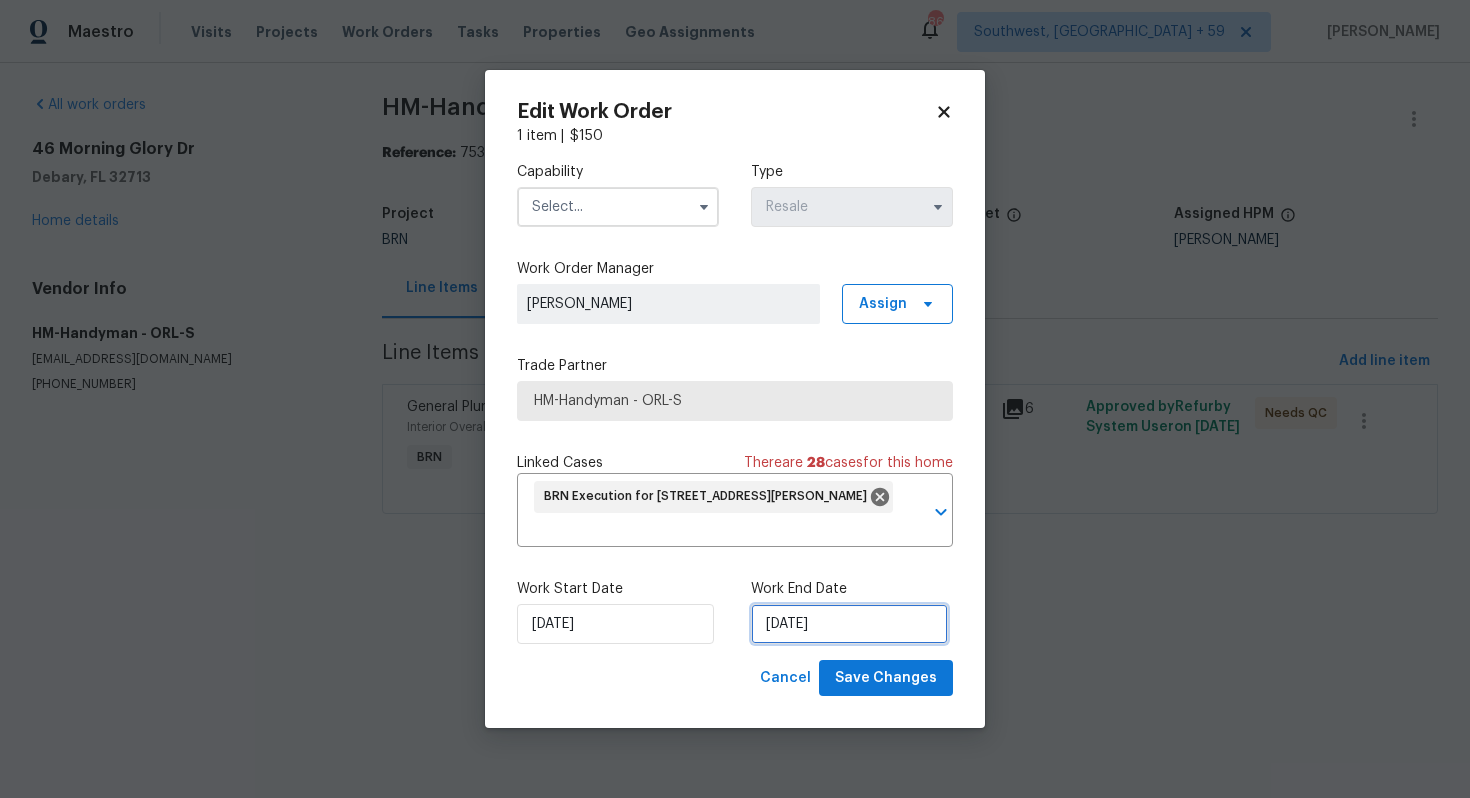 click on "7/7/2025" at bounding box center [849, 624] 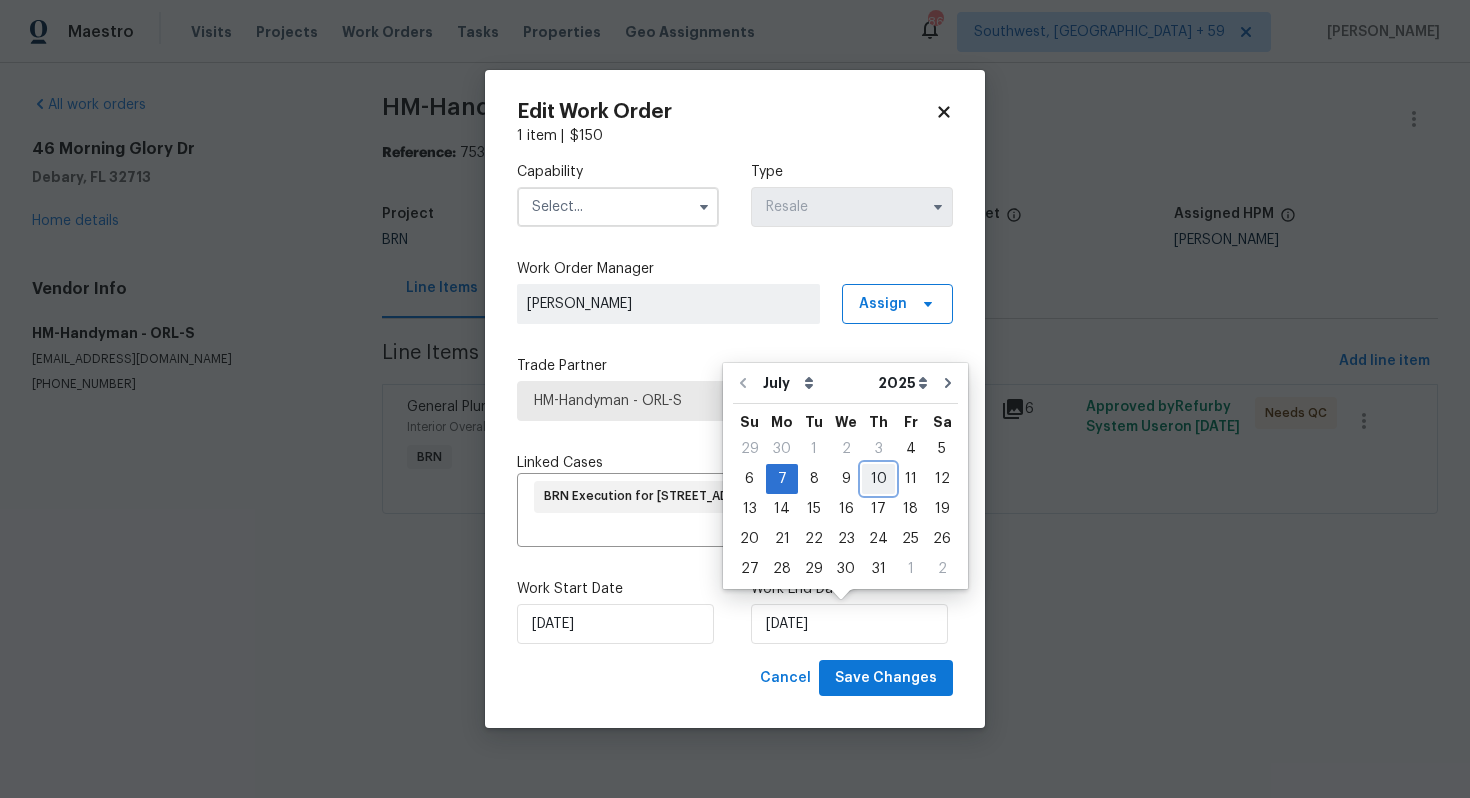 click on "10" at bounding box center (878, 479) 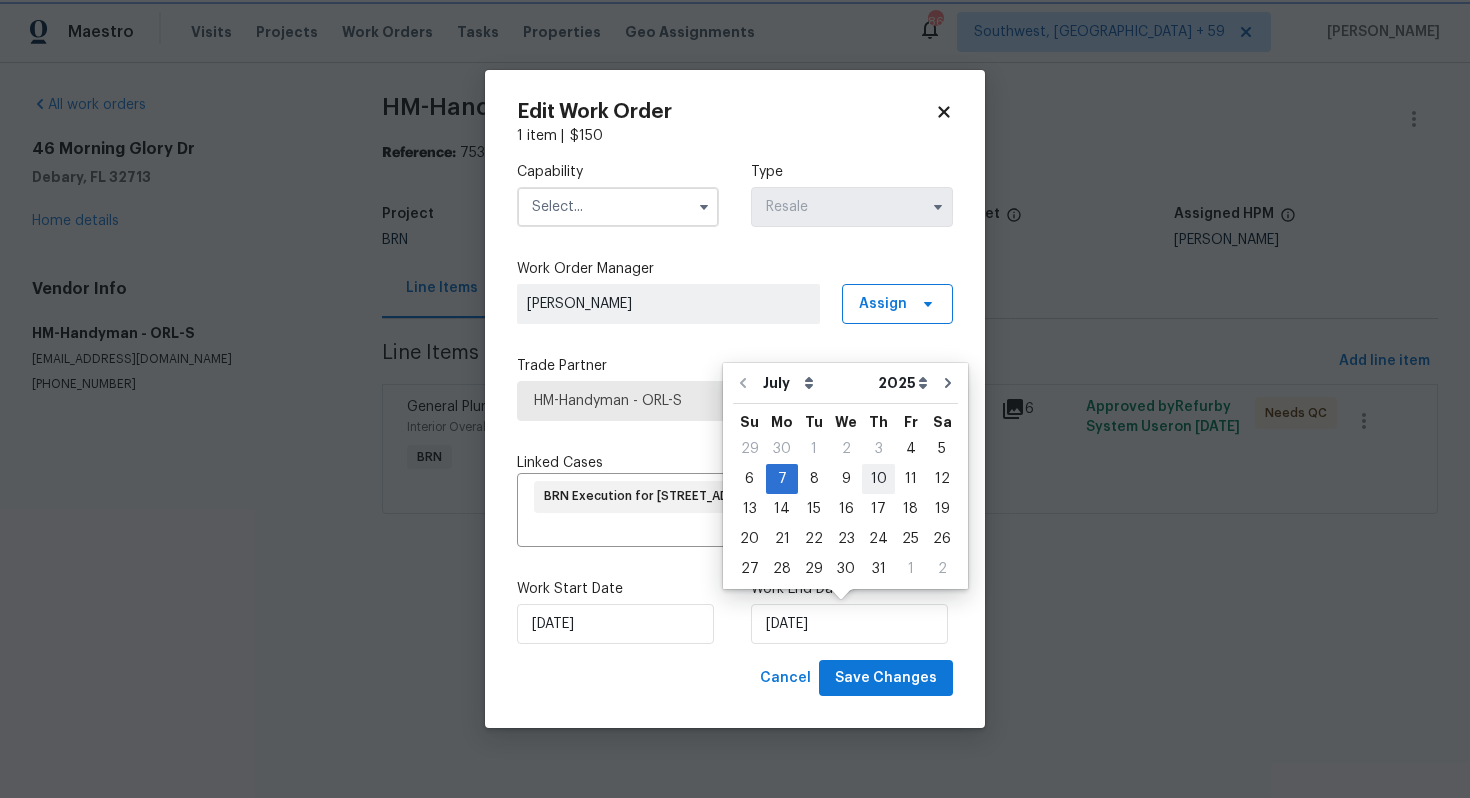 type on "7/10/2025" 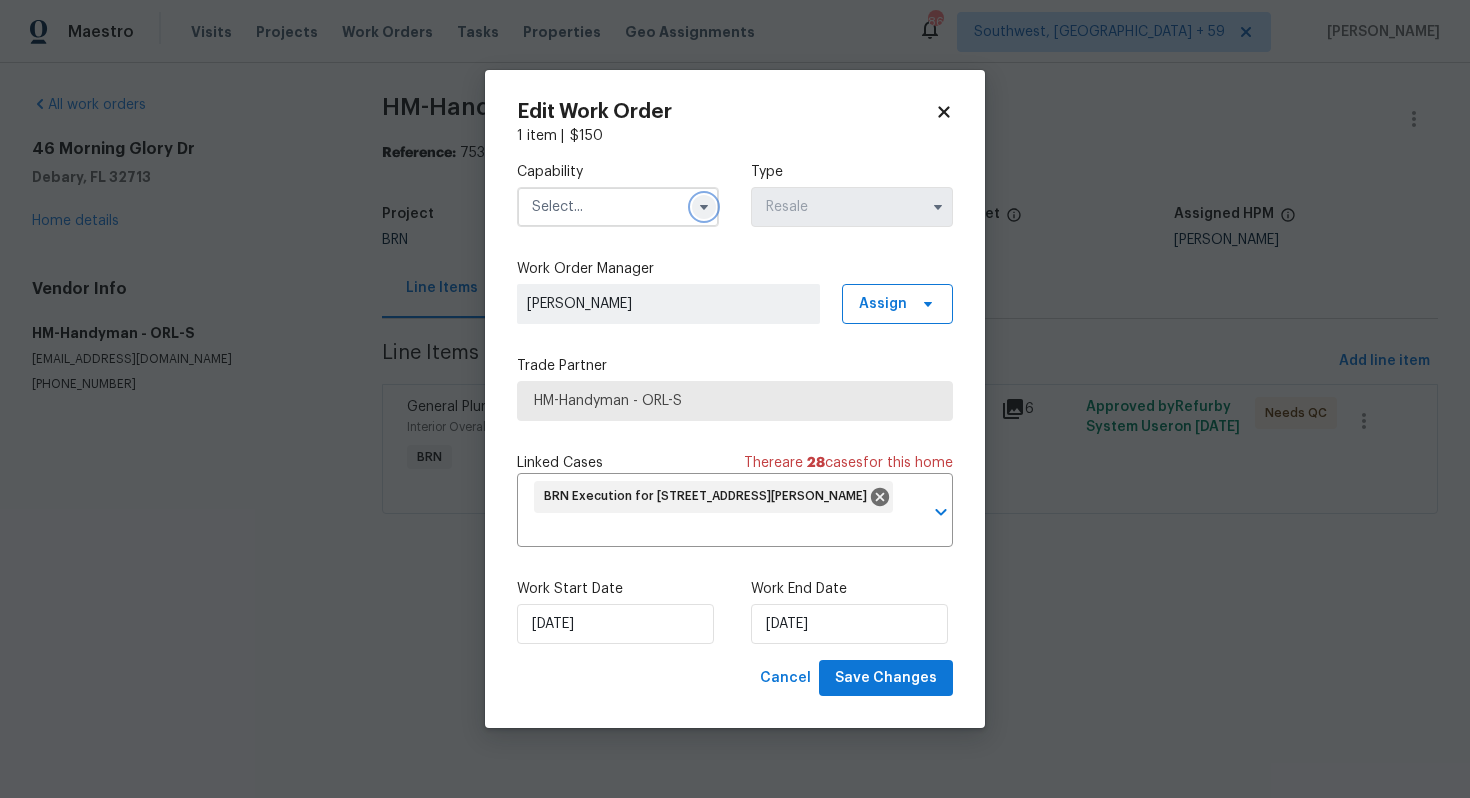 click at bounding box center (704, 207) 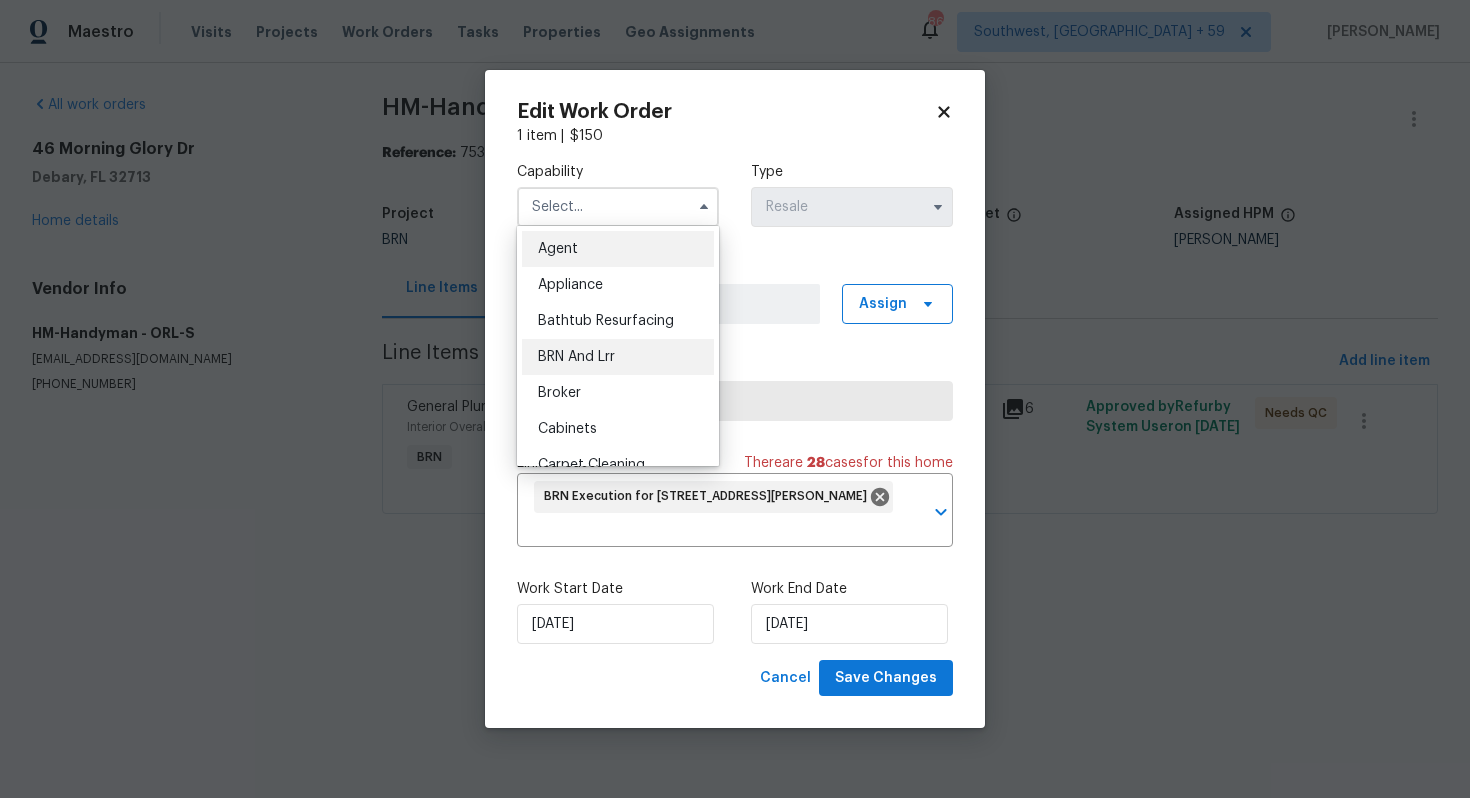 click on "BRN And Lrr" at bounding box center (618, 357) 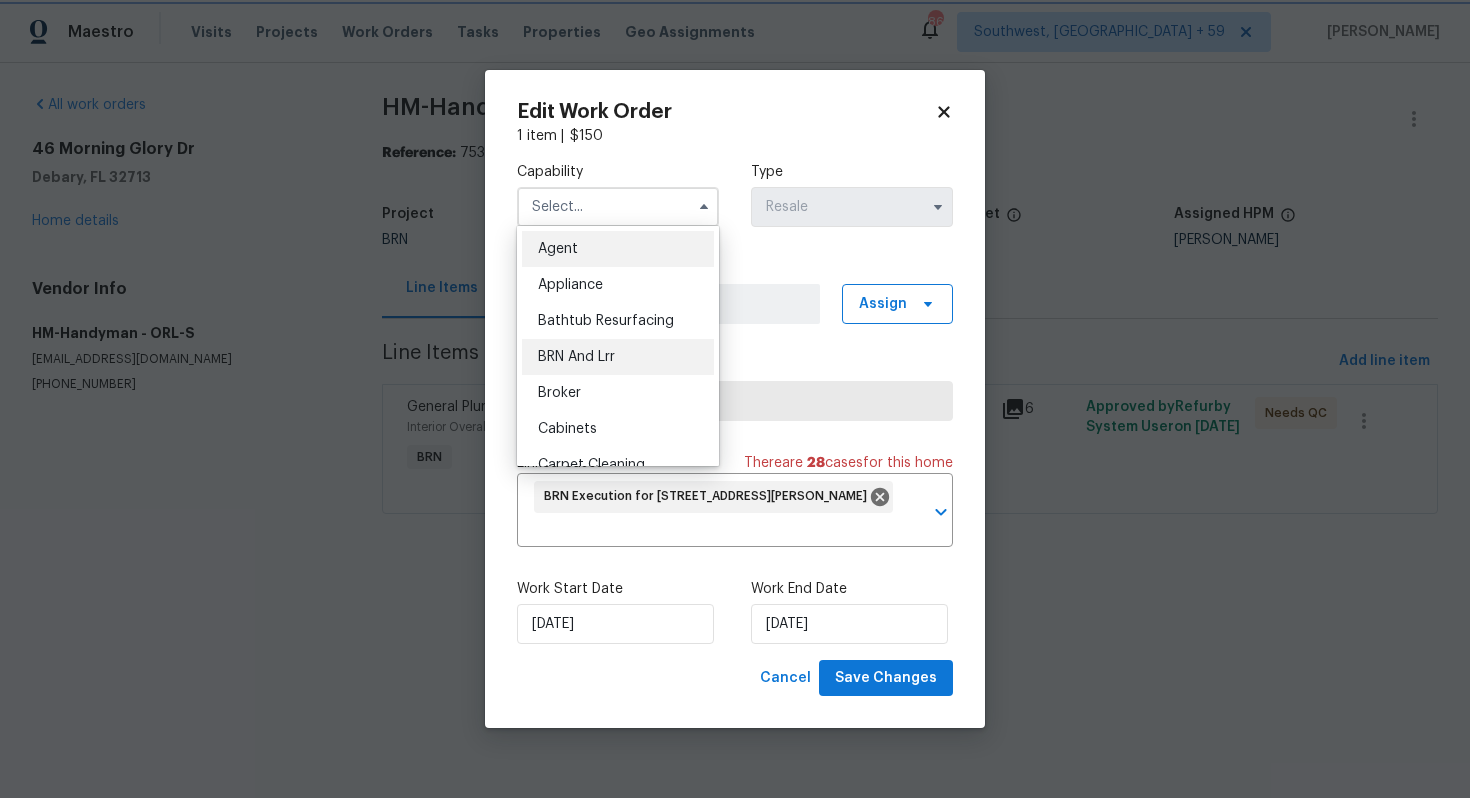 type on "BRN And Lrr" 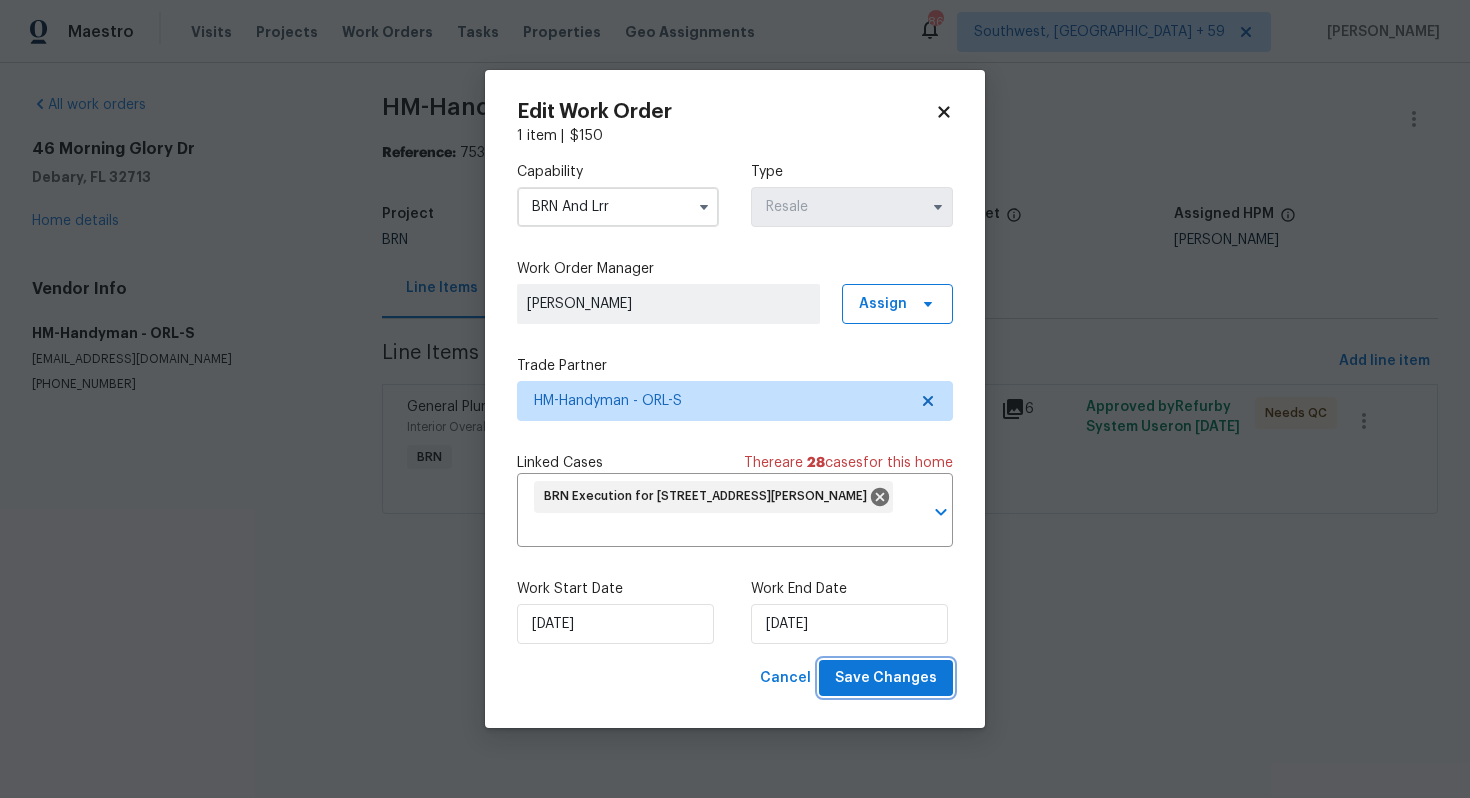 click on "Save Changes" at bounding box center (886, 678) 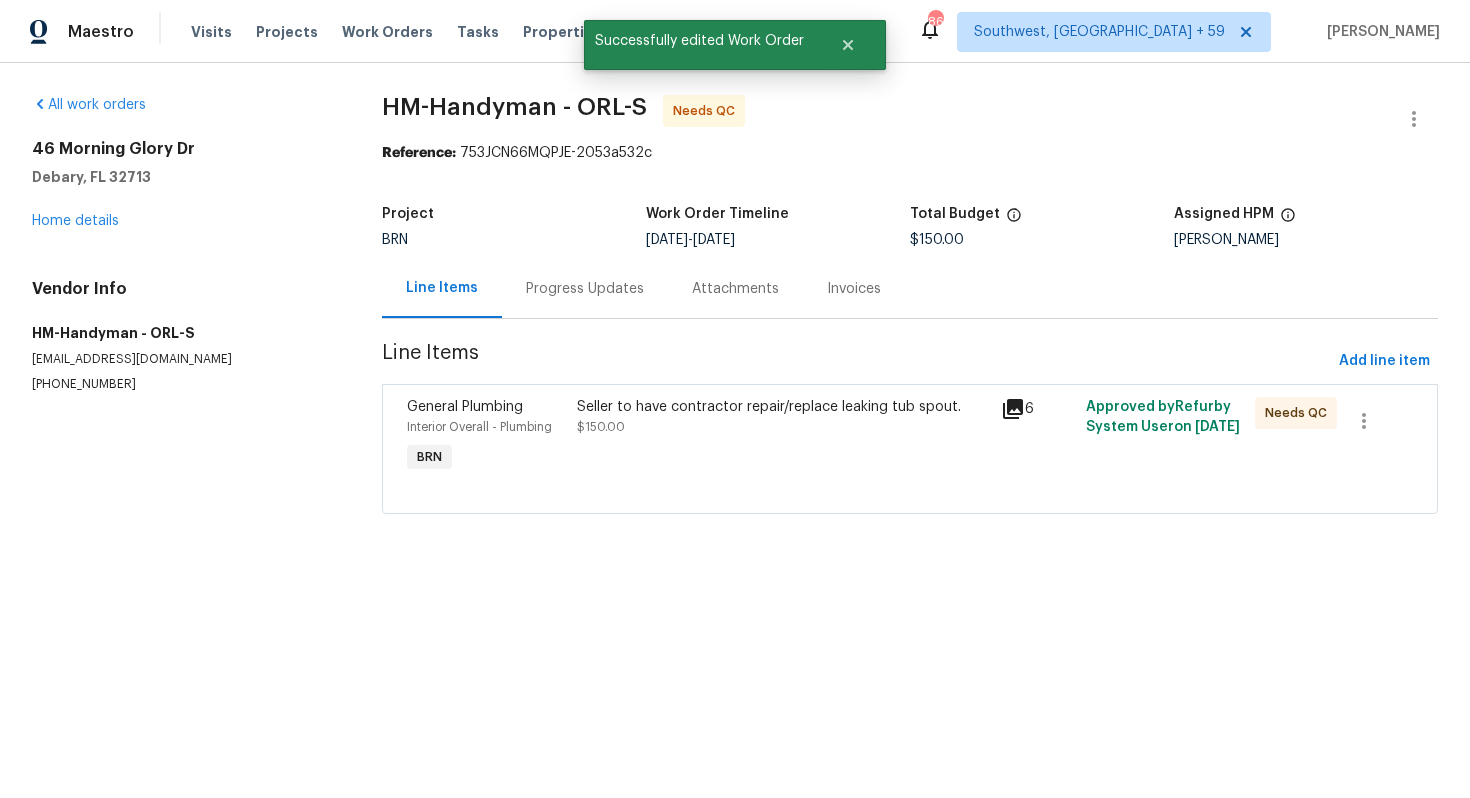 click on "Progress Updates" at bounding box center (585, 288) 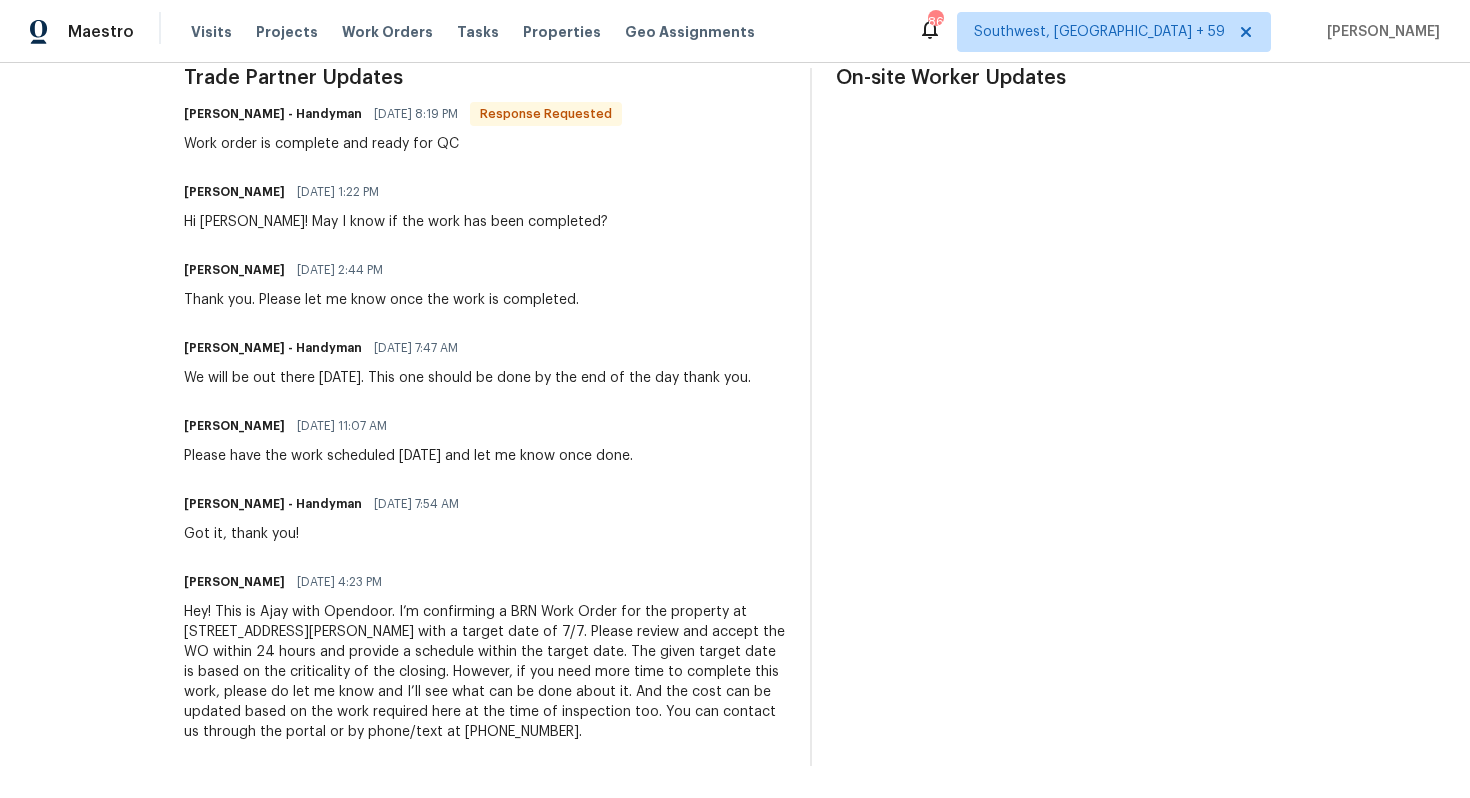 scroll, scrollTop: 0, scrollLeft: 0, axis: both 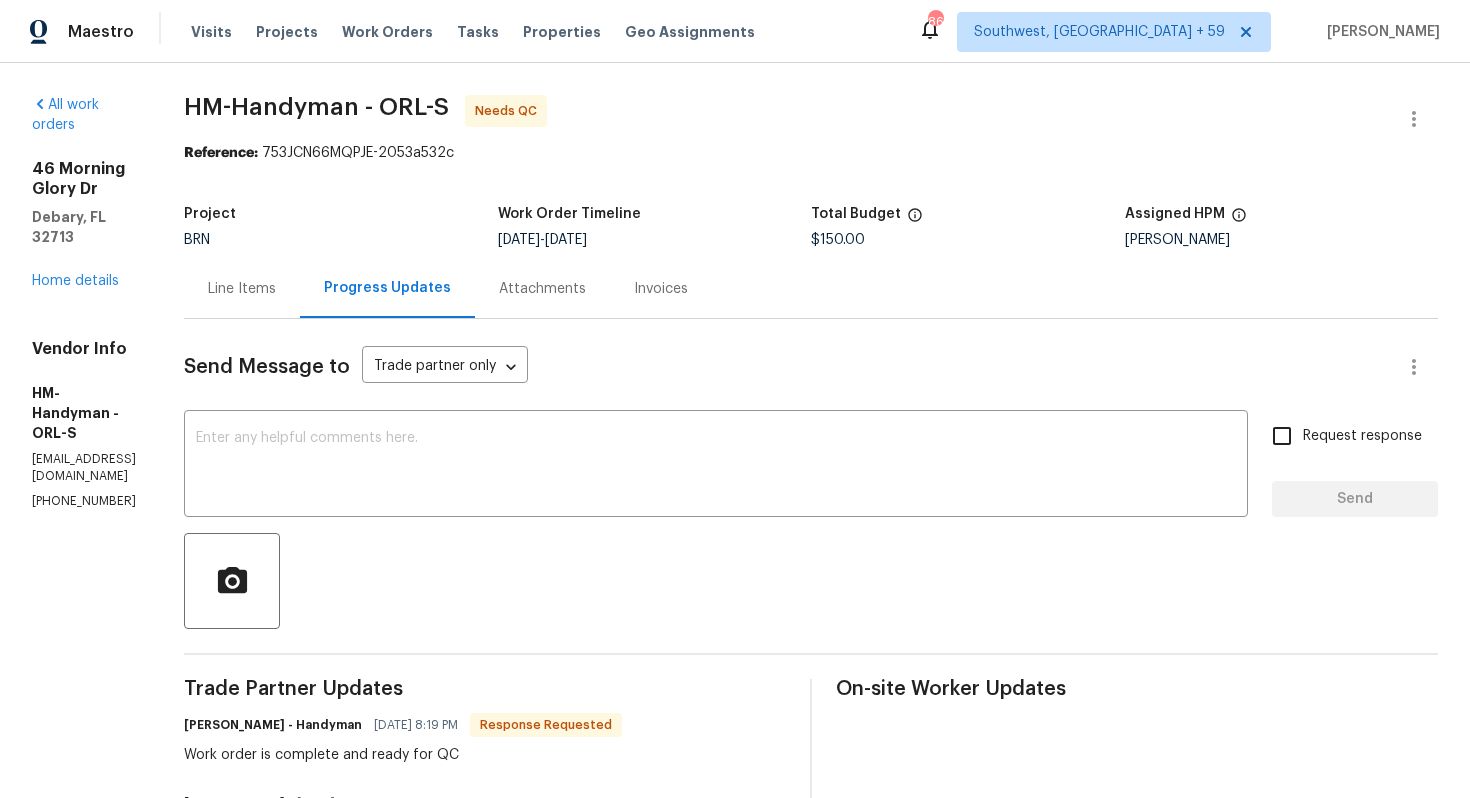 click on "Line Items" at bounding box center (242, 288) 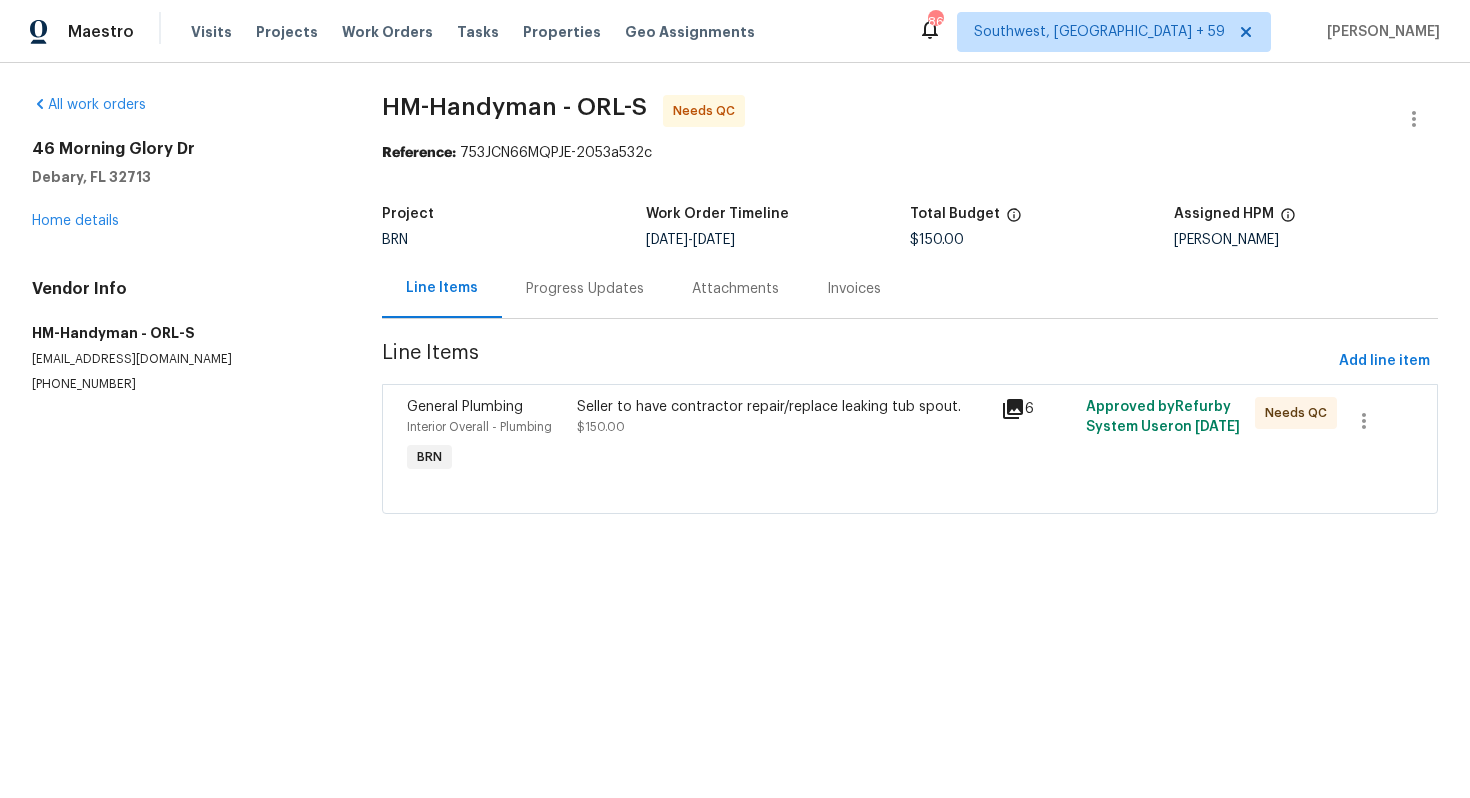 click on "Seller to have contractor repair/replace leaking tub spout. $150.00" at bounding box center (783, 437) 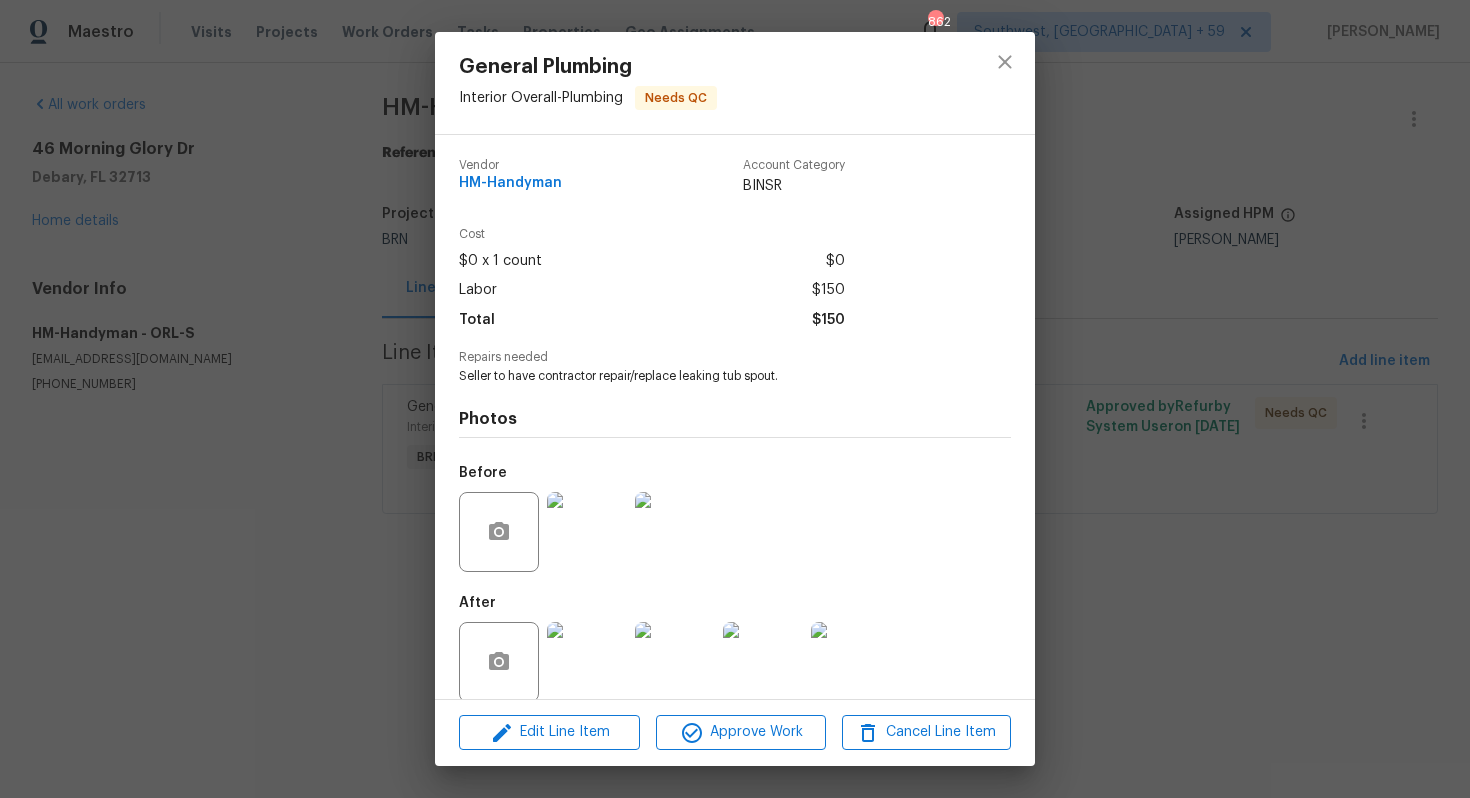 scroll, scrollTop: 23, scrollLeft: 0, axis: vertical 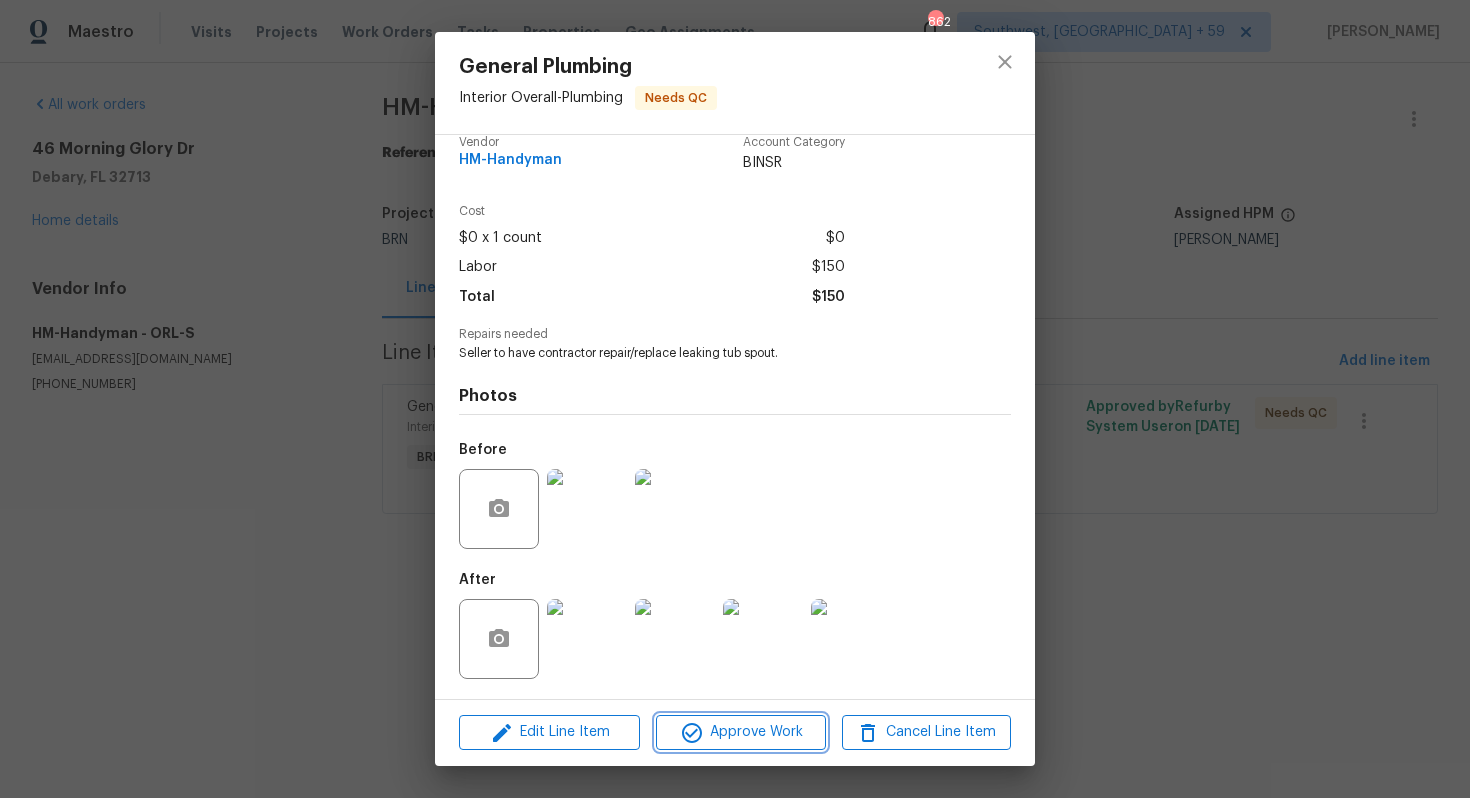 click on "Approve Work" at bounding box center [740, 732] 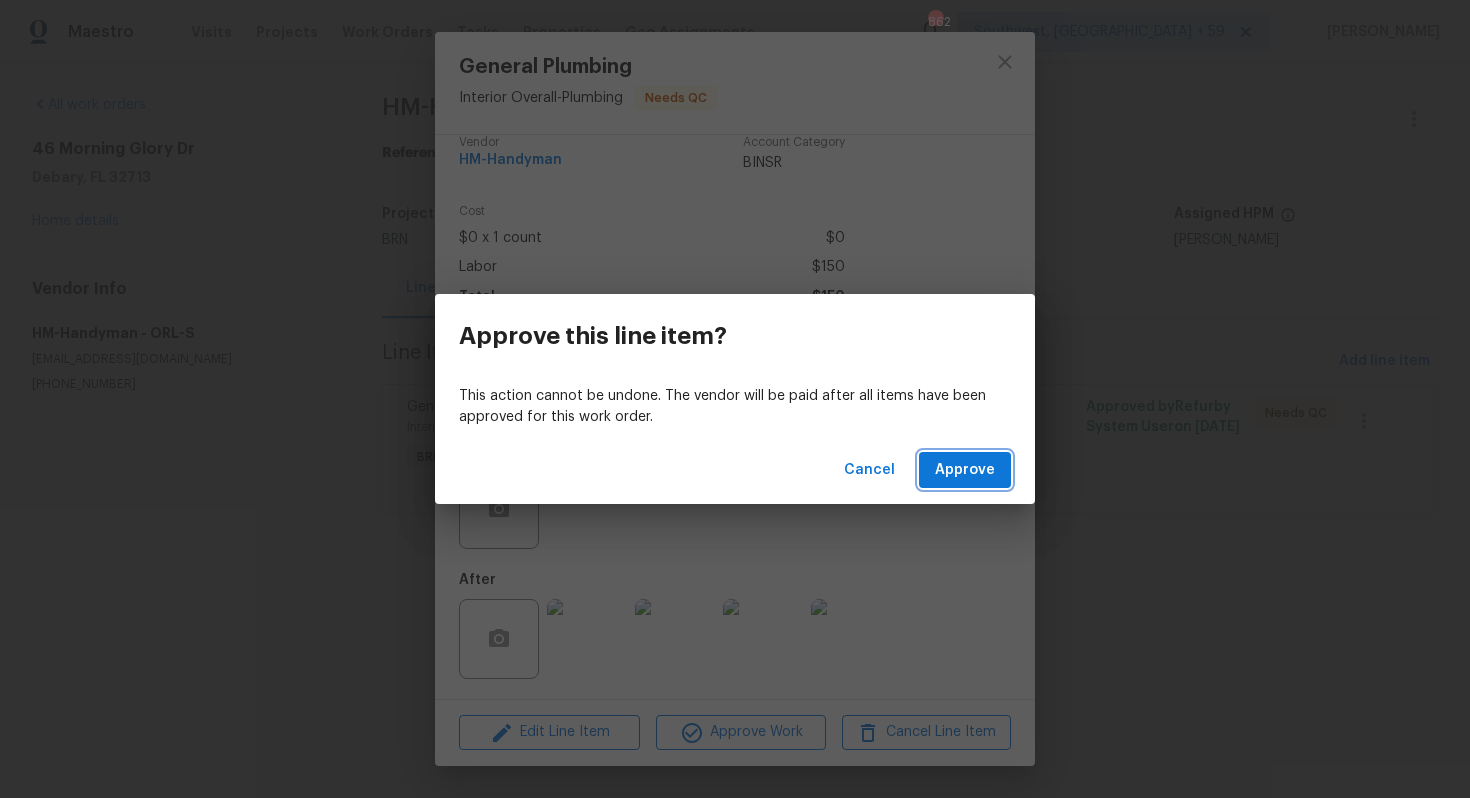 click on "Approve" at bounding box center (965, 470) 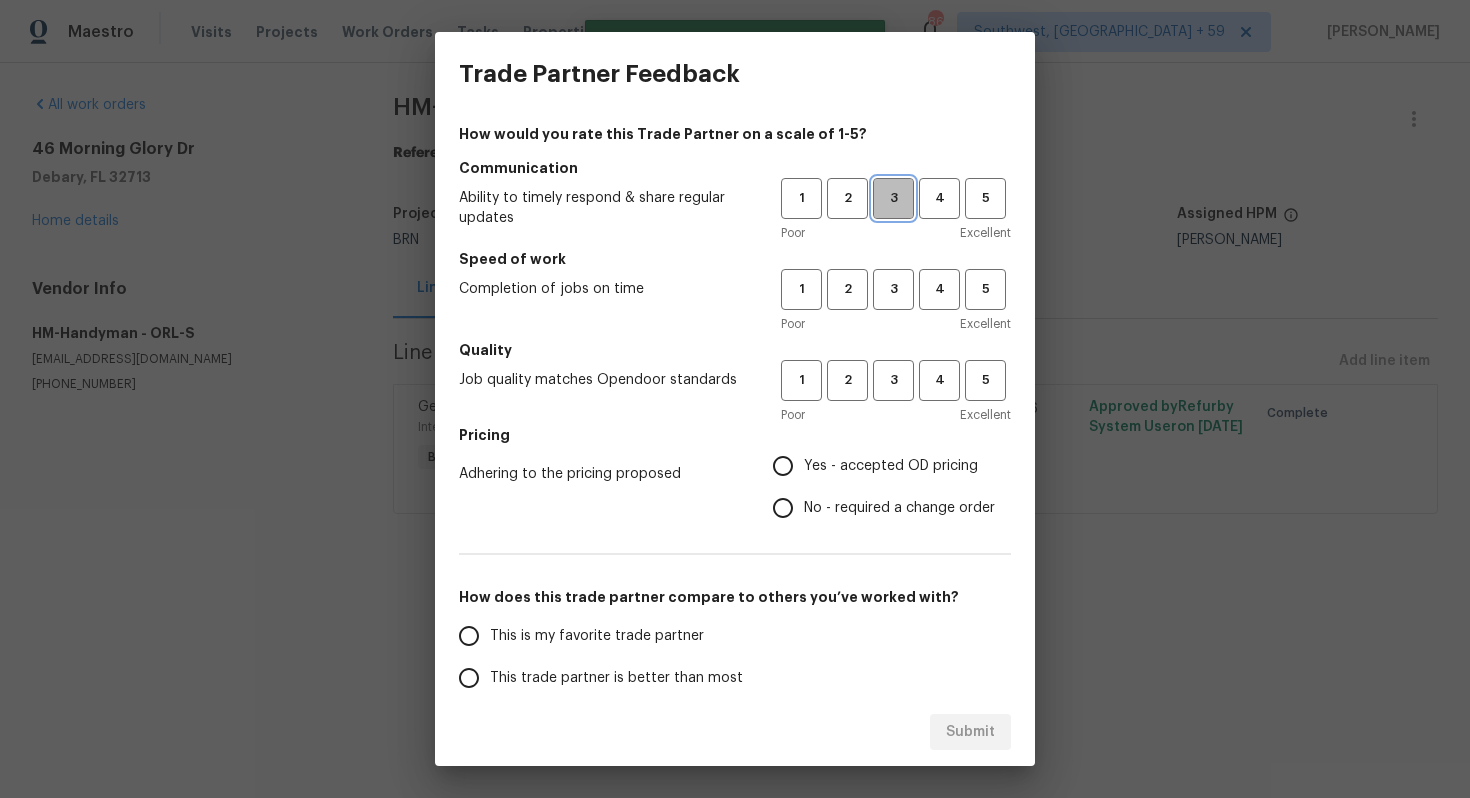 click on "3" at bounding box center (893, 198) 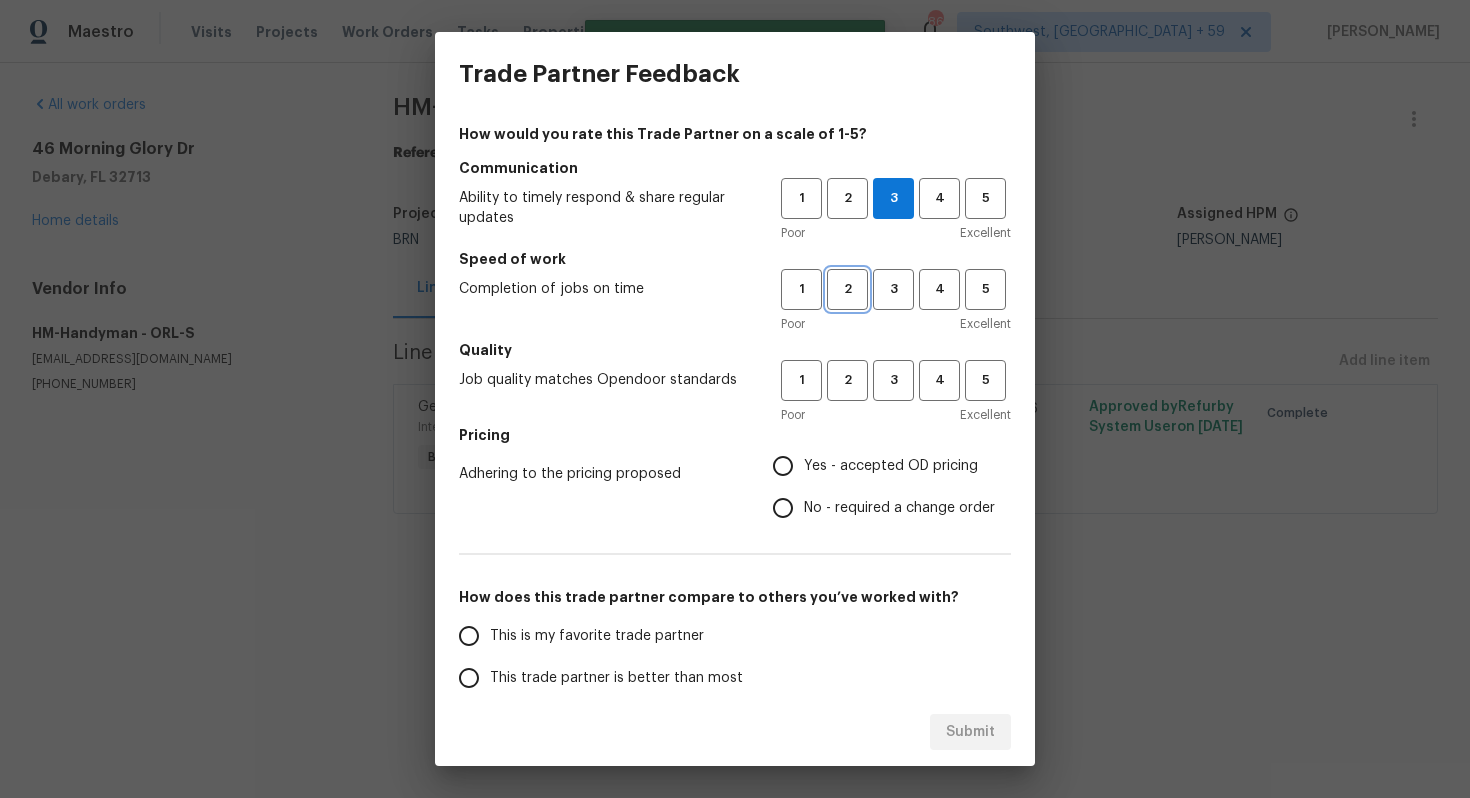 click on "2" at bounding box center (847, 289) 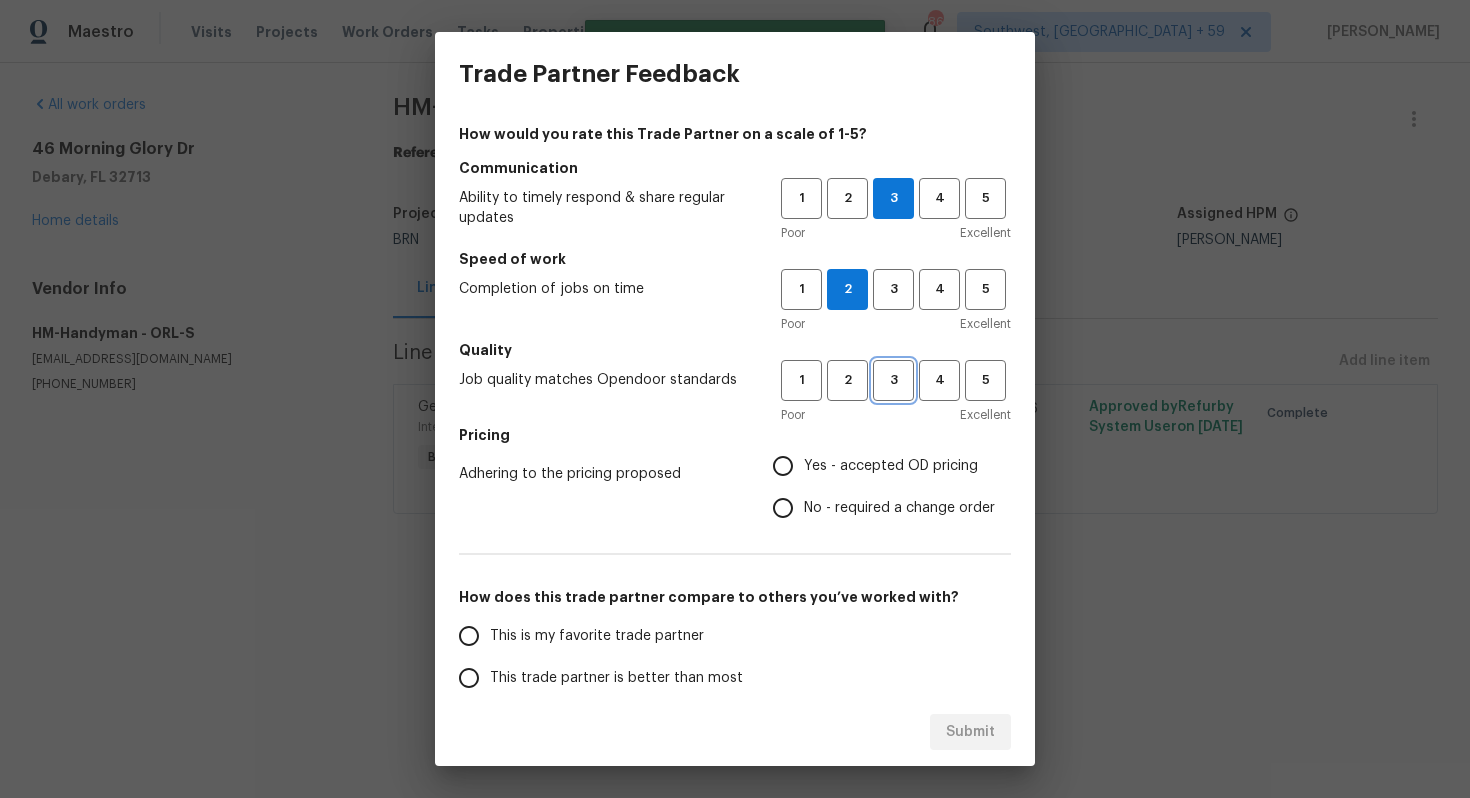 click on "3" at bounding box center (893, 380) 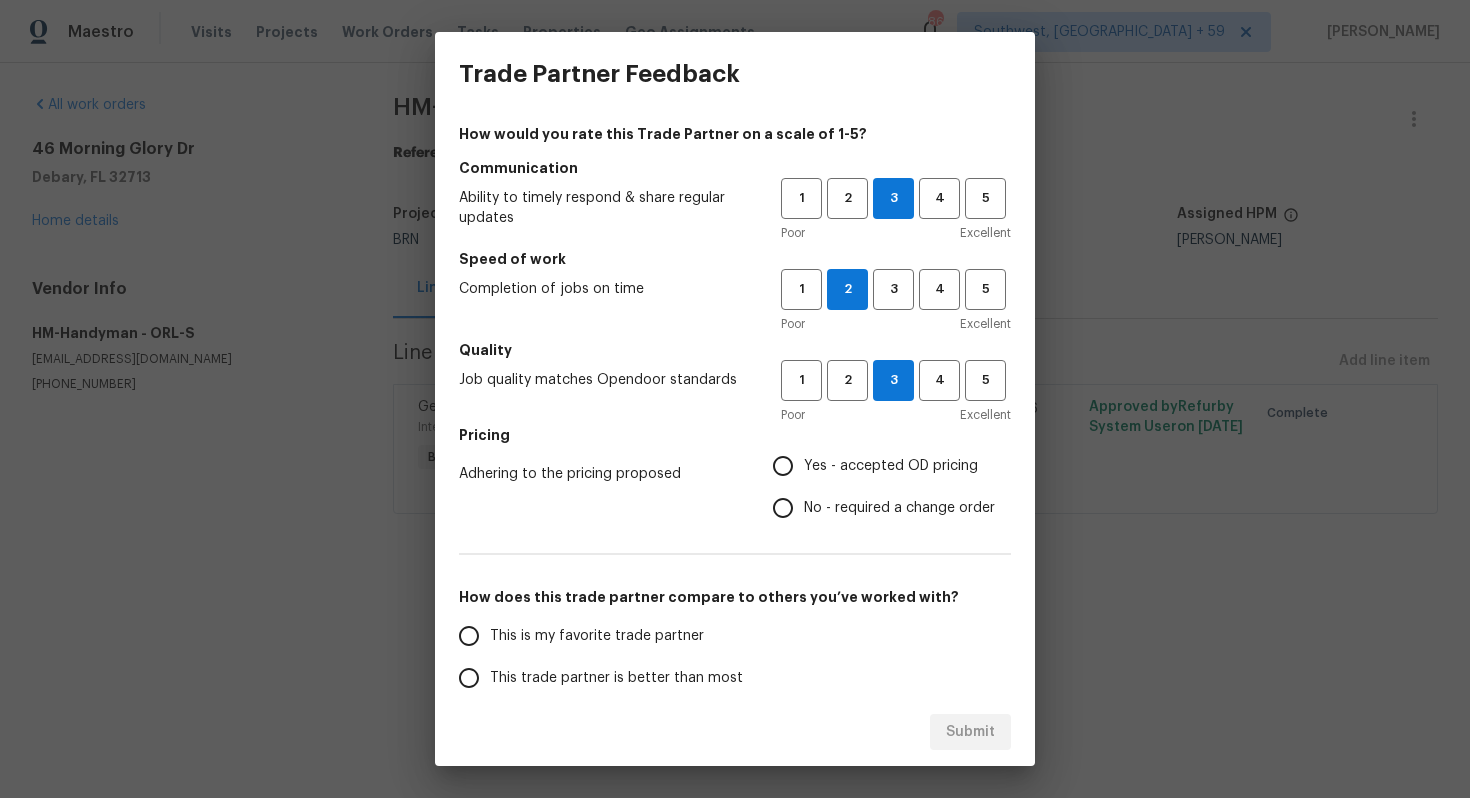 click on "Yes - accepted OD pricing" at bounding box center [891, 466] 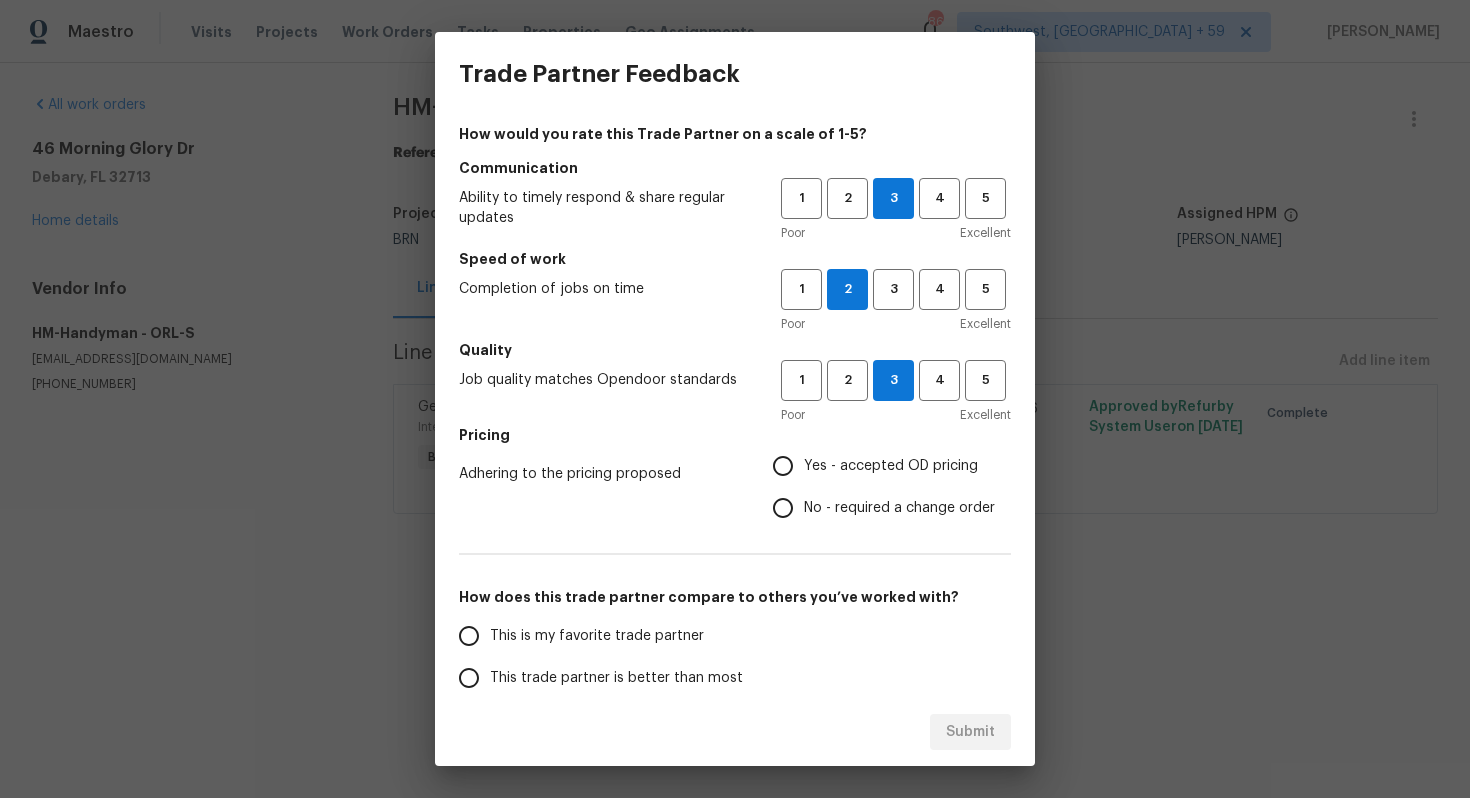 radio on "true" 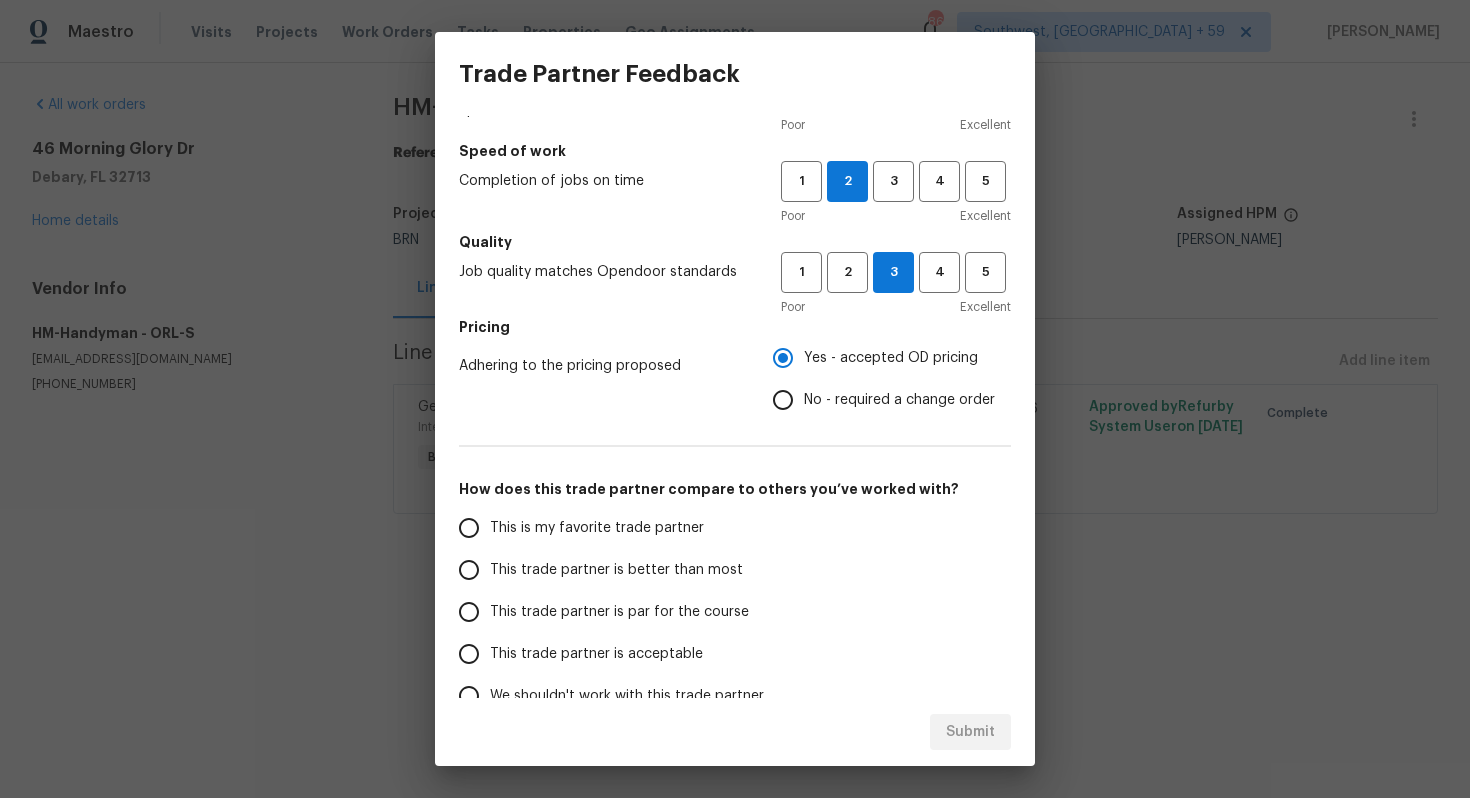scroll, scrollTop: 159, scrollLeft: 0, axis: vertical 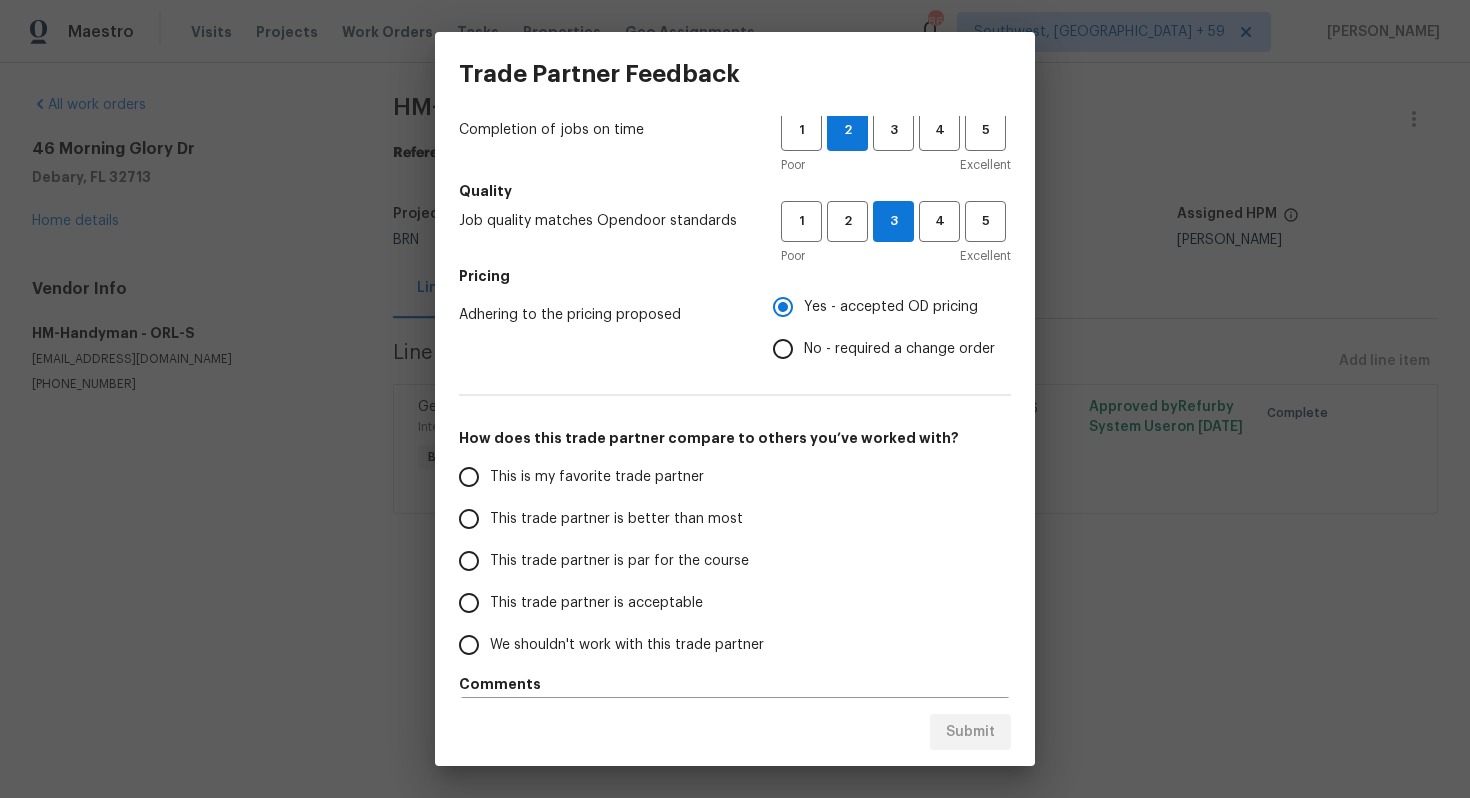 click on "This trade partner is better than most" at bounding box center [616, 519] 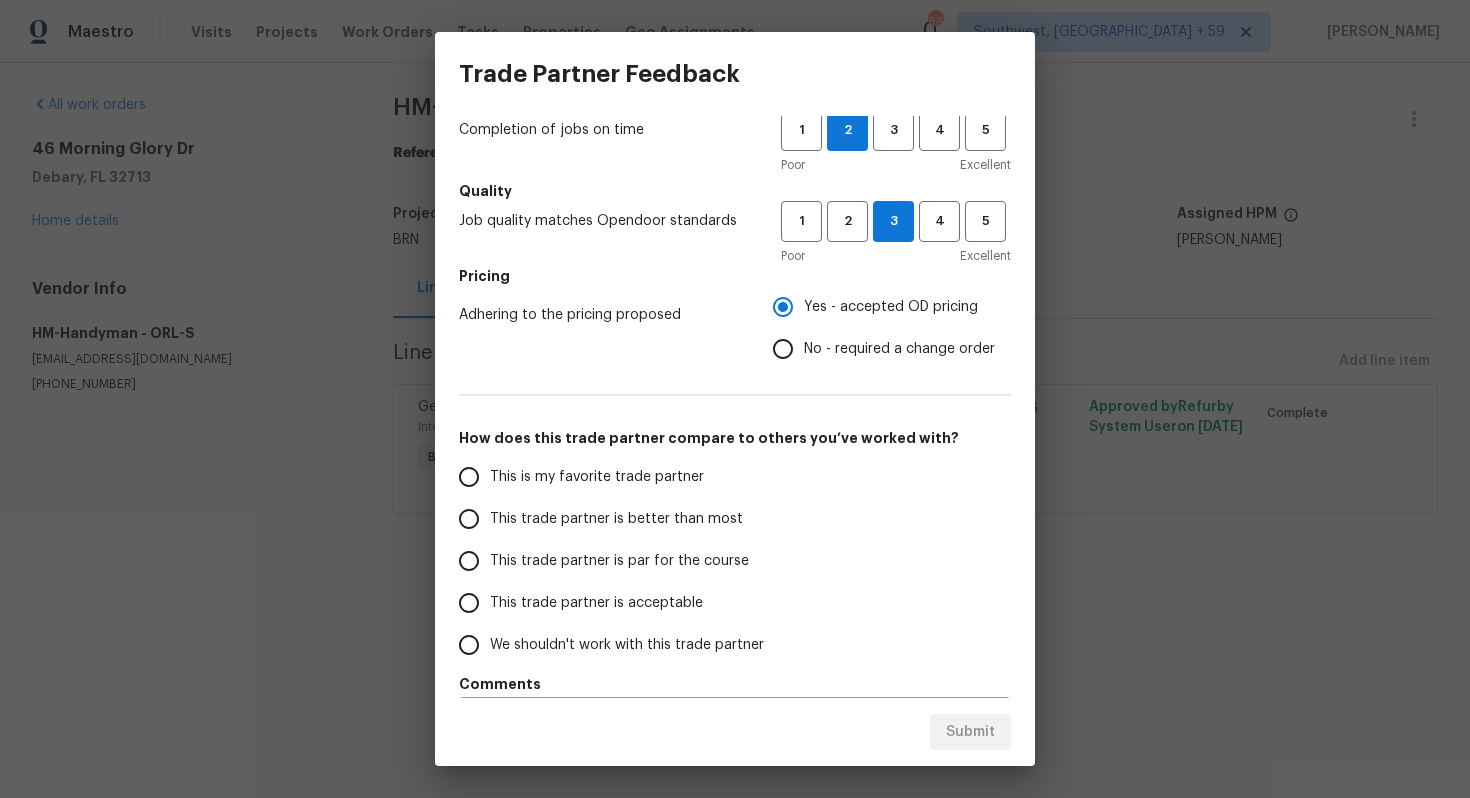 radio on "false" 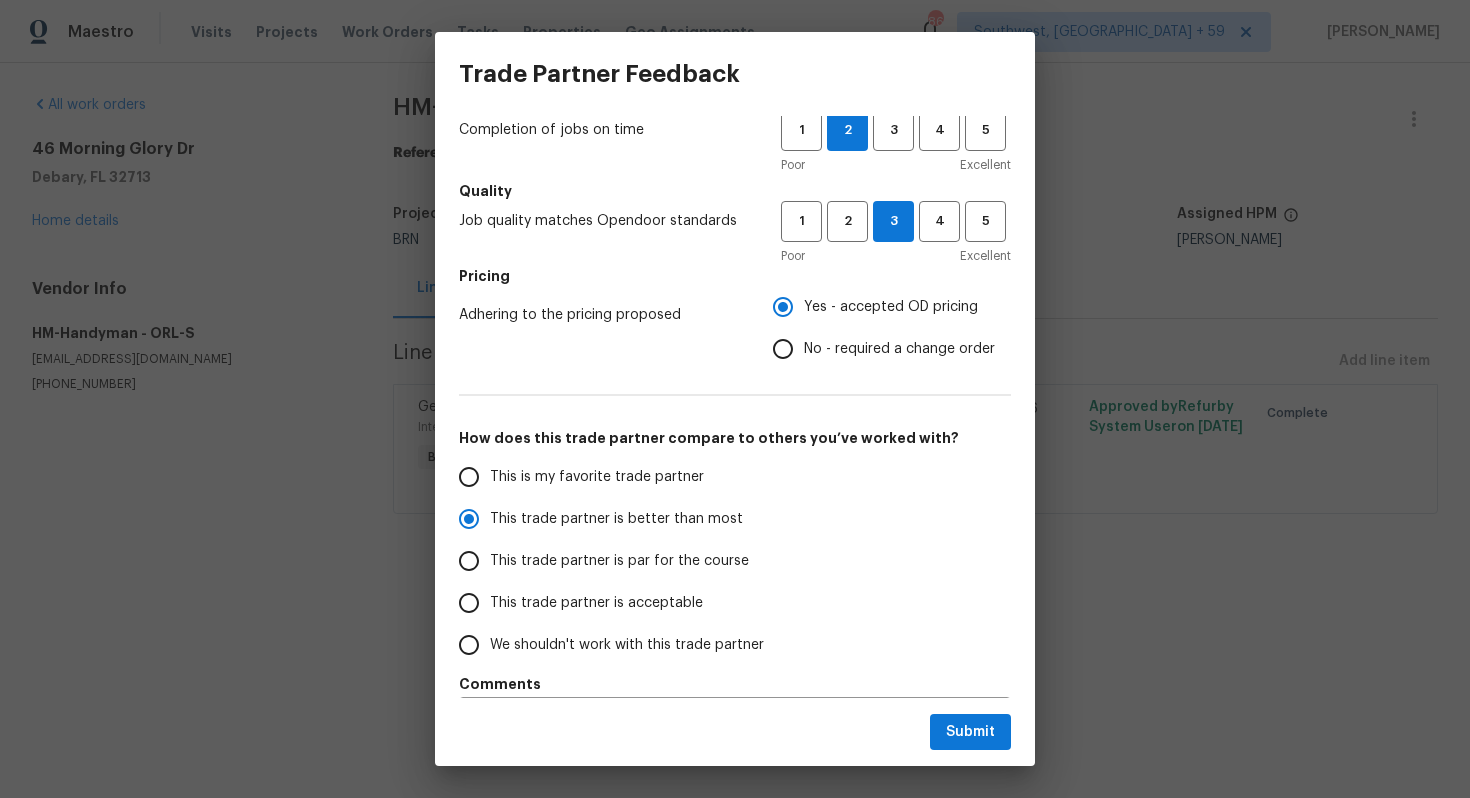click on "This trade partner is par for the course" at bounding box center (619, 561) 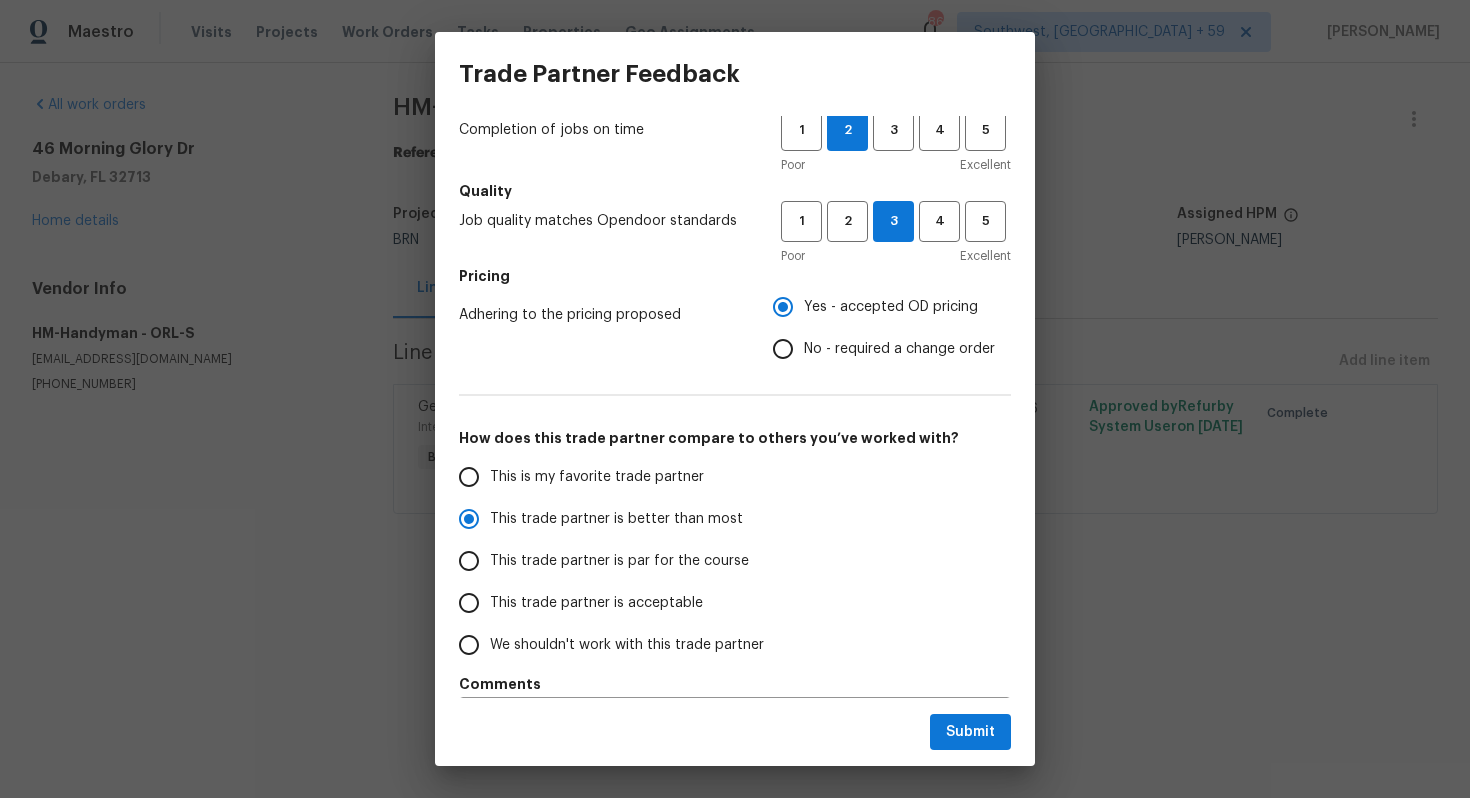 click on "This trade partner is par for the course" at bounding box center (469, 561) 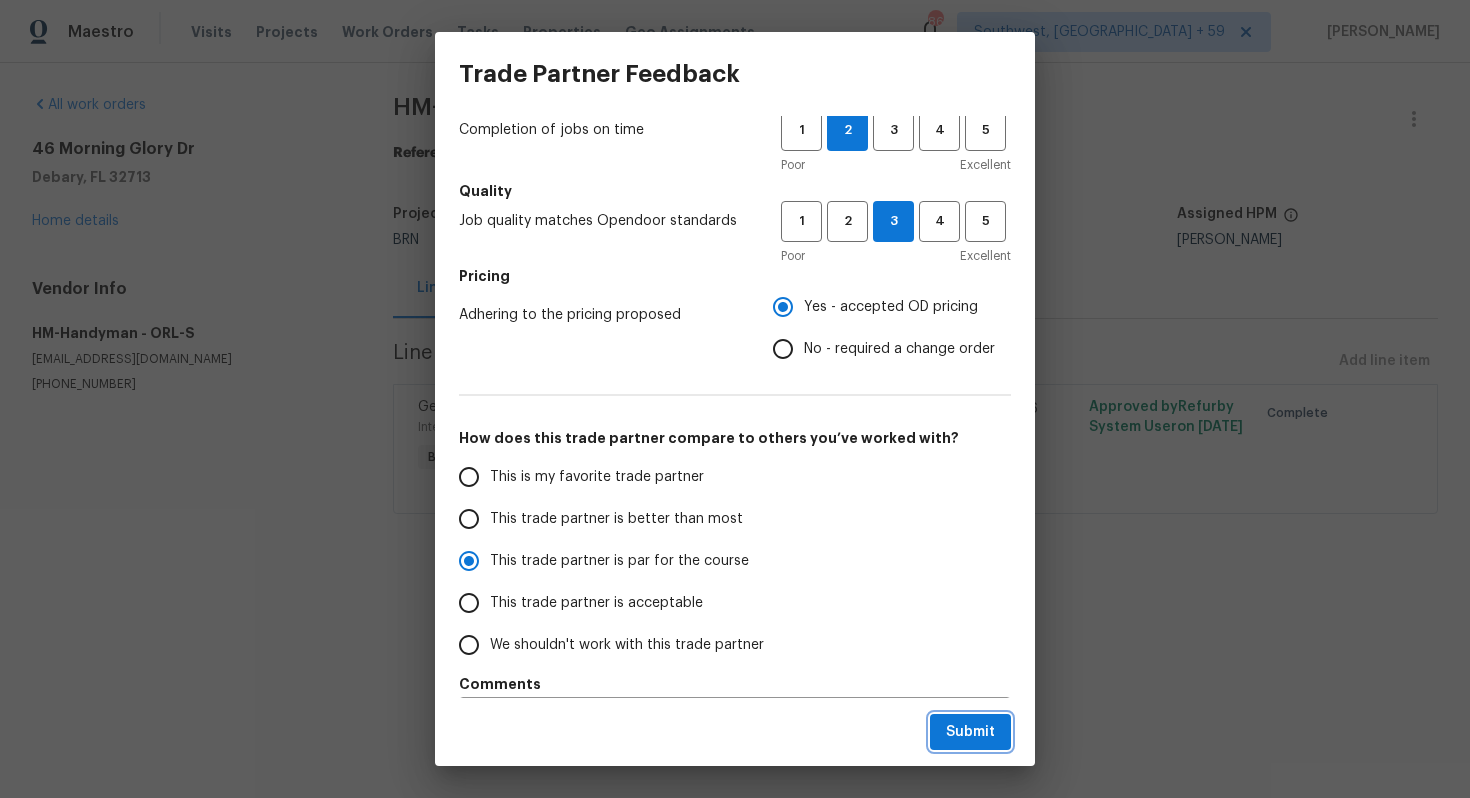 click on "Submit" at bounding box center (970, 732) 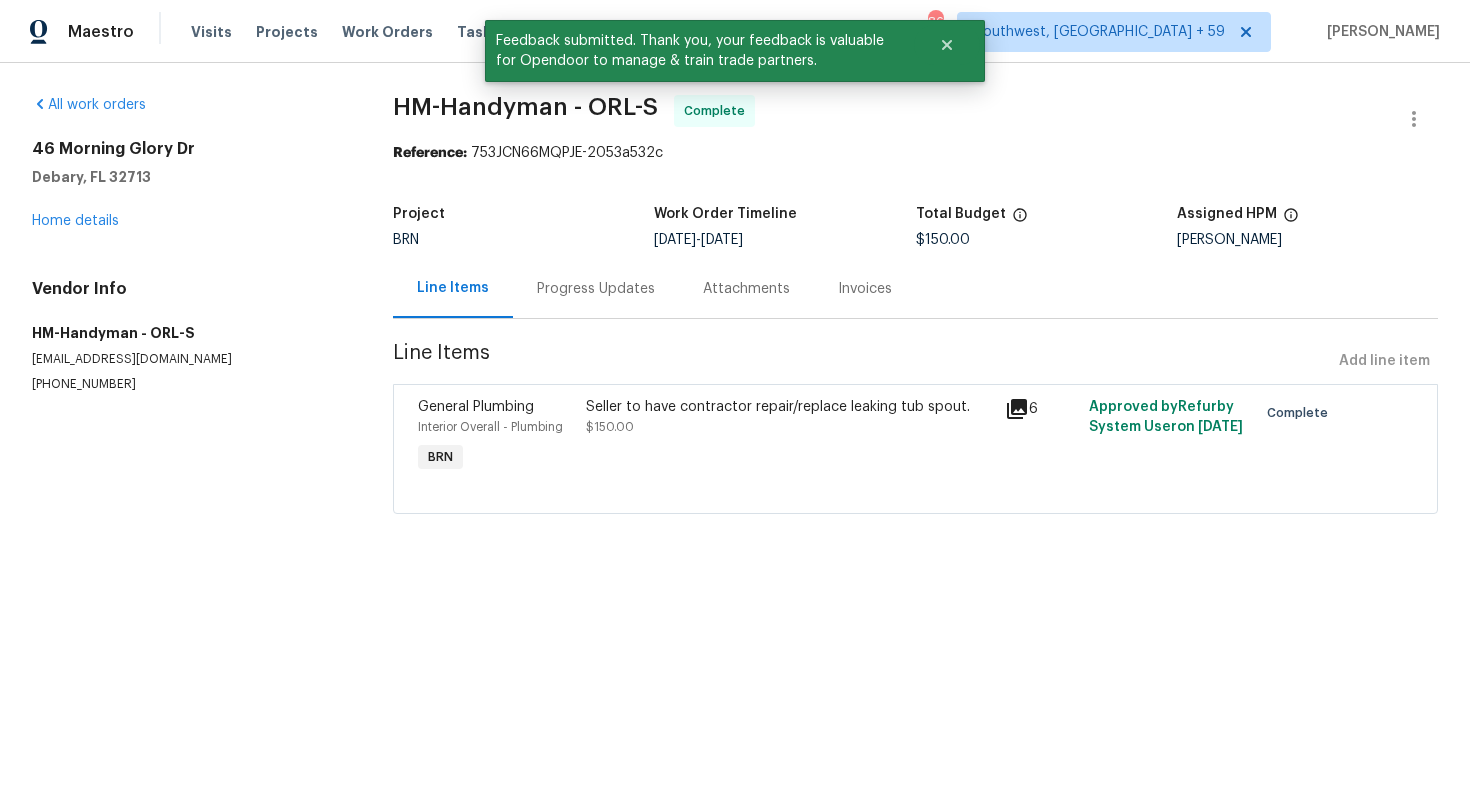 click on "Progress Updates" at bounding box center [596, 289] 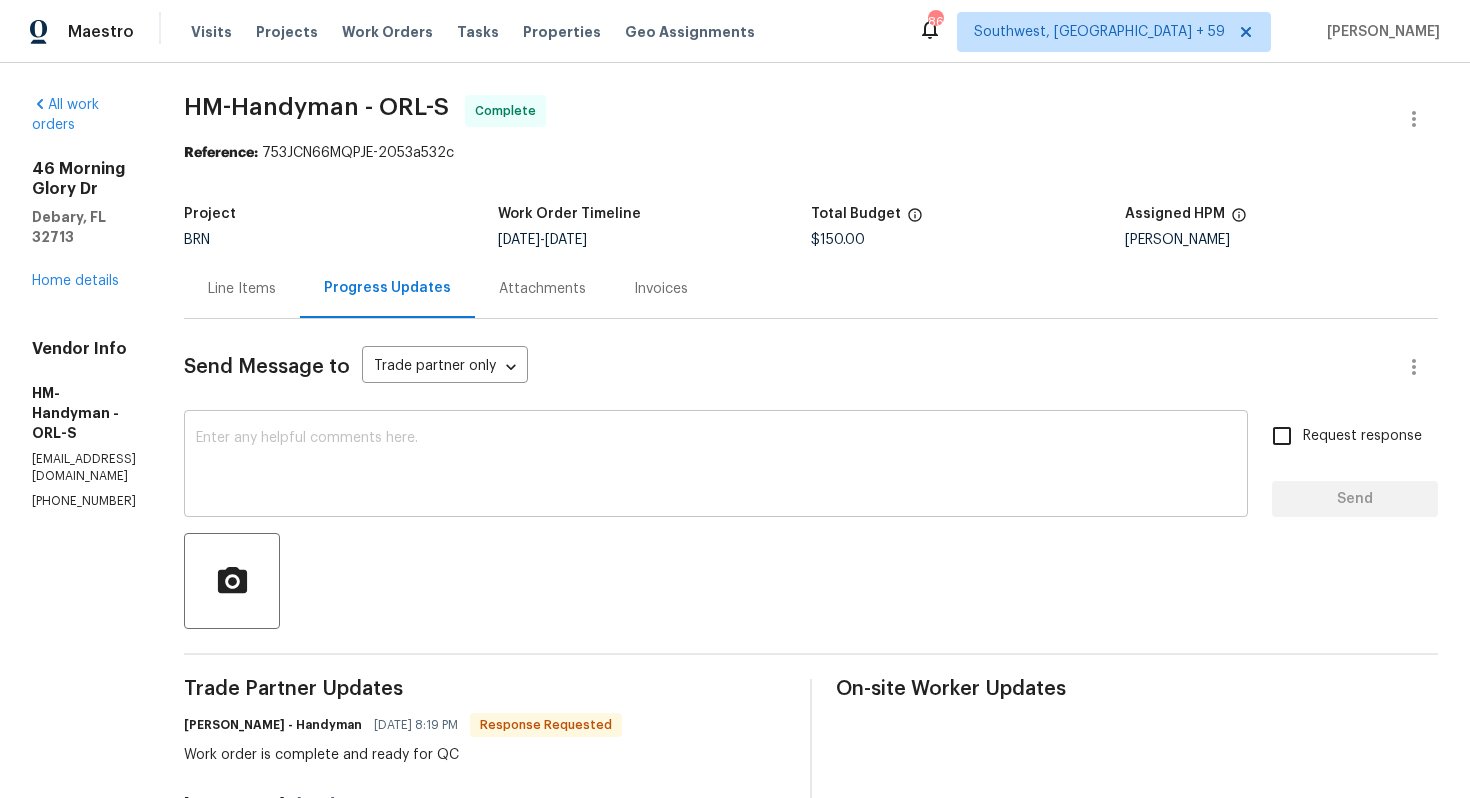click at bounding box center [716, 466] 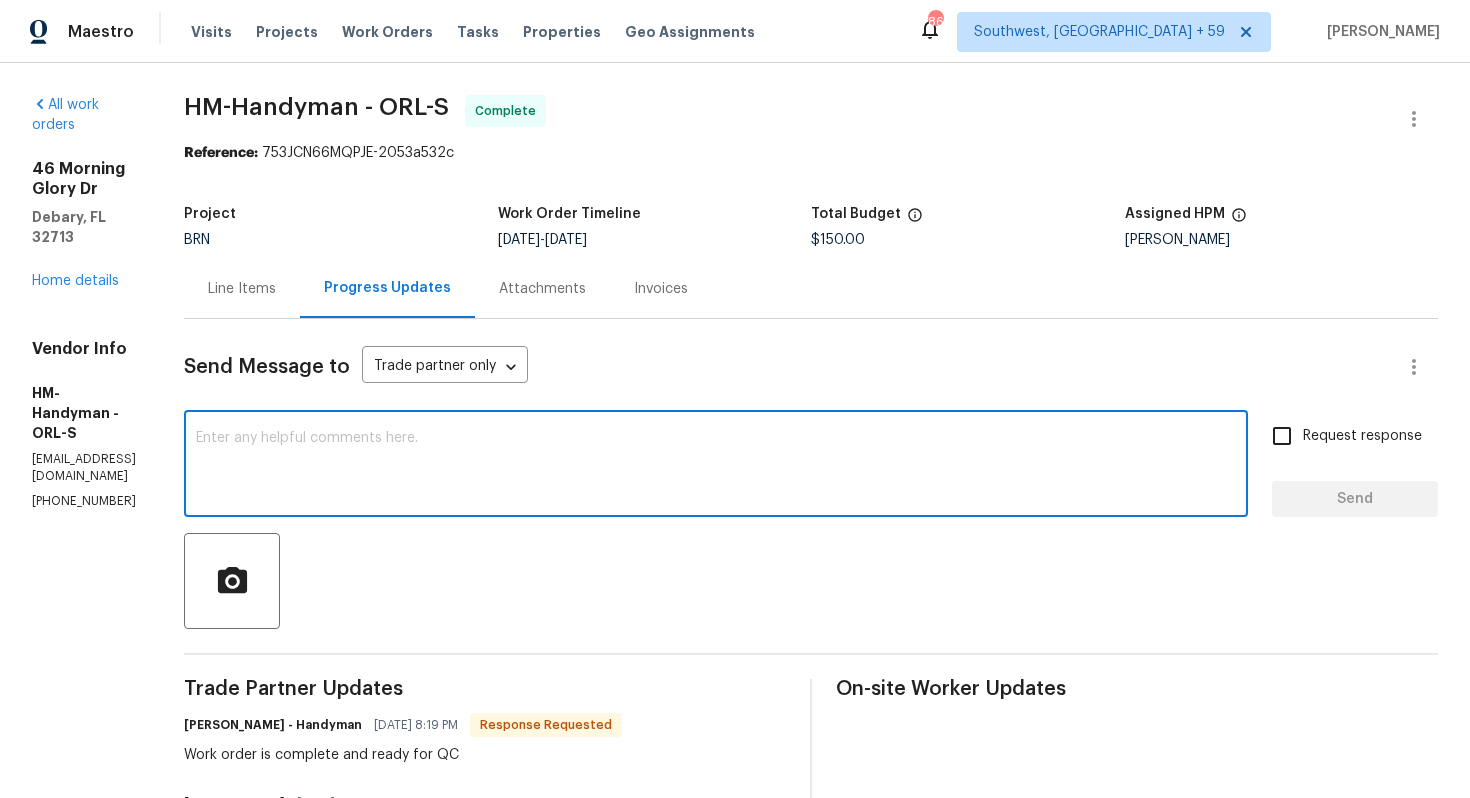 paste on "WO is approved, Please upload the invoice under invoice section. Thanks!" 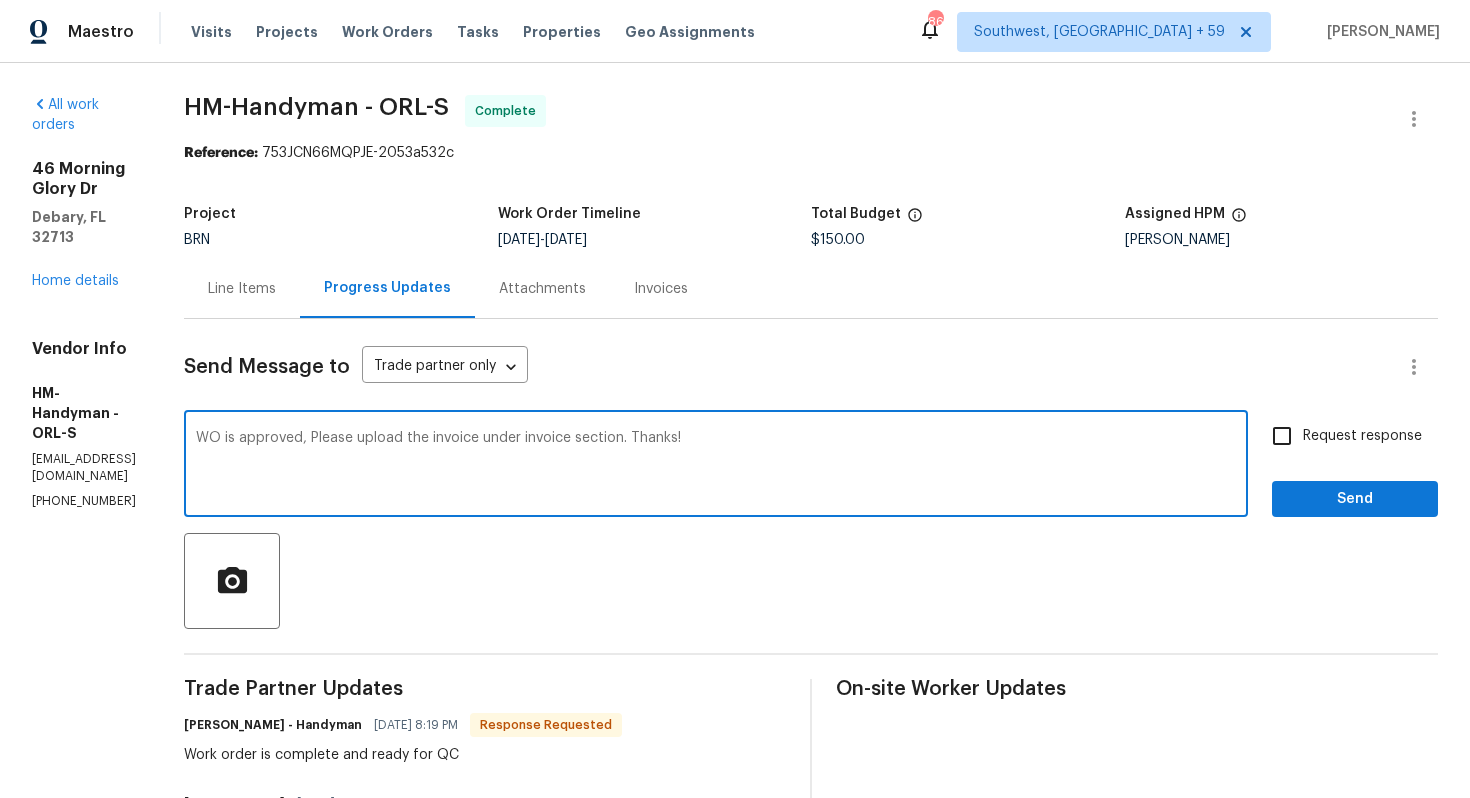 type on "WO is approved, Please upload the invoice under invoice section. Thanks!" 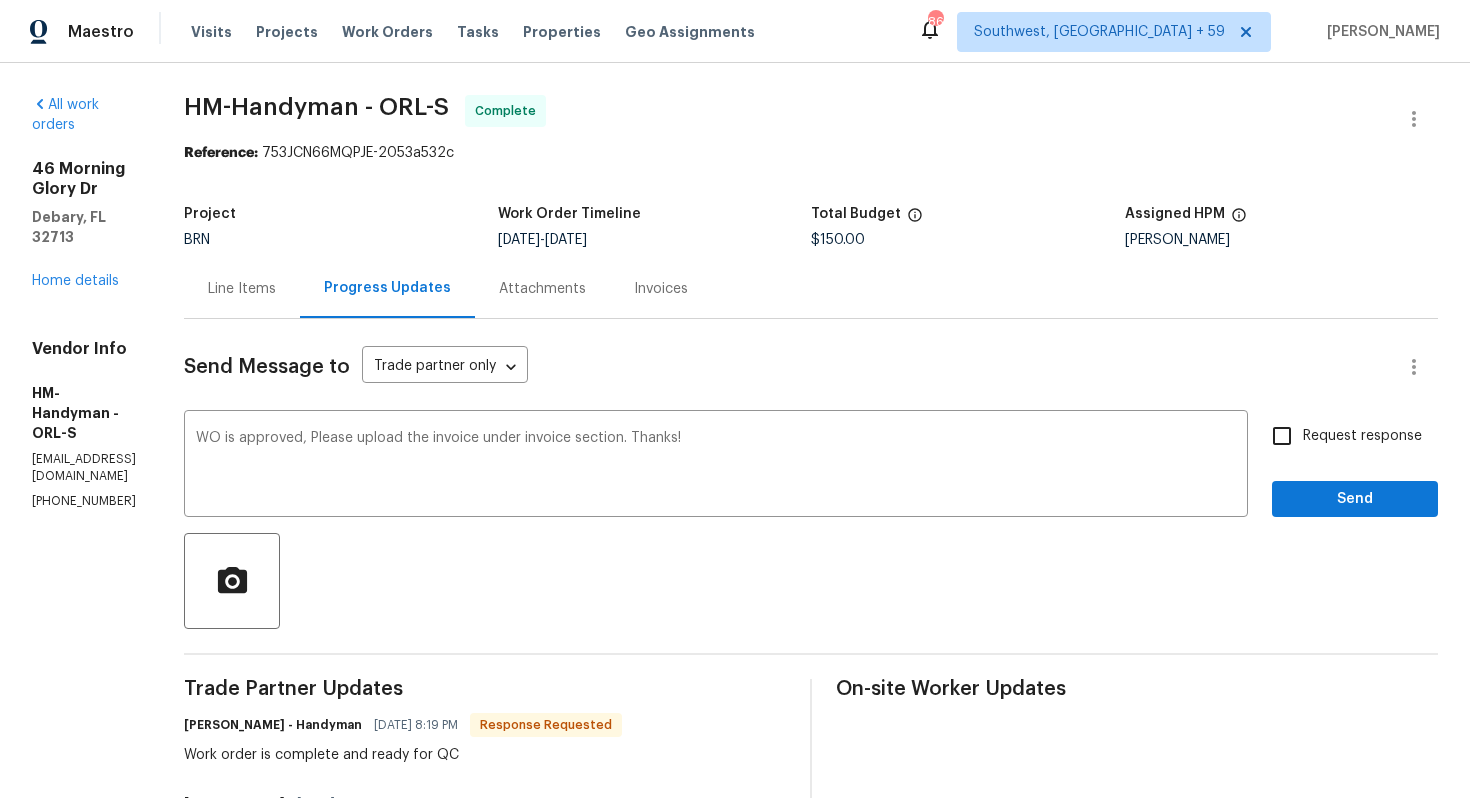 click on "Request response" at bounding box center (1341, 436) 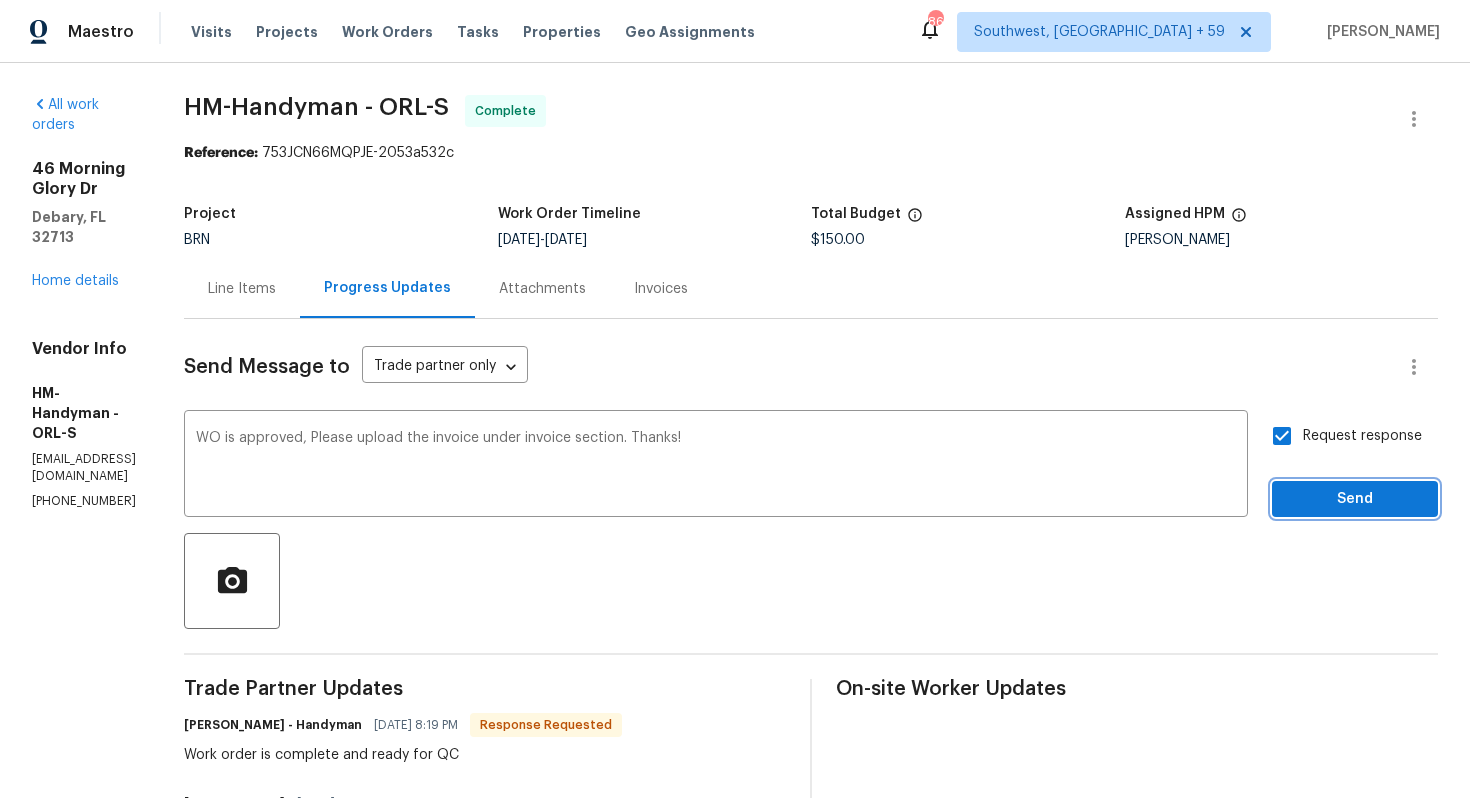 click on "Send" at bounding box center (1355, 499) 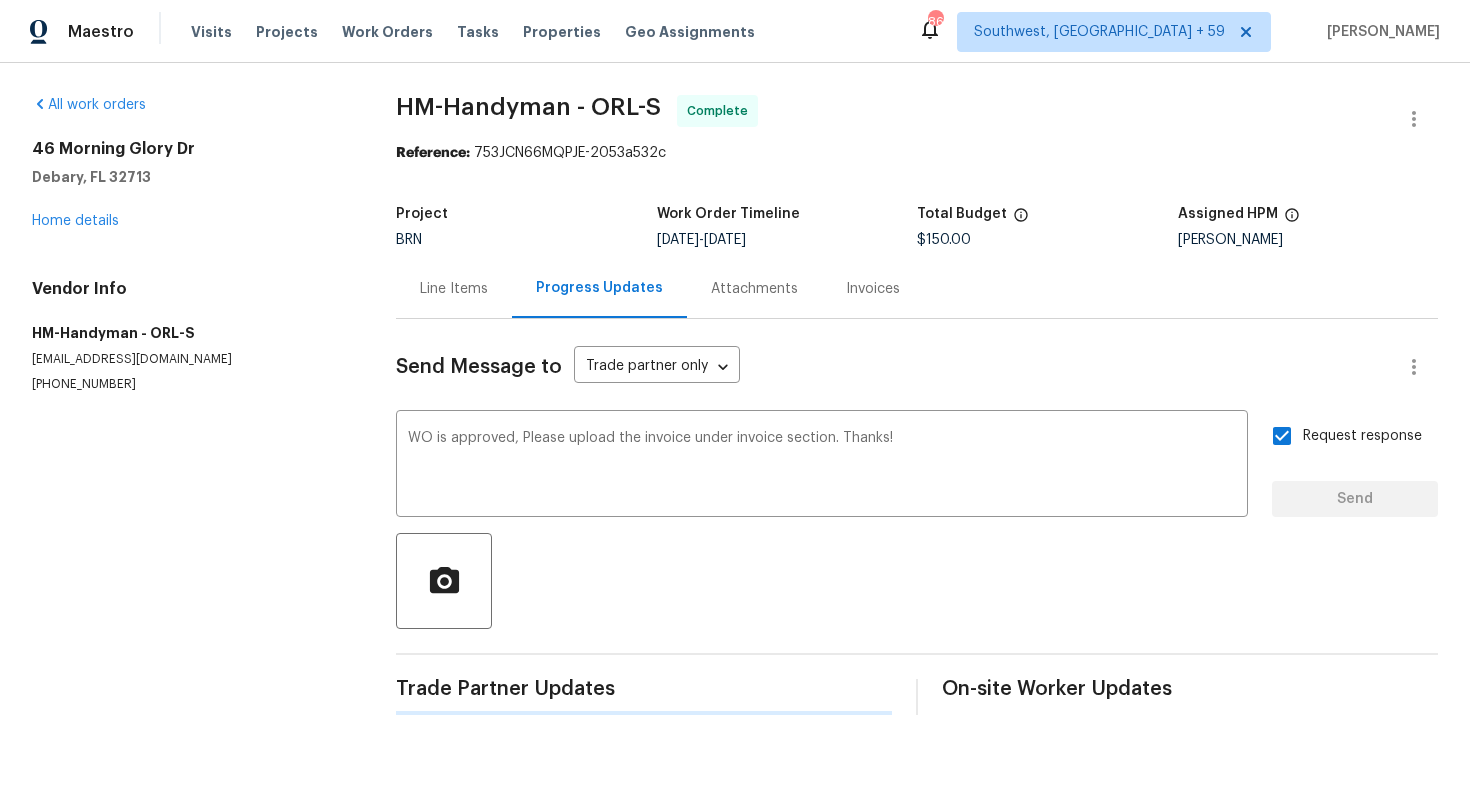type 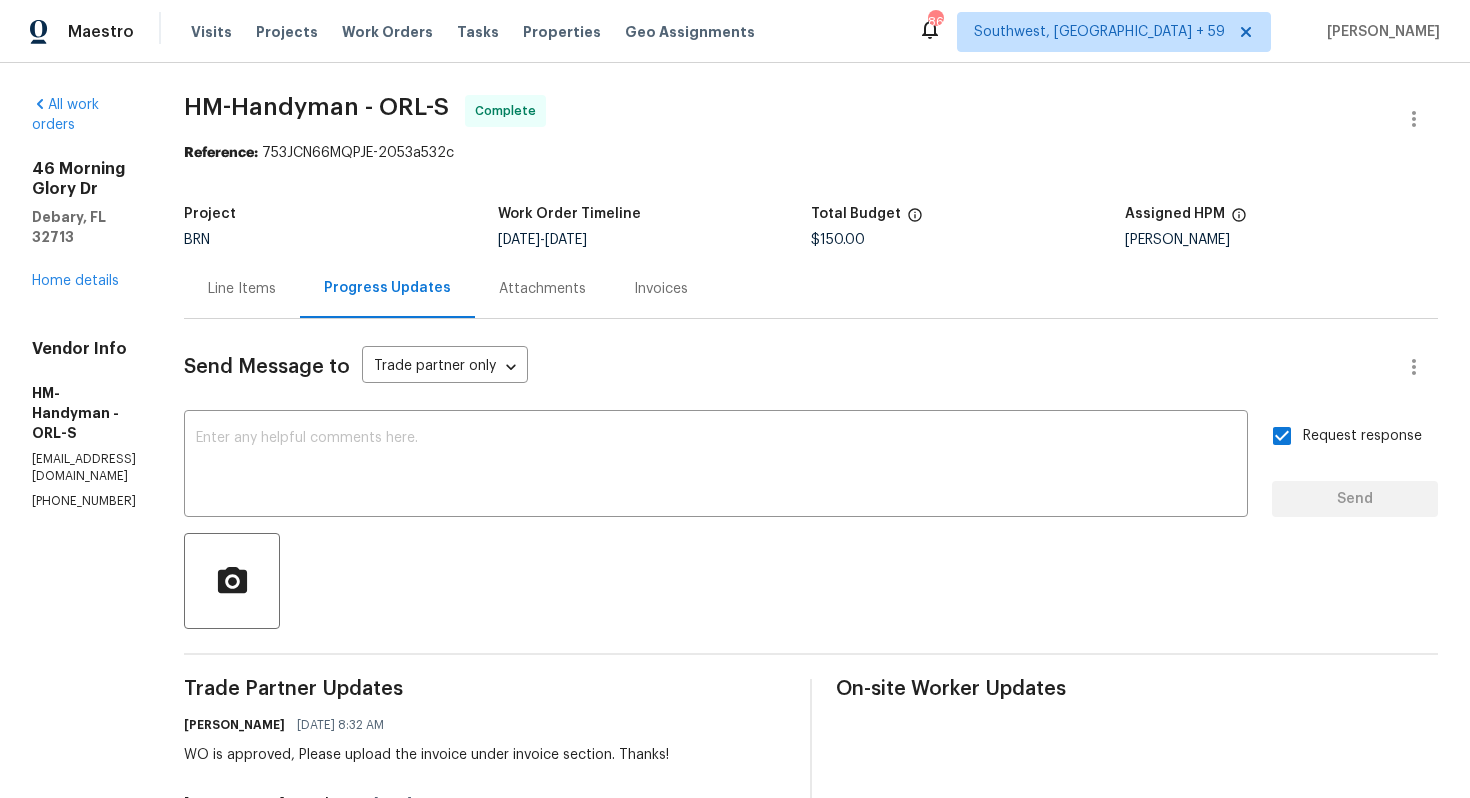 click on "Line Items" at bounding box center (242, 288) 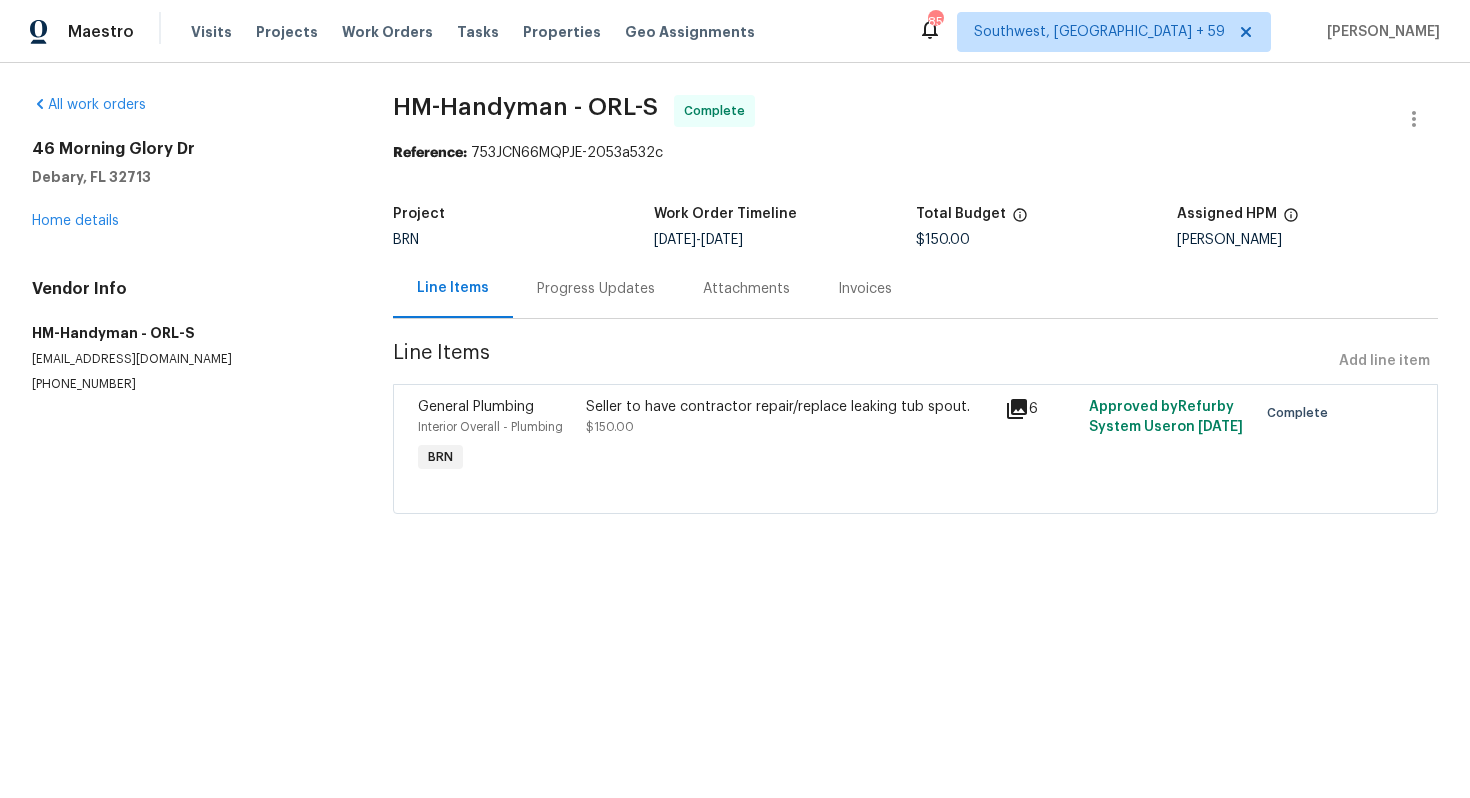 click on "Seller to have contractor repair/replace leaking tub spout. $150.00" at bounding box center (790, 437) 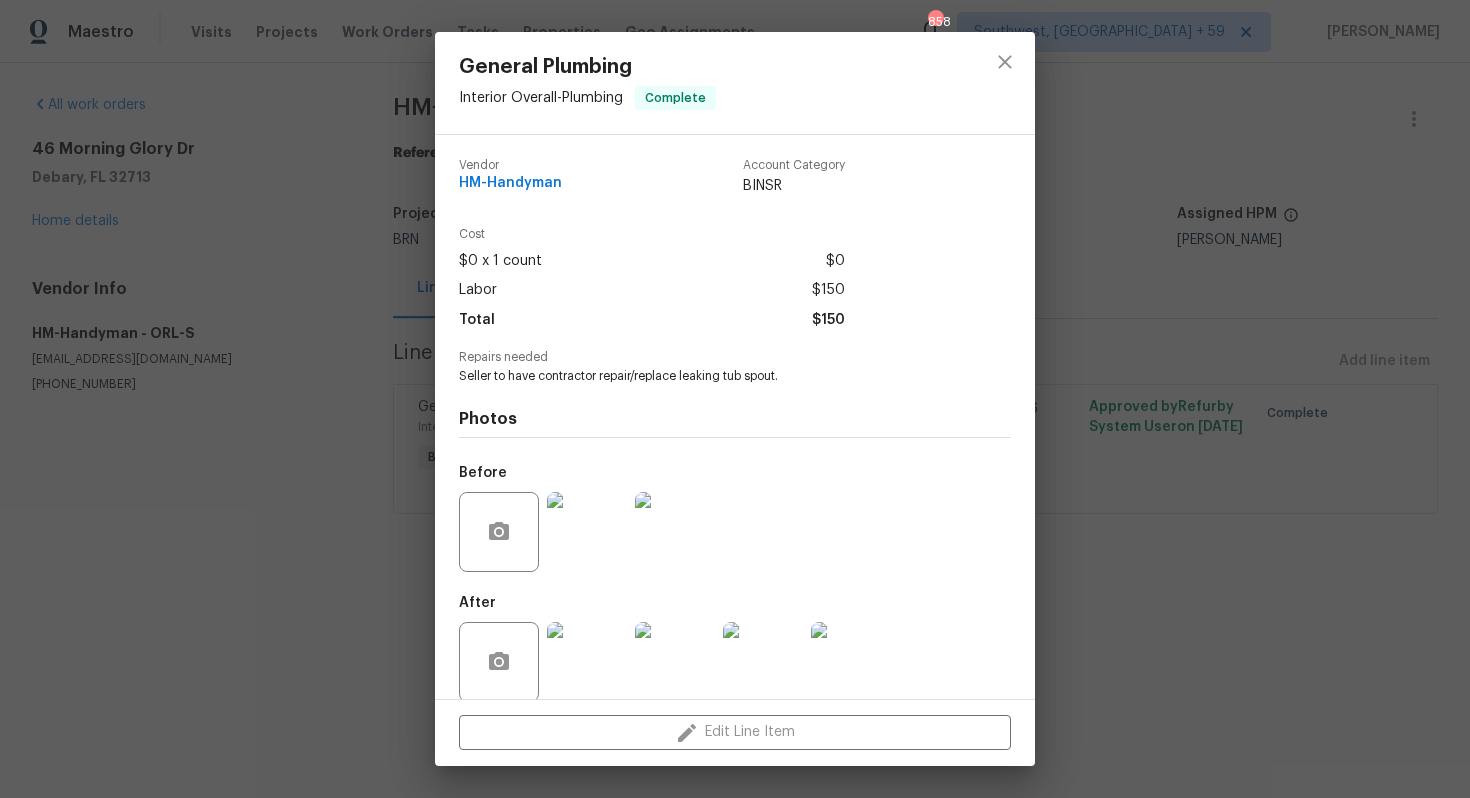 click on "Seller to have contractor repair/replace leaking tub spout." at bounding box center [707, 376] 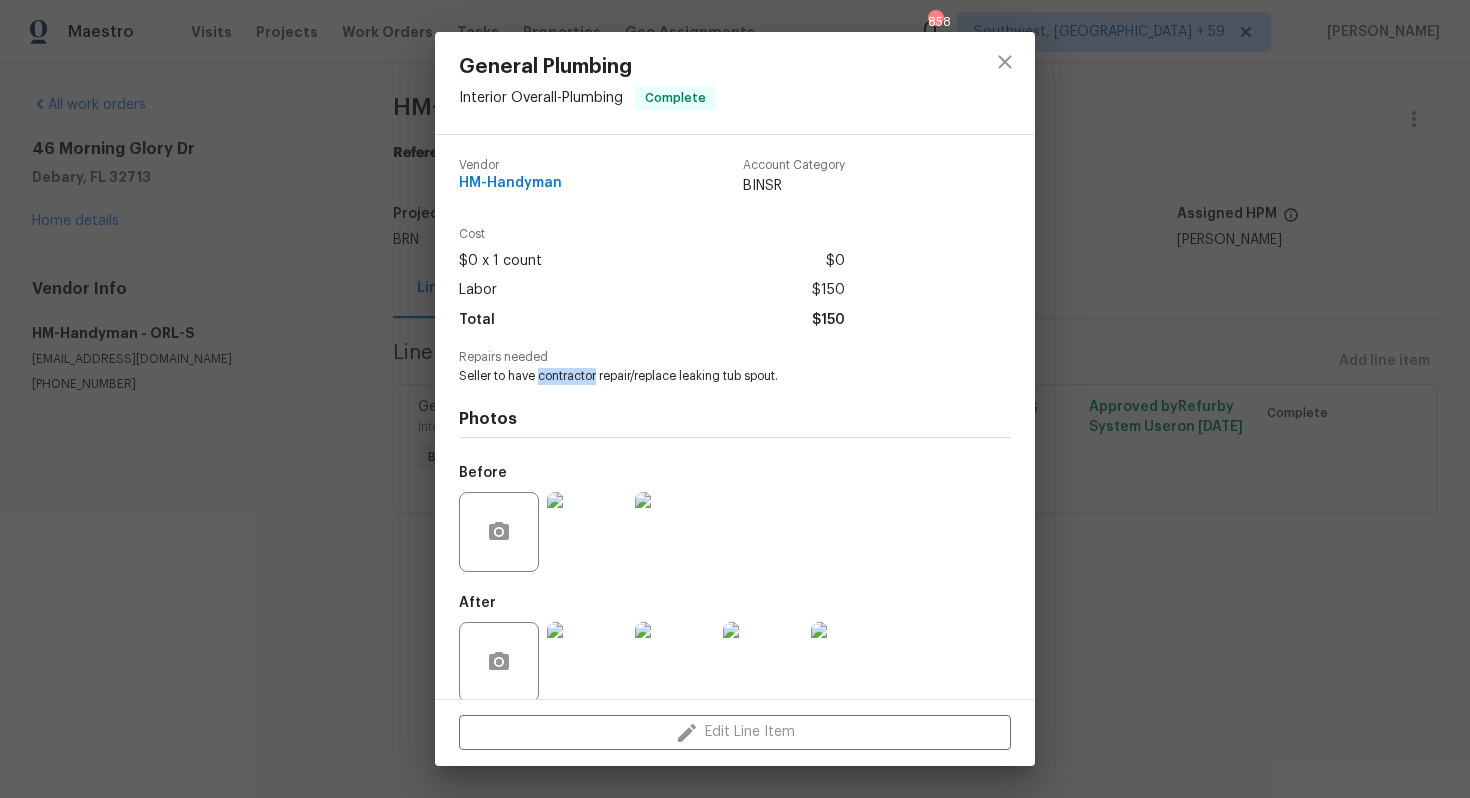 click on "Seller to have contractor repair/replace leaking tub spout." at bounding box center (707, 376) 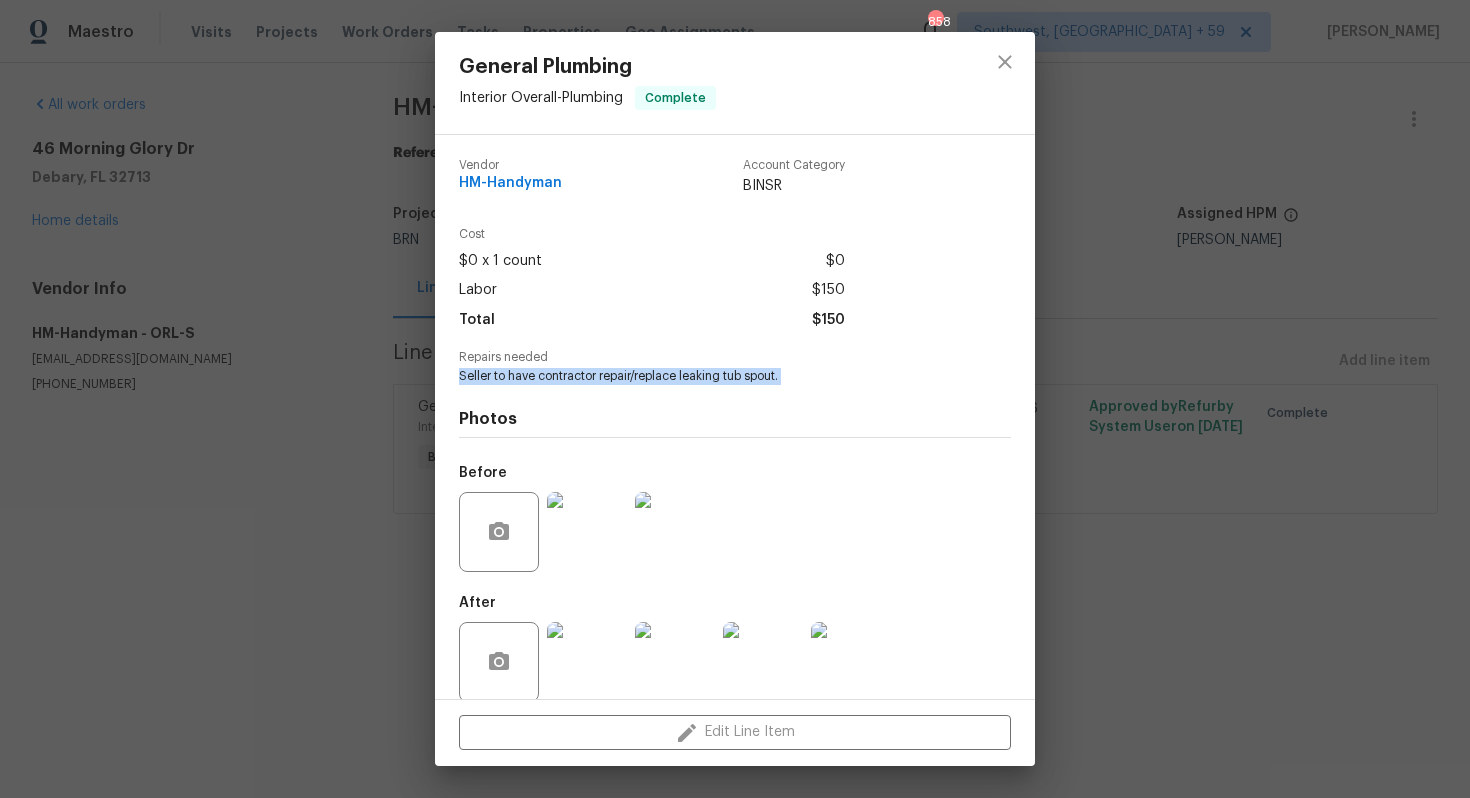 copy on "Seller to have contractor repair/replace leaking tub spout." 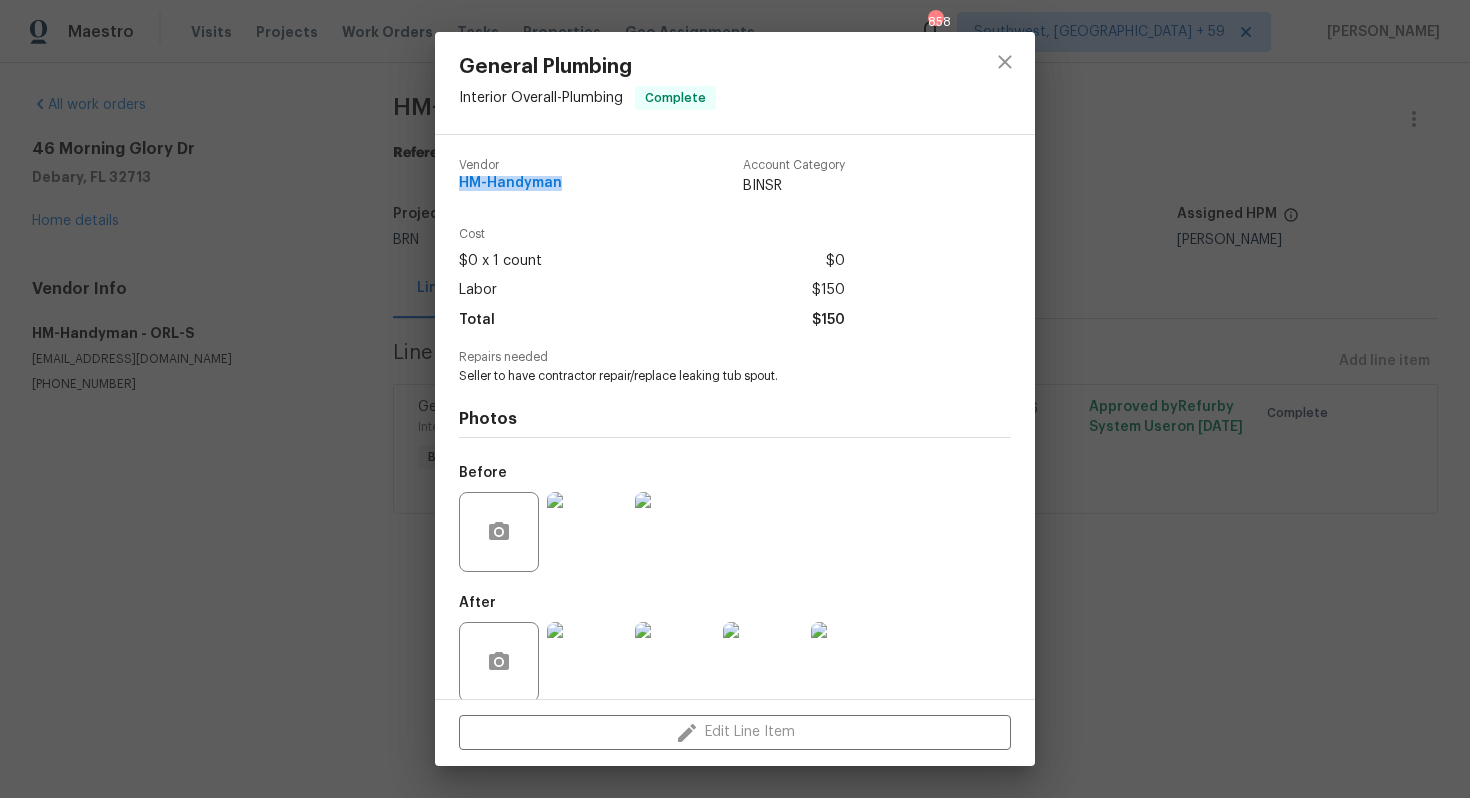 drag, startPoint x: 455, startPoint y: 182, endPoint x: 571, endPoint y: 195, distance: 116.72617 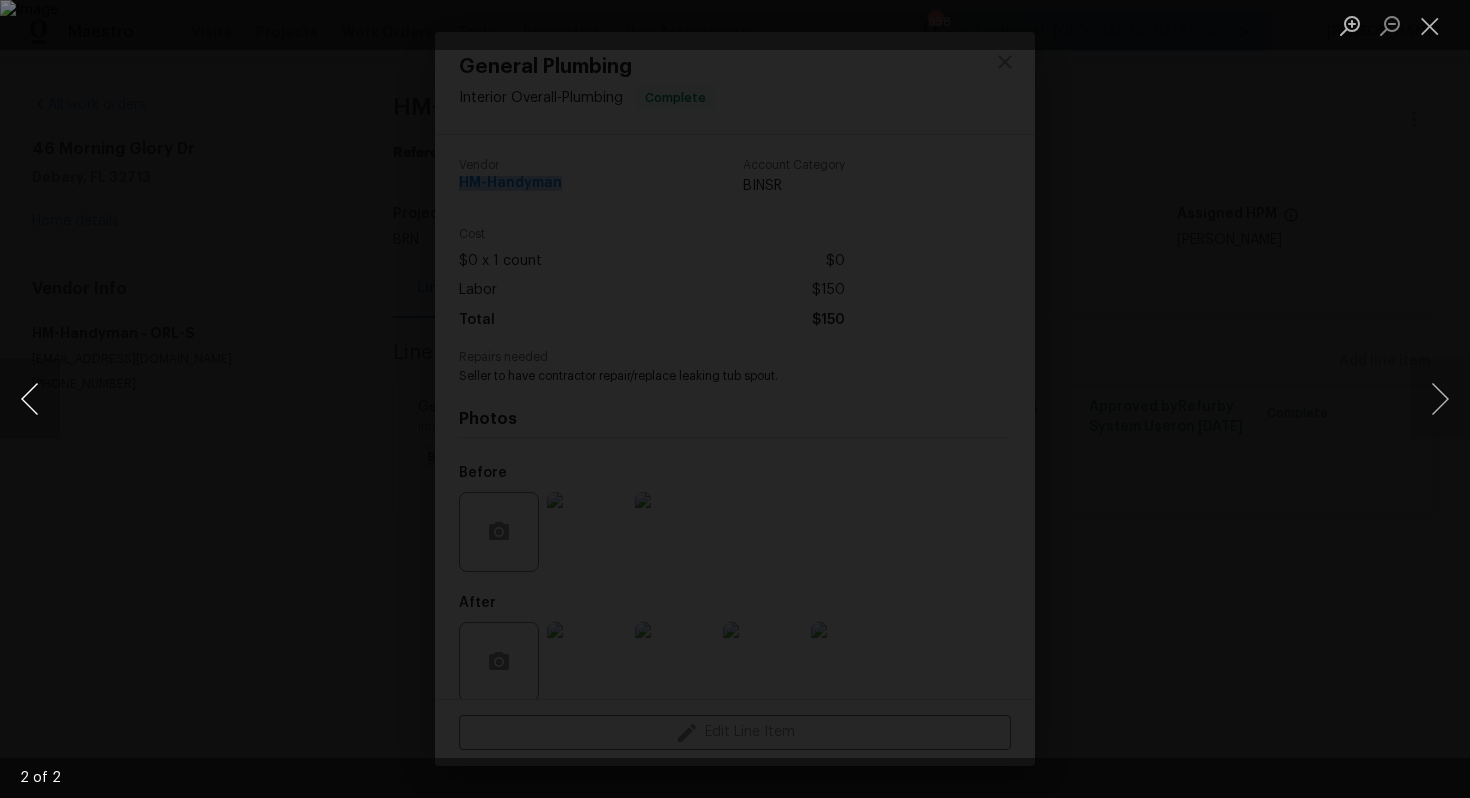 click at bounding box center [30, 399] 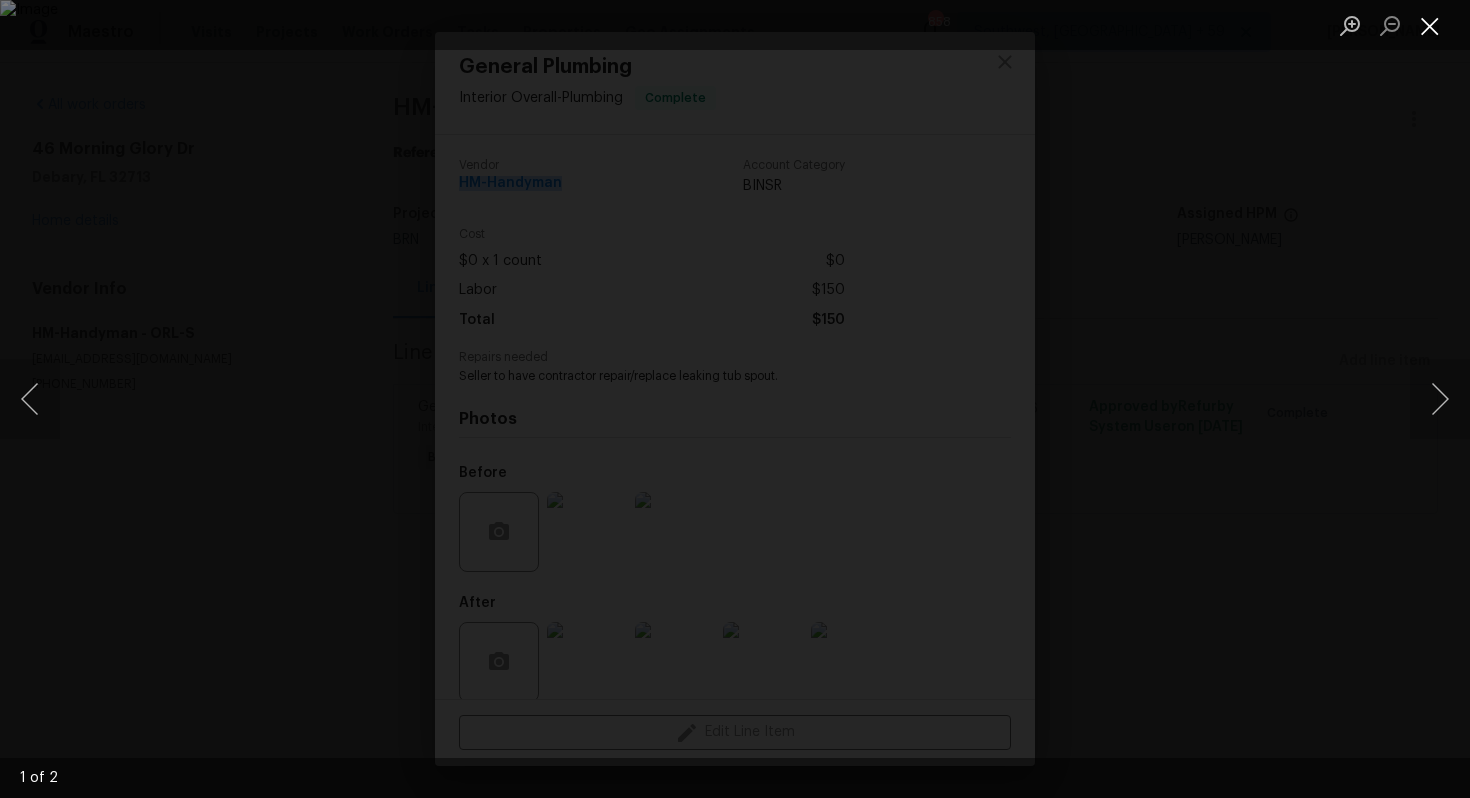 click at bounding box center (1430, 25) 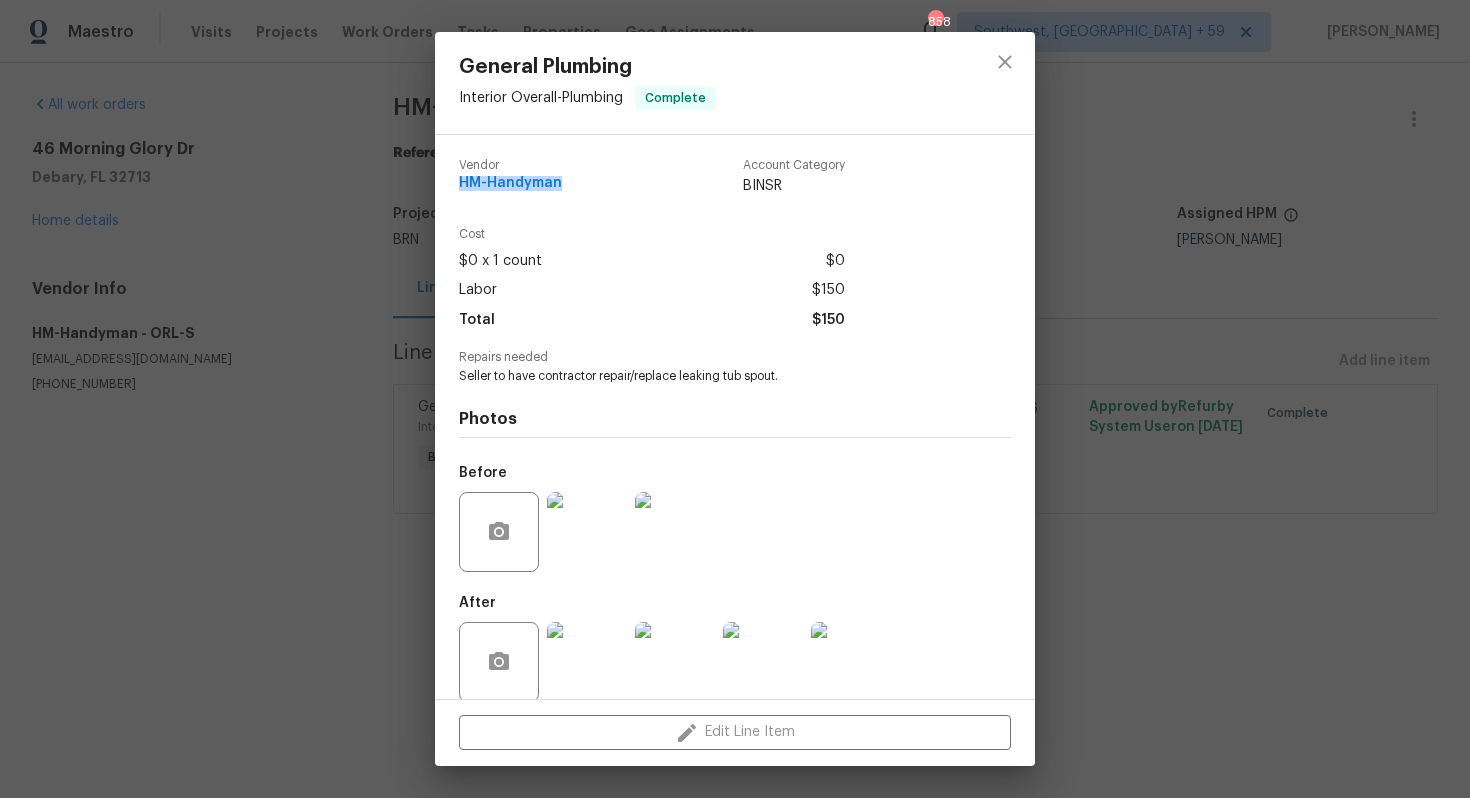 scroll, scrollTop: 23, scrollLeft: 0, axis: vertical 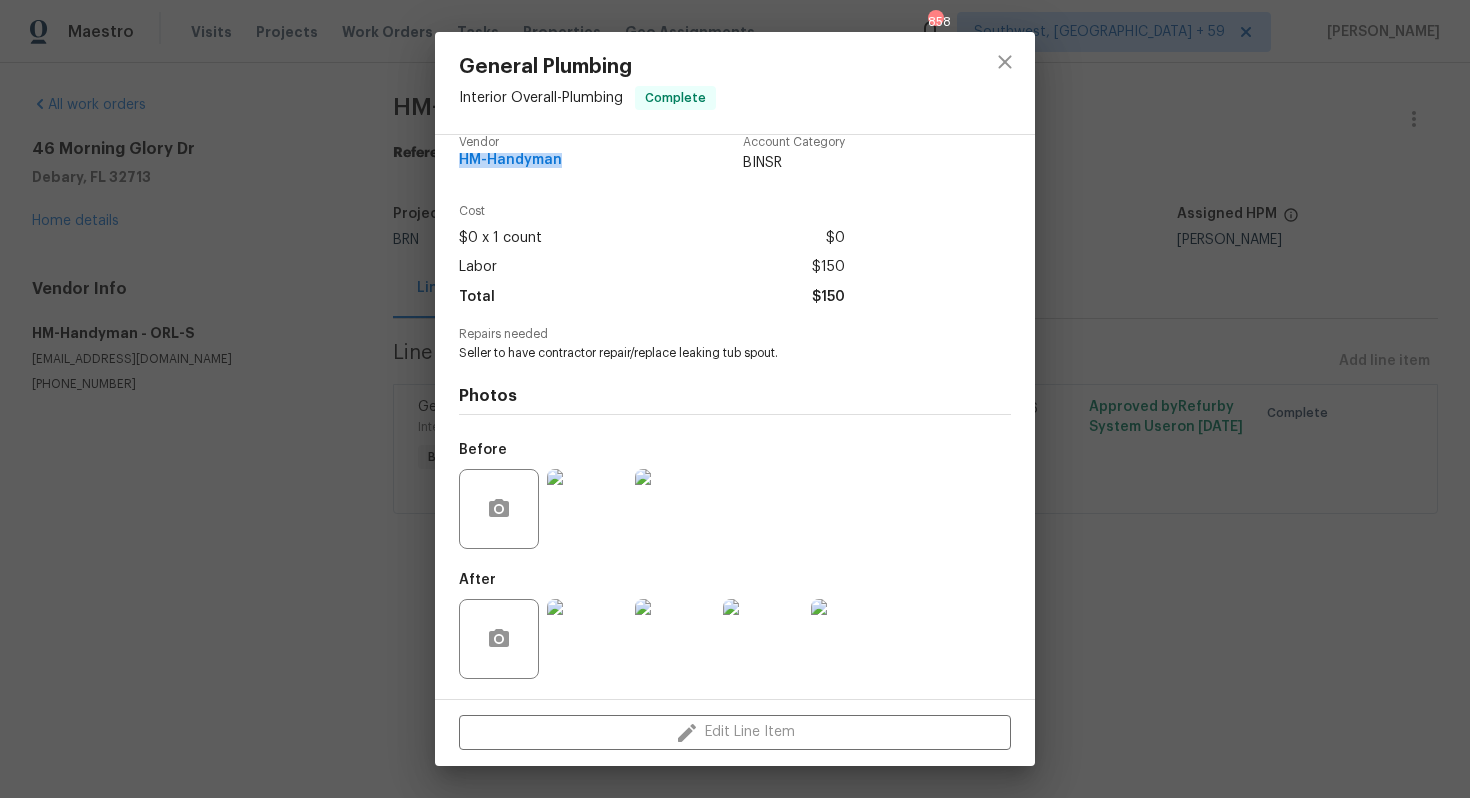 click at bounding box center [587, 639] 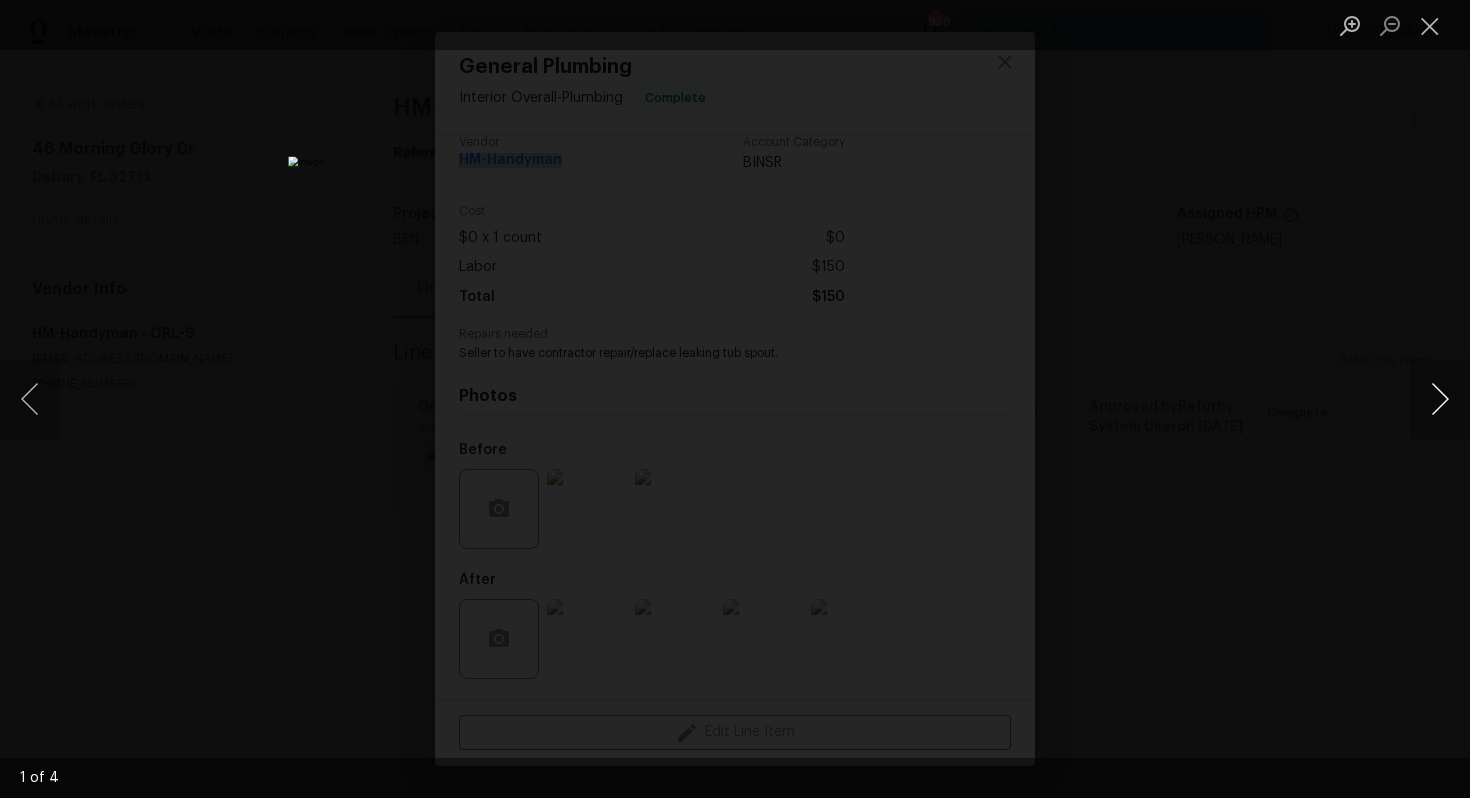 click at bounding box center (1440, 399) 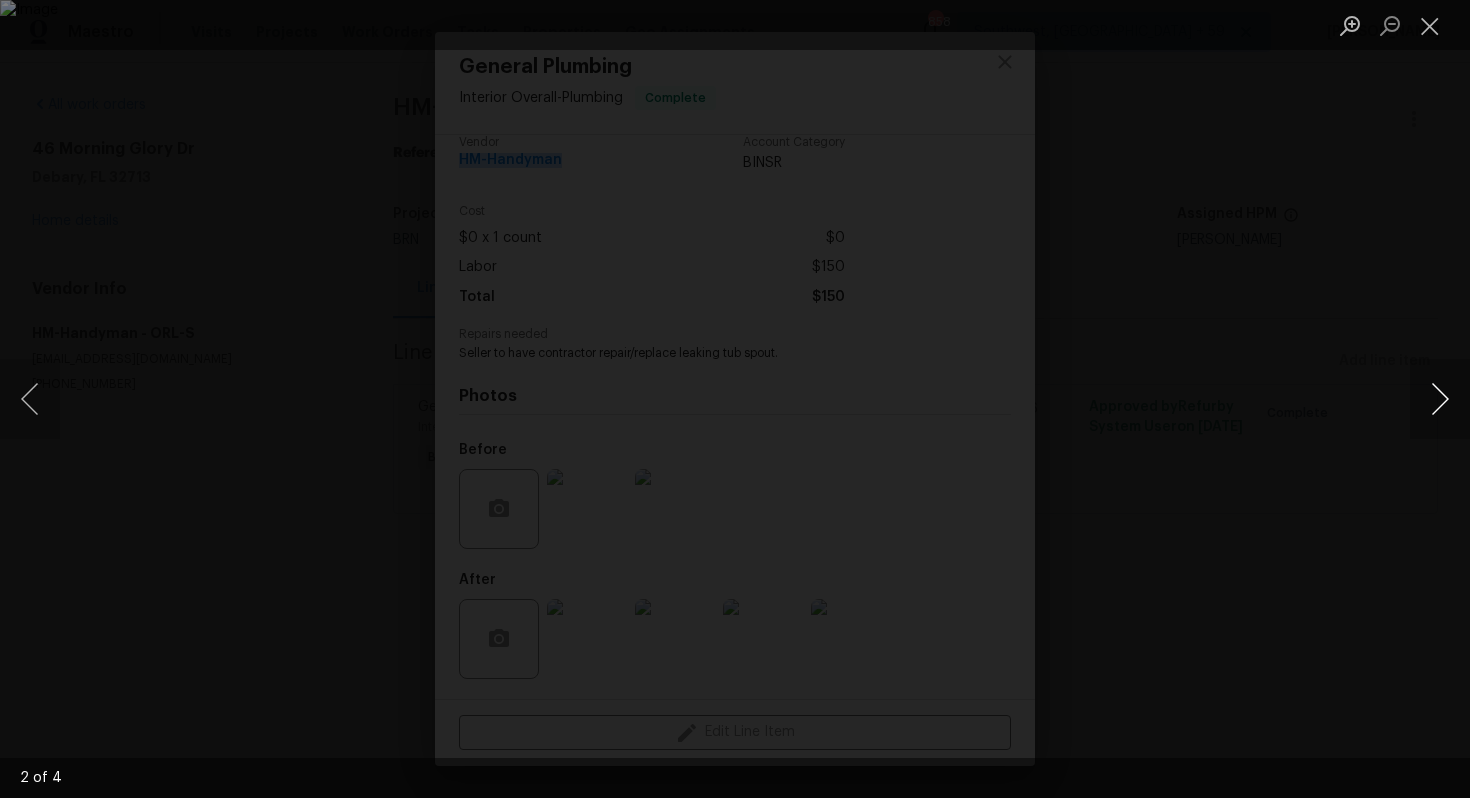 click at bounding box center (1440, 399) 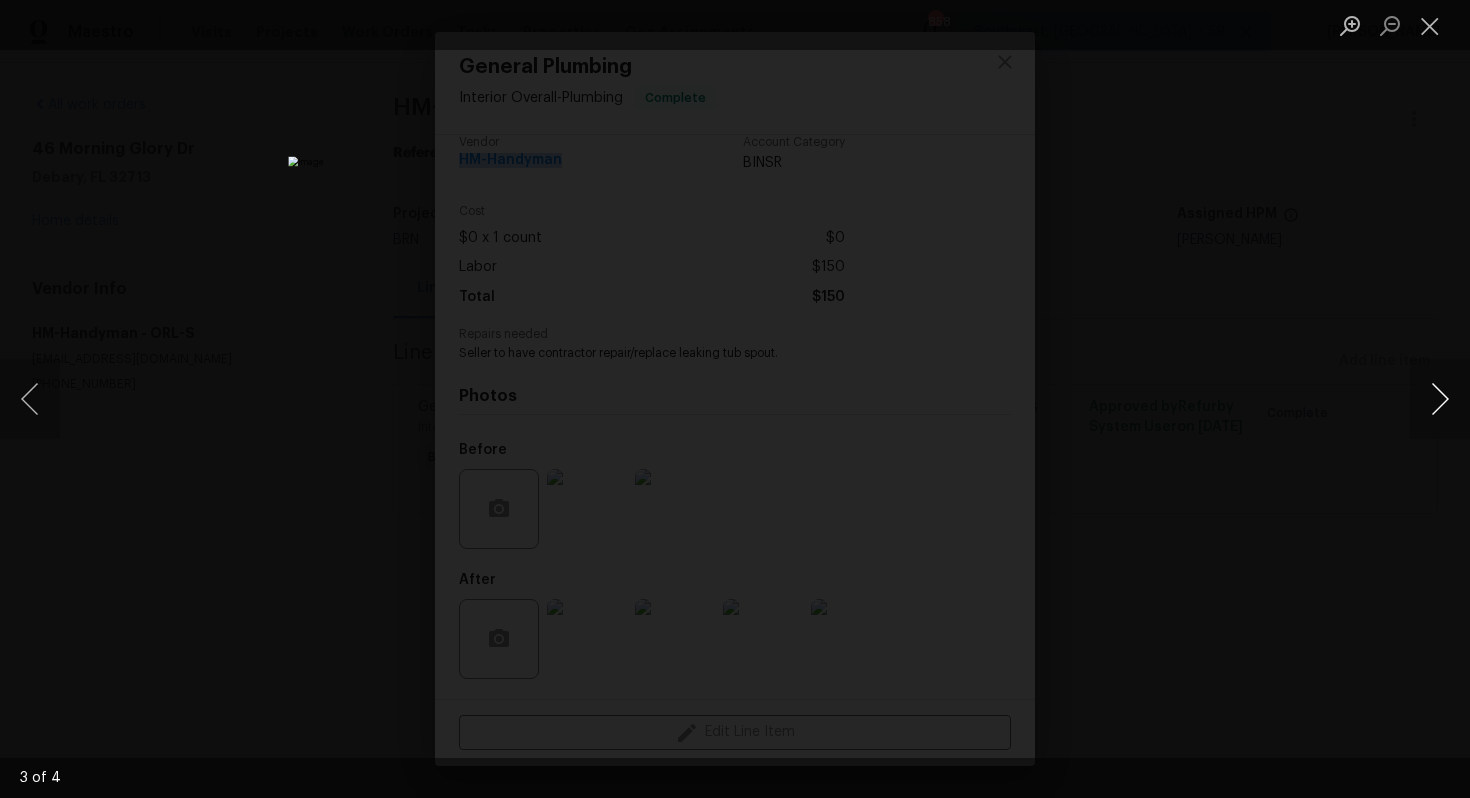 click at bounding box center [1440, 399] 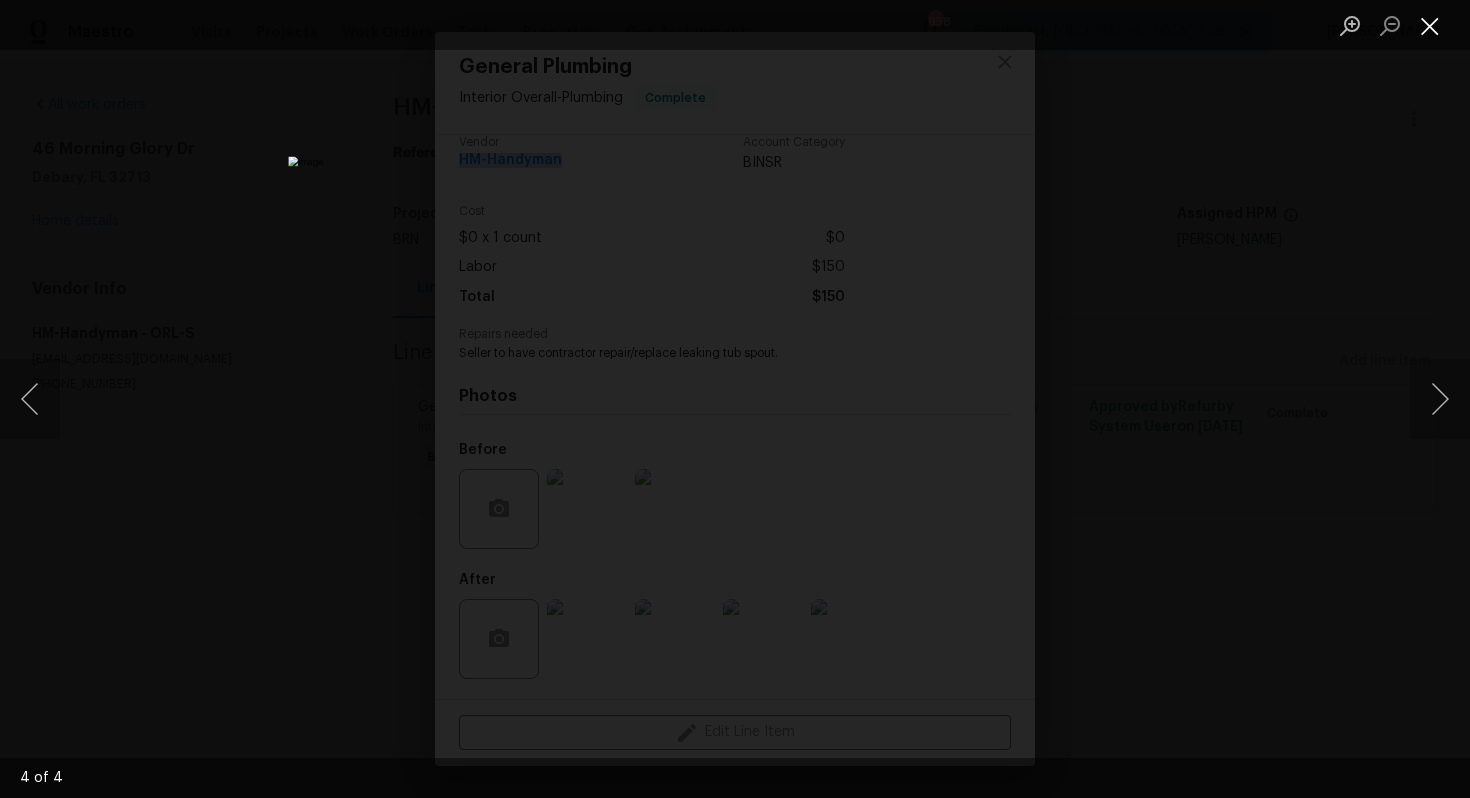 click at bounding box center [1430, 25] 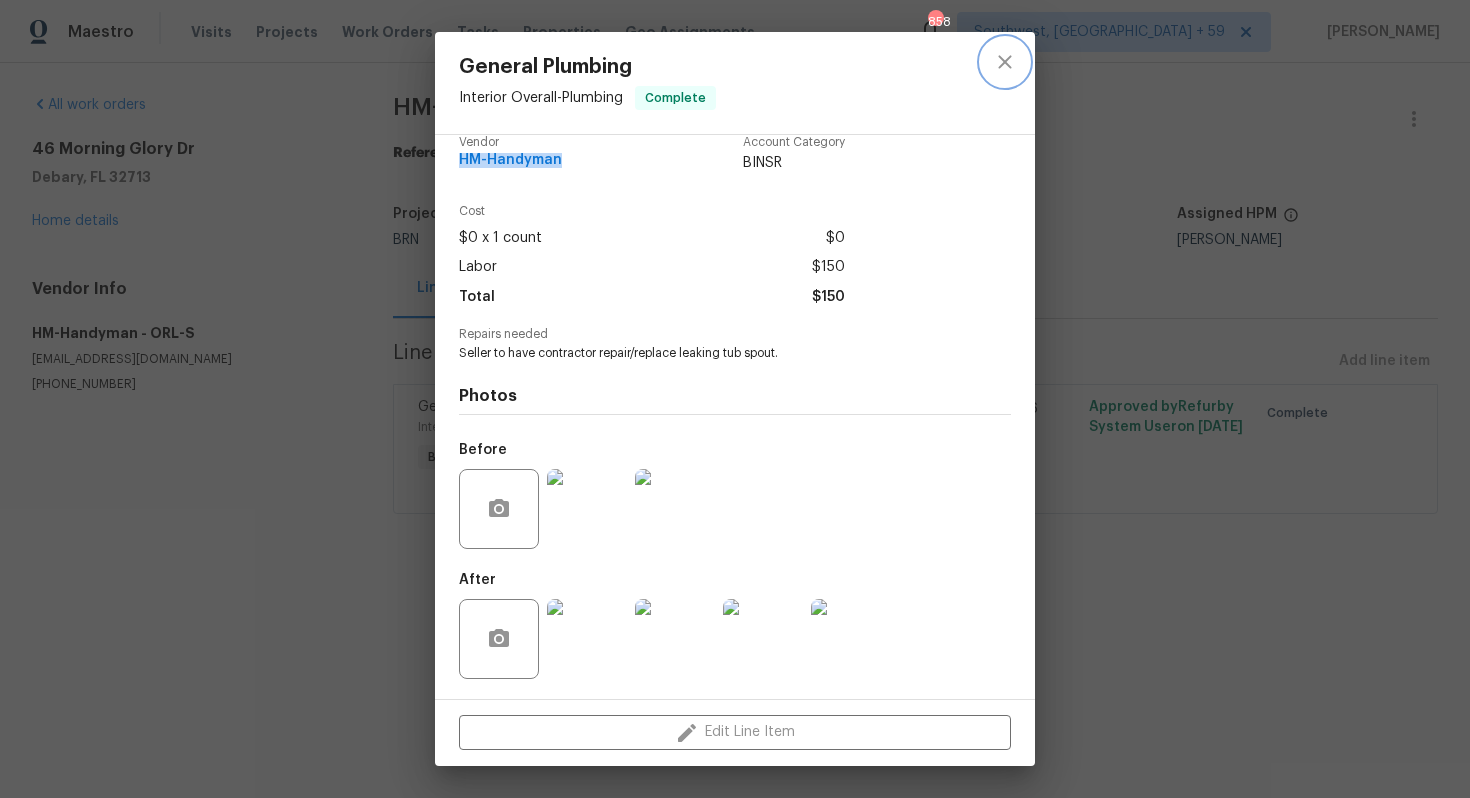 click 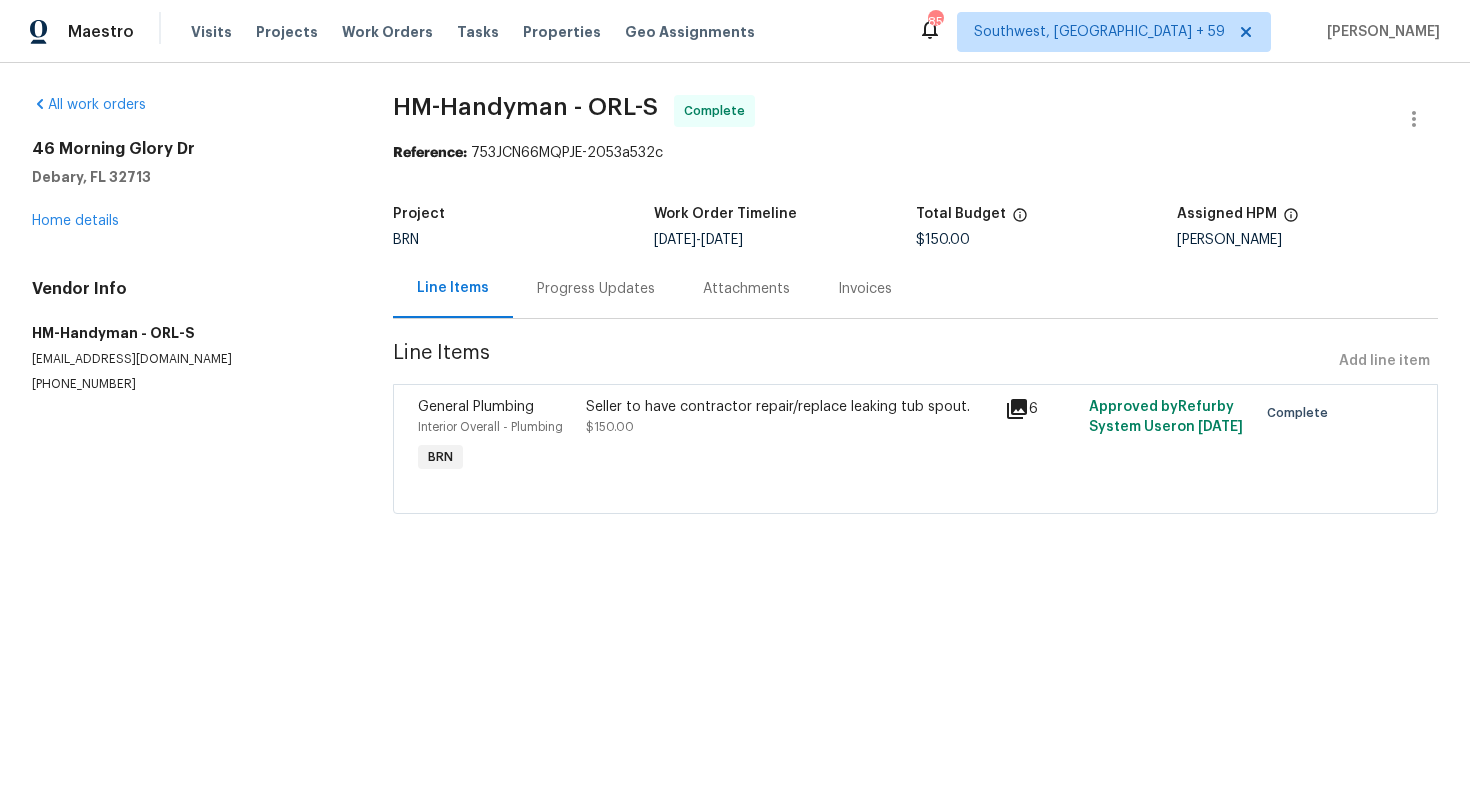 click on "Invoices" at bounding box center (865, 289) 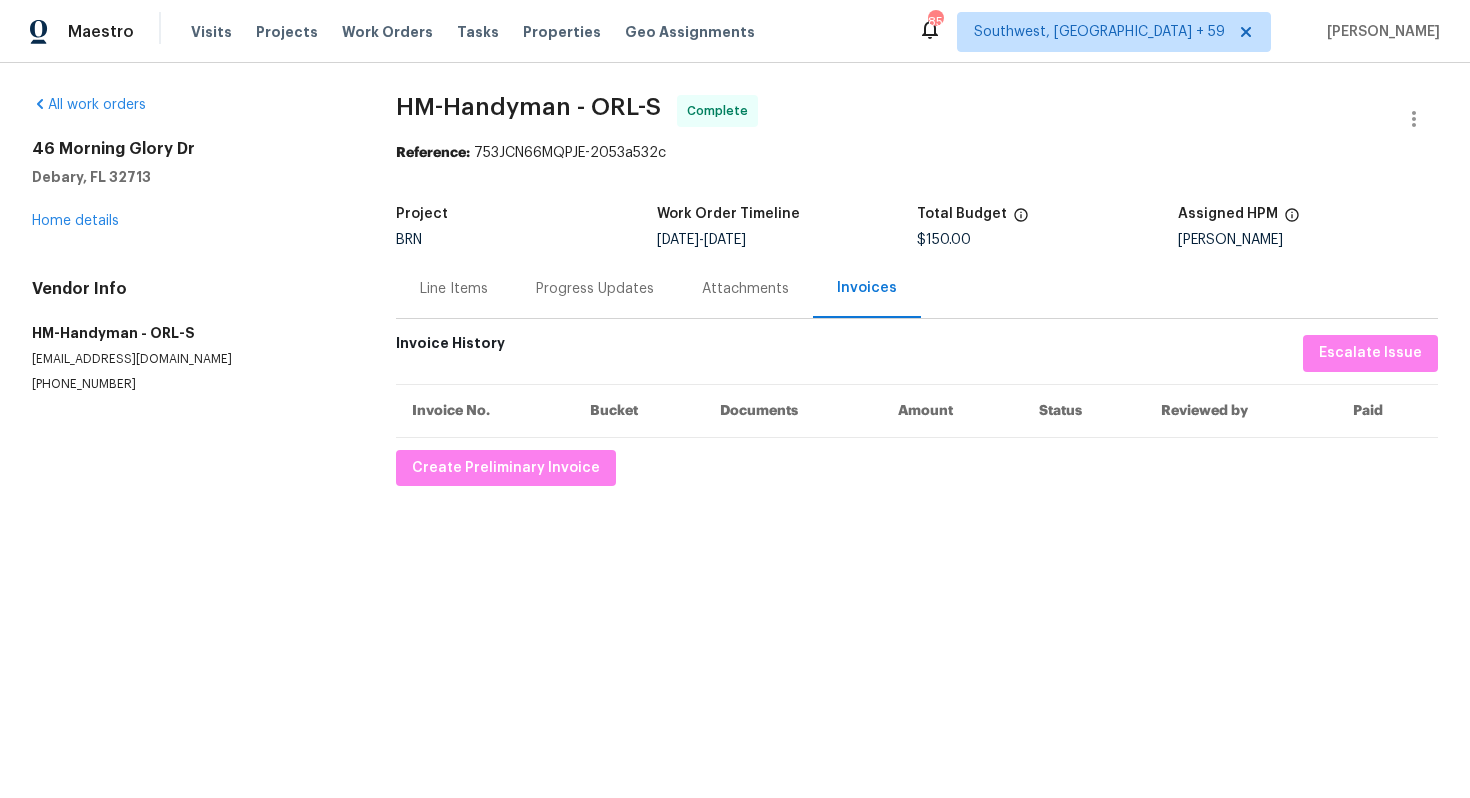 click on "Invoice History Escalate Issue Invoice No. Bucket Documents Amount Status Reviewed by Paid Create Preliminary Invoice" at bounding box center (917, 410) 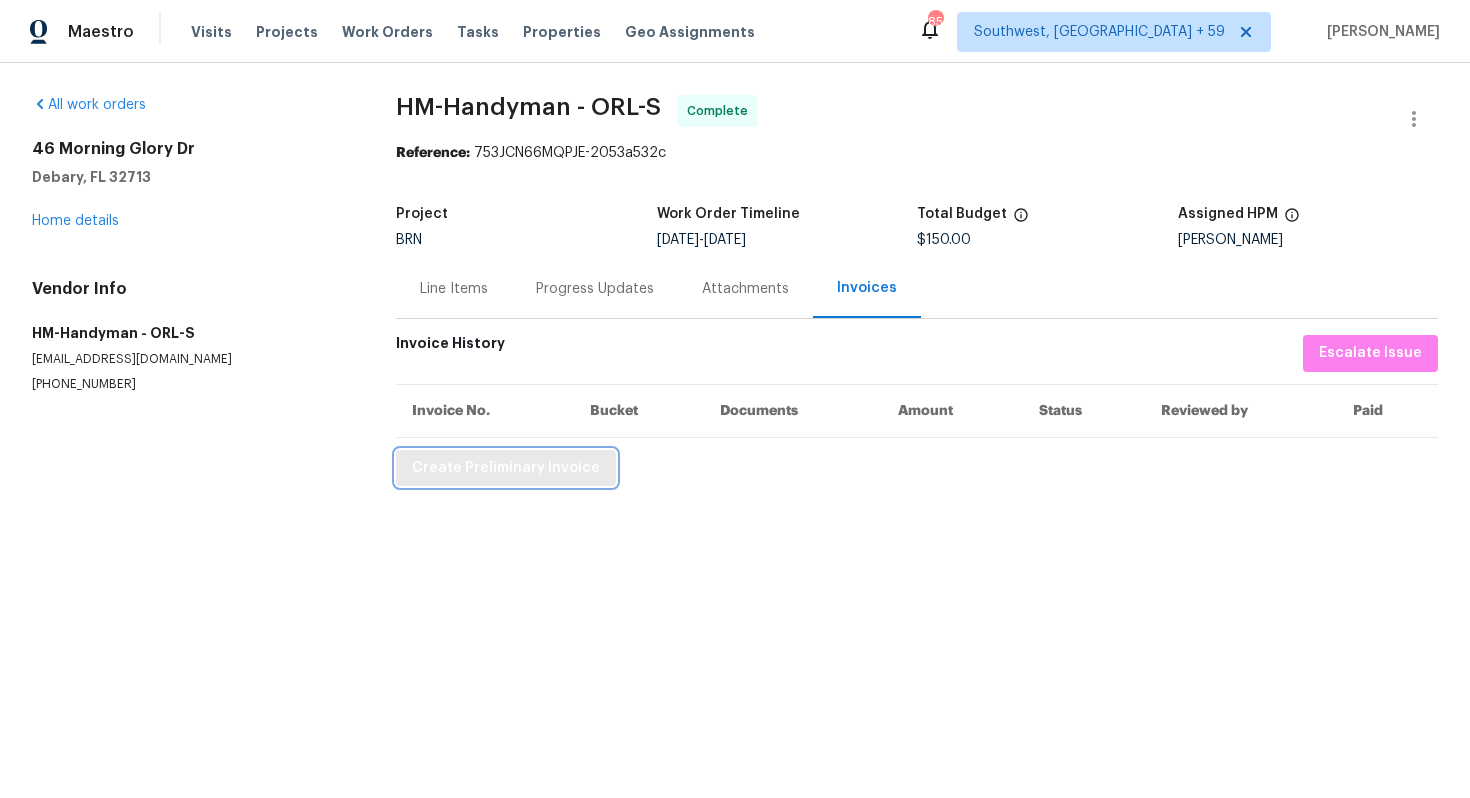 click on "Create Preliminary Invoice" at bounding box center [506, 468] 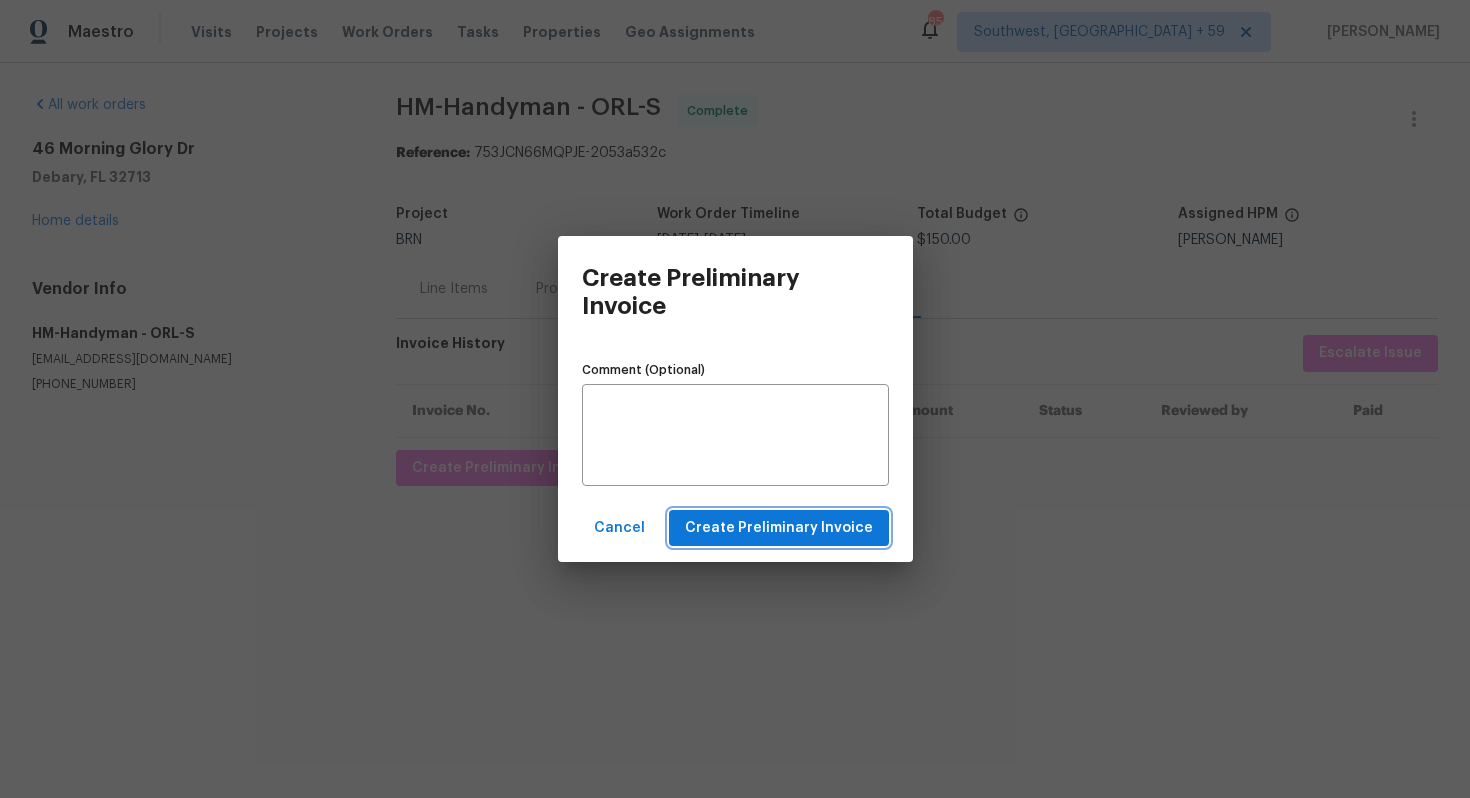 click on "Create Preliminary Invoice" at bounding box center [779, 528] 